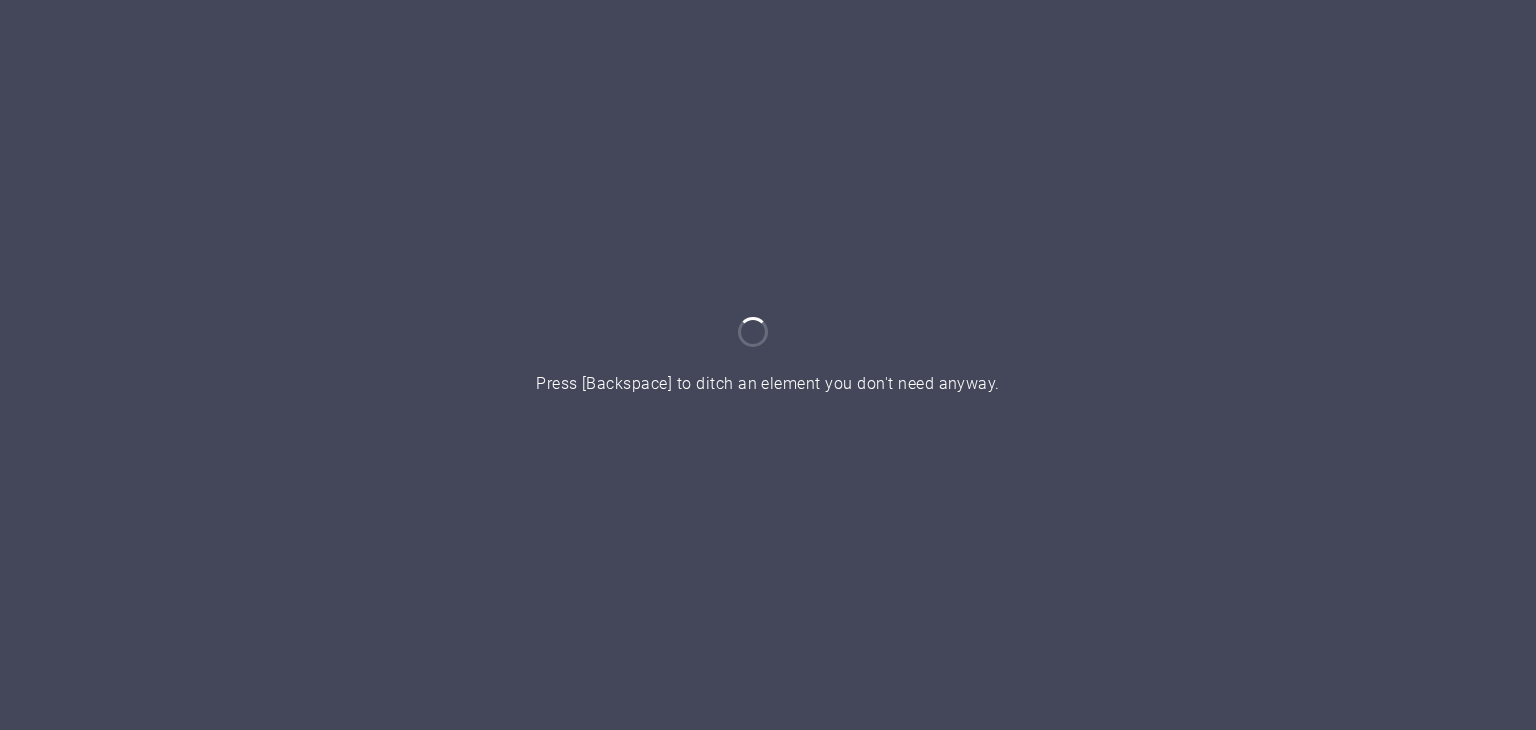 scroll, scrollTop: 0, scrollLeft: 0, axis: both 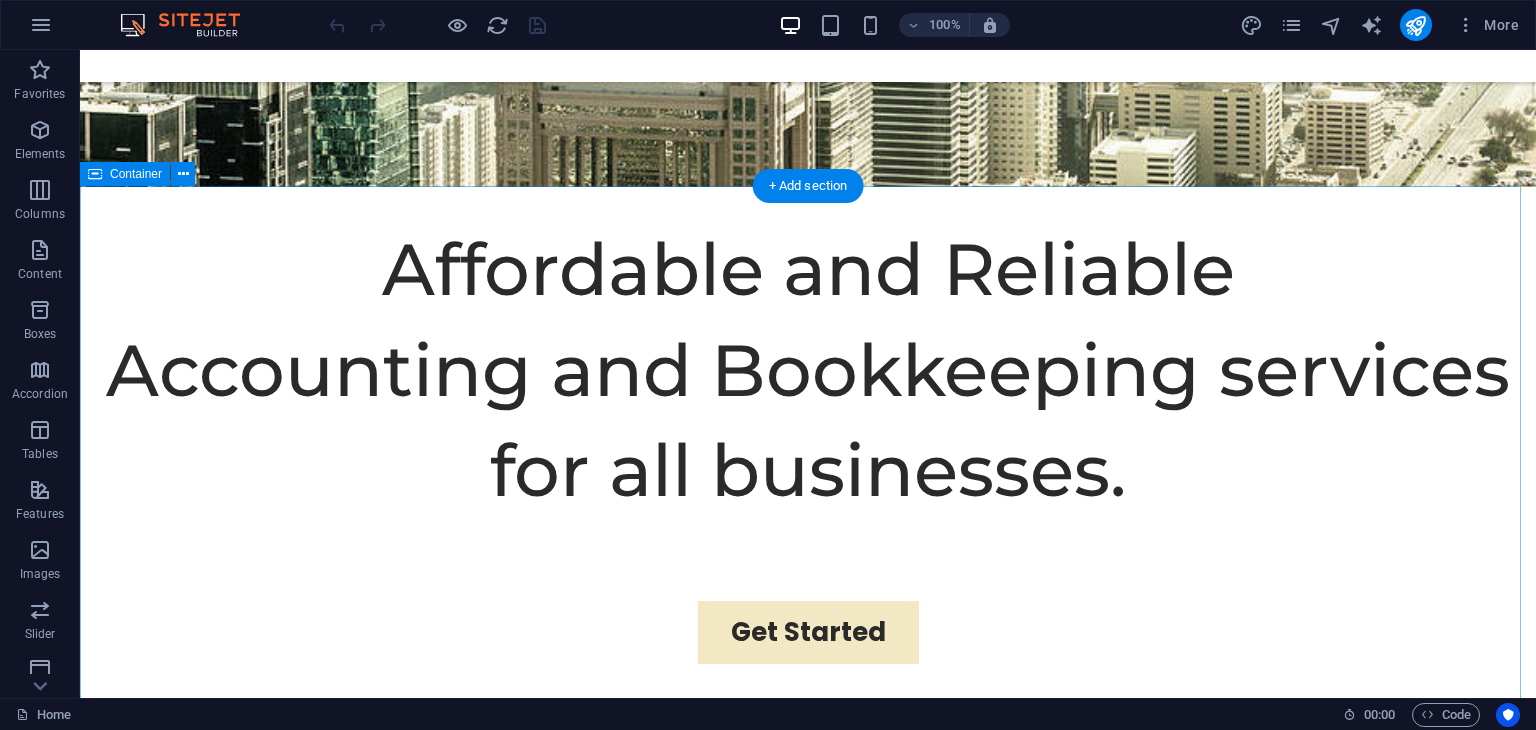 click on "Our Mission We are dedicated to empowering businesses with accurate financial insights and strategic support. Our mission is to ensure compliance with UAE regulations, improve operational efficiency, and promote sustainable growth in a competitive marketplace. With our expert guidance, companies can make well-informed decisions that enhance their long-term success and stability. About Us At AlWard AlMomaiz Accounting and Bookkeeping Services LLC, we are dedicated to providing accurate, trustworthy, and customized financial solutions for businesses of all sizes. Located in the UAE, our skilled team offers a full range of accounting, tax, and management services designed to enhance your financial clarity and drive business success. With a client-focused approach, we ensure your financial operations are seamless, enabling you to concentrate on growth and profitability. Your Success Partner Technology Driven Get a free quote Client support Expertise For Results" at bounding box center [808, 2749] 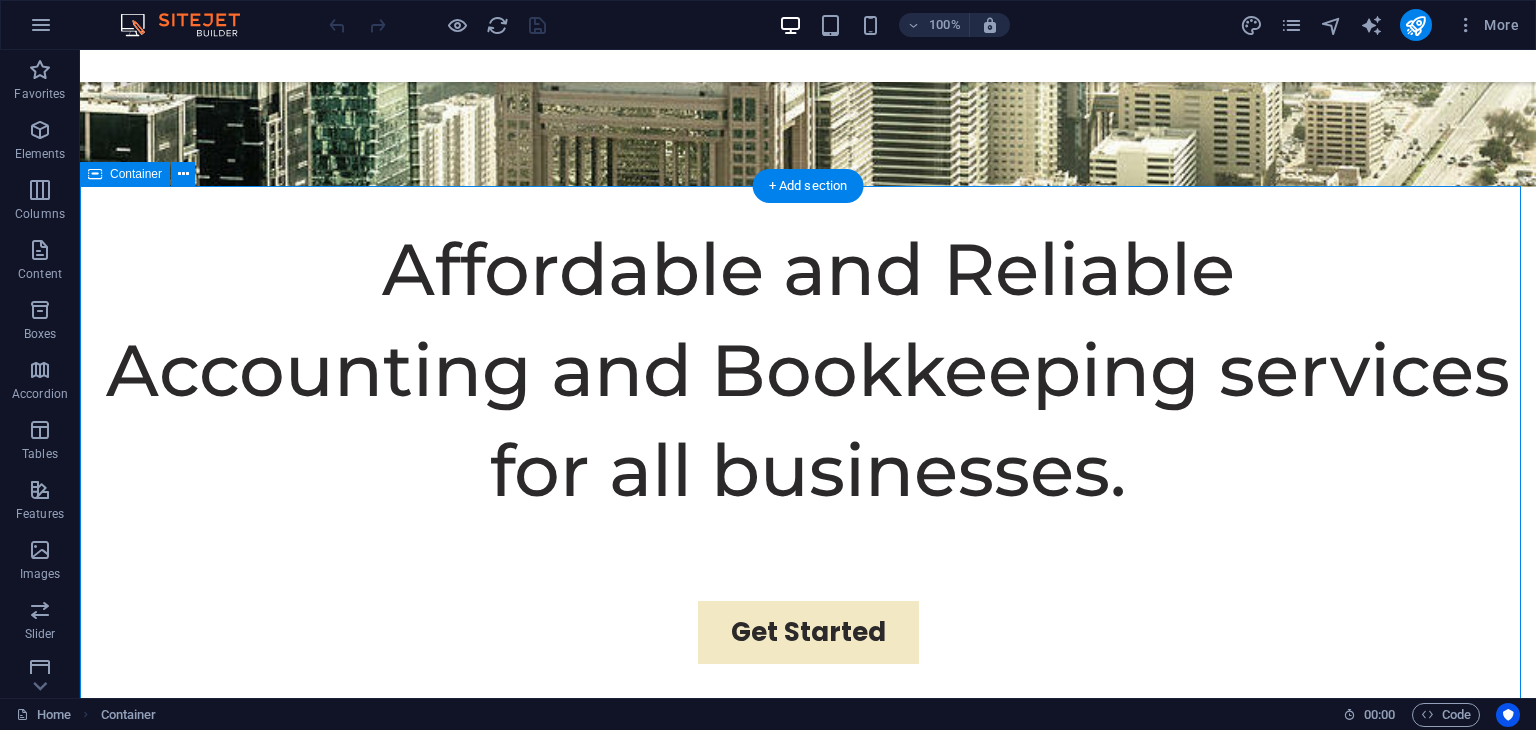 click on "Our Mission We are dedicated to empowering businesses with accurate financial insights and strategic support. Our mission is to ensure compliance with UAE regulations, improve operational efficiency, and promote sustainable growth in a competitive marketplace. With our expert guidance, companies can make well-informed decisions that enhance their long-term success and stability. About Us At AlWard AlMomaiz Accounting and Bookkeeping Services LLC, we are dedicated to providing accurate, trustworthy, and customized financial solutions for businesses of all sizes. Located in the UAE, our skilled team offers a full range of accounting, tax, and management services designed to enhance your financial clarity and drive business success. With a client-focused approach, we ensure your financial operations are seamless, enabling you to concentrate on growth and profitability. Your Success Partner Technology Driven Get a free quote Client support Expertise For Results" at bounding box center (808, 2749) 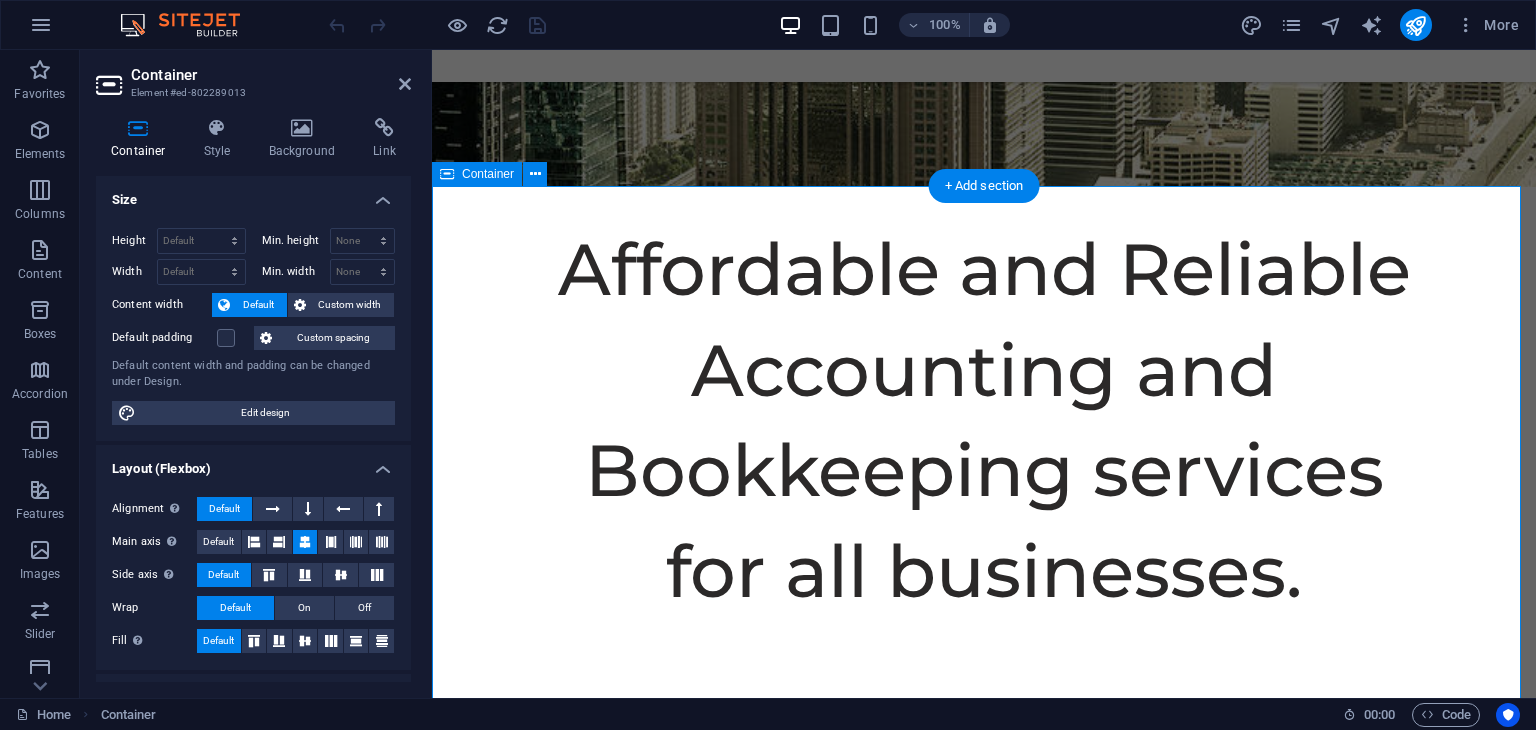 click on "Our Mission We are dedicated to empowering businesses with accurate financial insights and strategic support. Our mission is to ensure compliance with UAE regulations, improve operational efficiency, and promote sustainable growth in a competitive marketplace. With our expert guidance, companies can make well-informed decisions that enhance their long-term success and stability. About Us At AlWard AlMomaiz Accounting and Bookkeeping Services LLC, we are dedicated to providing accurate, trustworthy, and customized financial solutions for businesses of all sizes. Located in the UAE, our skilled team offers a full range of accounting, tax, and management services designed to enhance your financial clarity and drive business success. With a client-focused approach, we ensure your financial operations are seamless, enabling you to concentrate on growth and profitability. Your Success Partner Technology Driven Get a free quote Client support Expertise For Results" at bounding box center [984, 2708] 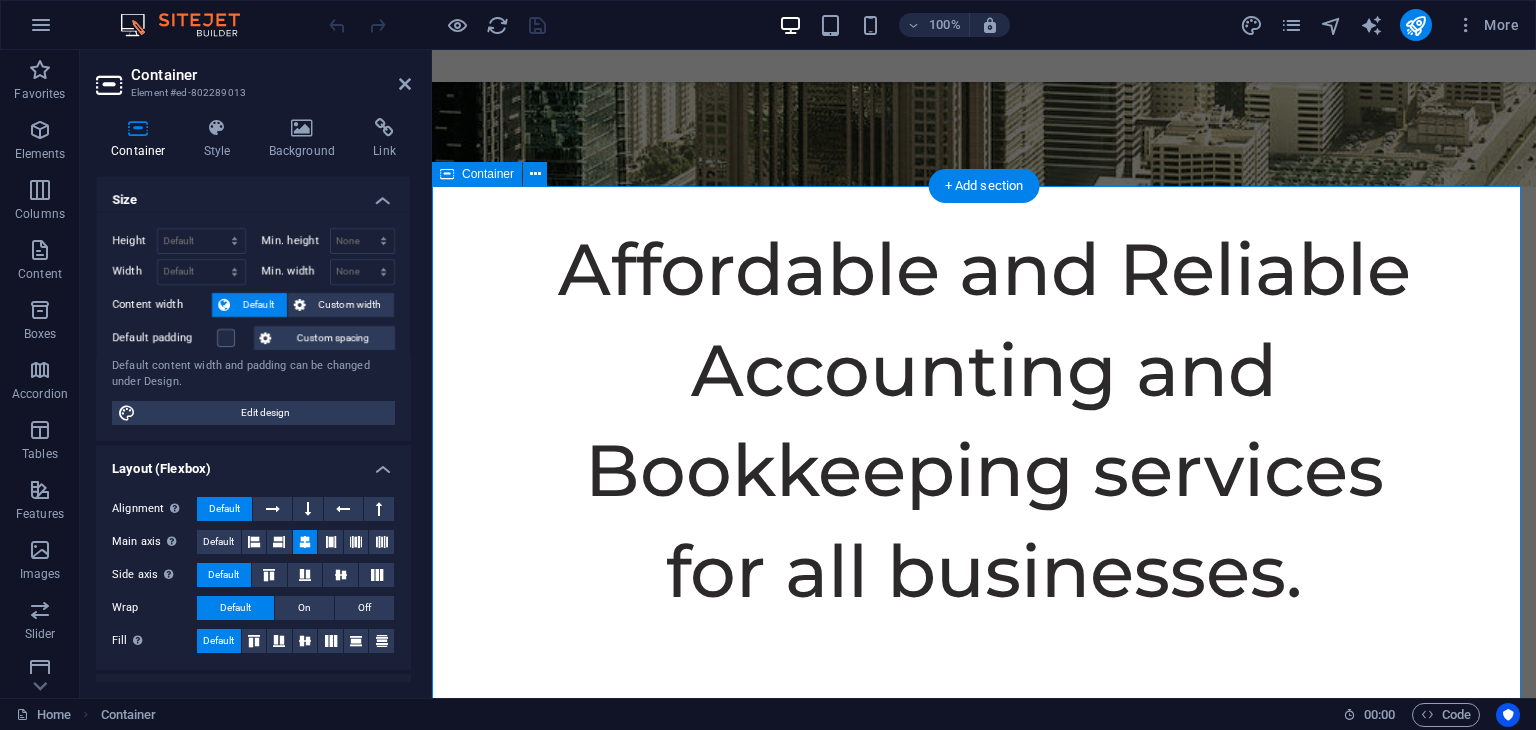click on "Our Mission We are dedicated to empowering businesses with accurate financial insights and strategic support. Our mission is to ensure compliance with UAE regulations, improve operational efficiency, and promote sustainable growth in a competitive marketplace. With our expert guidance, companies can make well-informed decisions that enhance their long-term success and stability. About Us At AlWard AlMomaiz Accounting and Bookkeeping Services LLC, we are dedicated to providing accurate, trustworthy, and customized financial solutions for businesses of all sizes. Located in the UAE, our skilled team offers a full range of accounting, tax, and management services designed to enhance your financial clarity and drive business success. With a client-focused approach, we ensure your financial operations are seamless, enabling you to concentrate on growth and profitability. Your Success Partner Technology Driven Get a free quote Client support Expertise For Results" at bounding box center (984, 2708) 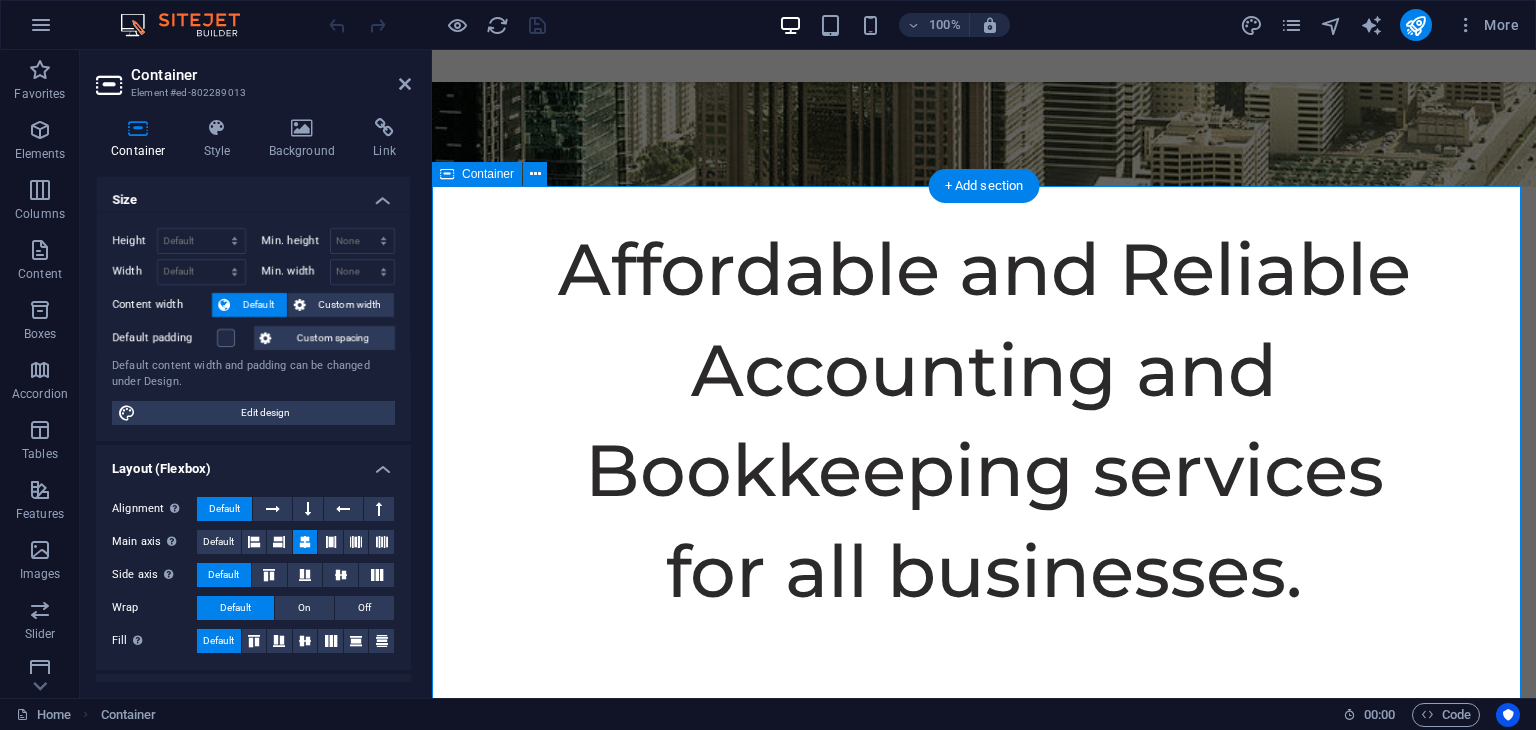 click on "Our Mission We are dedicated to empowering businesses with accurate financial insights and strategic support. Our mission is to ensure compliance with UAE regulations, improve operational efficiency, and promote sustainable growth in a competitive marketplace. With our expert guidance, companies can make well-informed decisions that enhance their long-term success and stability. About Us At AlWard AlMomaiz Accounting and Bookkeeping Services LLC, we are dedicated to providing accurate, trustworthy, and customized financial solutions for businesses of all sizes. Located in the UAE, our skilled team offers a full range of accounting, tax, and management services designed to enhance your financial clarity and drive business success. With a client-focused approach, we ensure your financial operations are seamless, enabling you to concentrate on growth and profitability. Your Success Partner Technology Driven Get a free quote Client support Expertise For Results" at bounding box center [984, 2708] 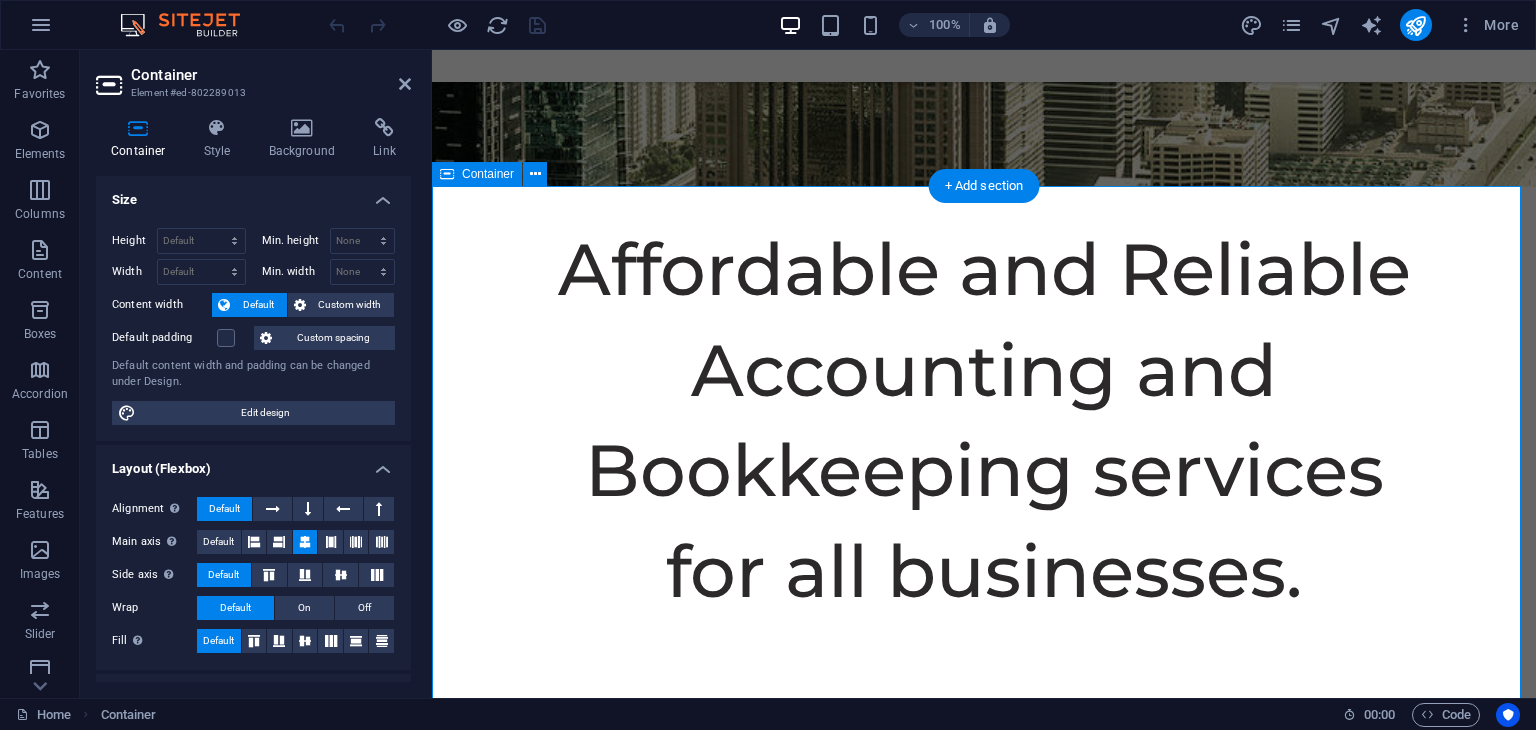click on "Our Mission We are dedicated to empowering businesses with accurate financial insights and strategic support. Our mission is to ensure compliance with UAE regulations, improve operational efficiency, and promote sustainable growth in a competitive marketplace. With our expert guidance, companies can make well-informed decisions that enhance their long-term success and stability. About Us At AlWard AlMomaiz Accounting and Bookkeeping Services LLC, we are dedicated to providing accurate, trustworthy, and customized financial solutions for businesses of all sizes. Located in the UAE, our skilled team offers a full range of accounting, tax, and management services designed to enhance your financial clarity and drive business success. With a client-focused approach, we ensure your financial operations are seamless, enabling you to concentrate on growth and profitability. Your Success Partner Technology Driven Get a free quote Client support Expertise For Results" at bounding box center [984, 2708] 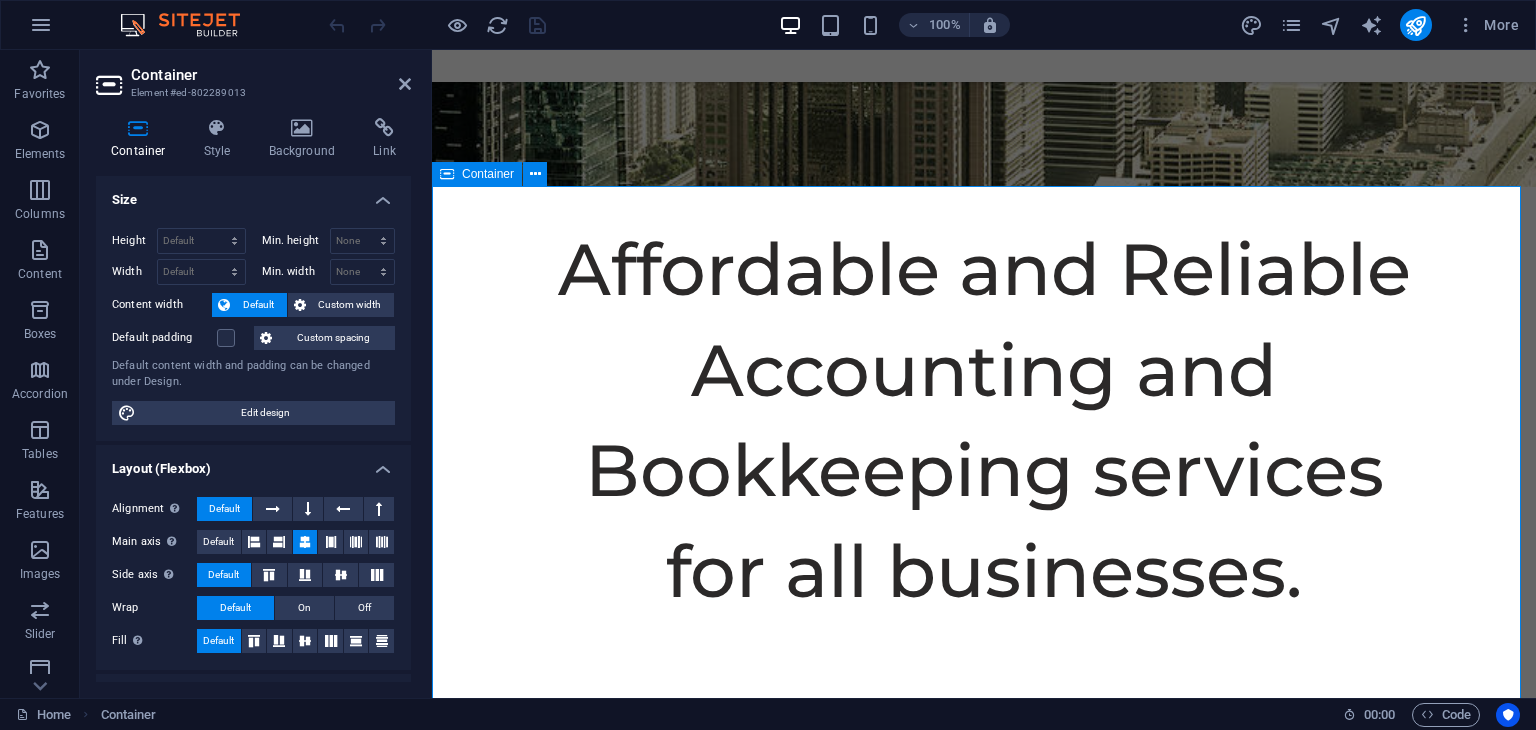 click on "Our Mission We are dedicated to empowering businesses with accurate financial insights and strategic support. Our mission is to ensure compliance with UAE regulations, improve operational efficiency, and promote sustainable growth in a competitive marketplace. With our expert guidance, companies can make well-informed decisions that enhance their long-term success and stability. About Us At AlWard AlMomaiz Accounting and Bookkeeping Services LLC, we are dedicated to providing accurate, trustworthy, and customized financial solutions for businesses of all sizes. Located in the UAE, our skilled team offers a full range of accounting, tax, and management services designed to enhance your financial clarity and drive business success. With a client-focused approach, we ensure your financial operations are seamless, enabling you to concentrate on growth and profitability. Your Success Partner Technology Driven Get a free quote Client support Expertise For Results" at bounding box center [984, 2708] 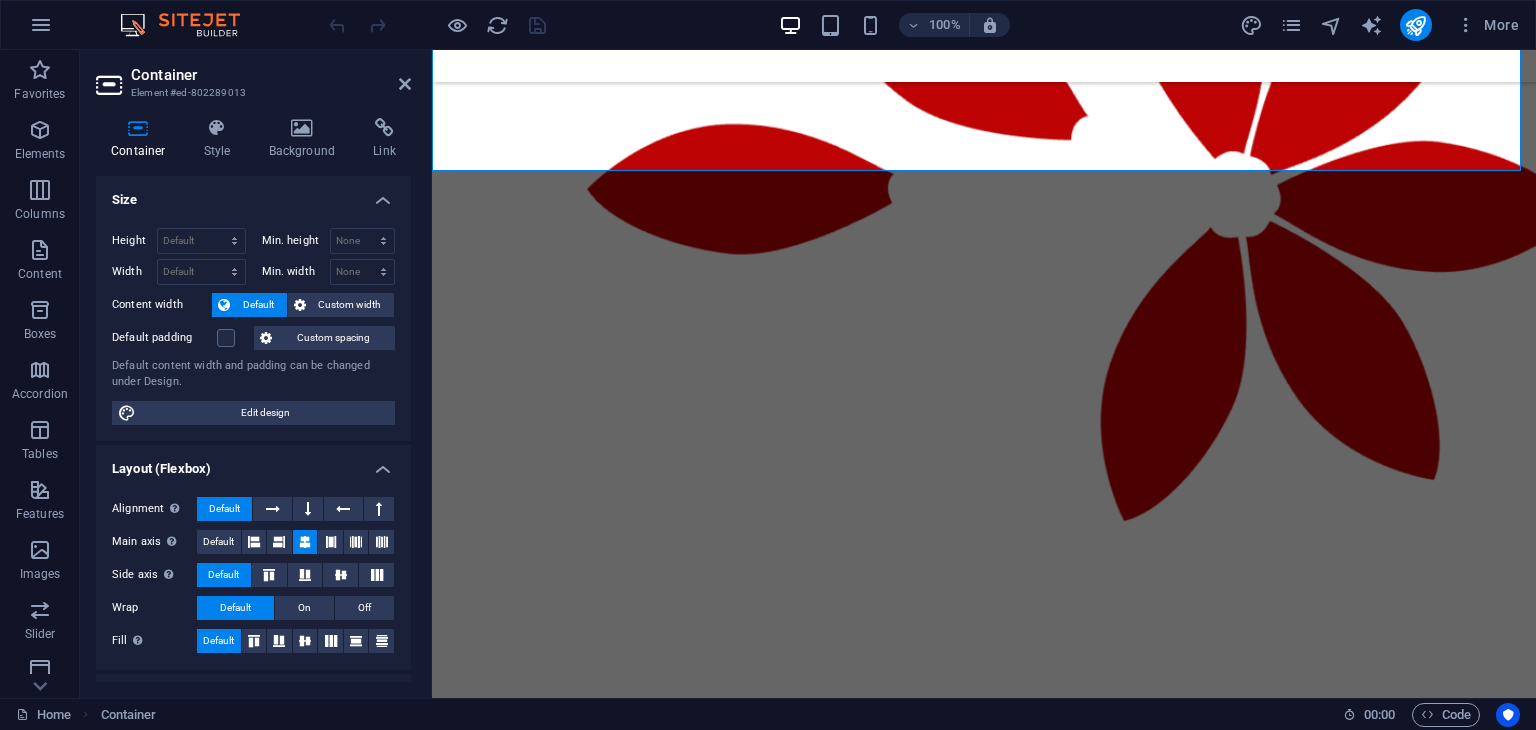scroll, scrollTop: 3803, scrollLeft: 0, axis: vertical 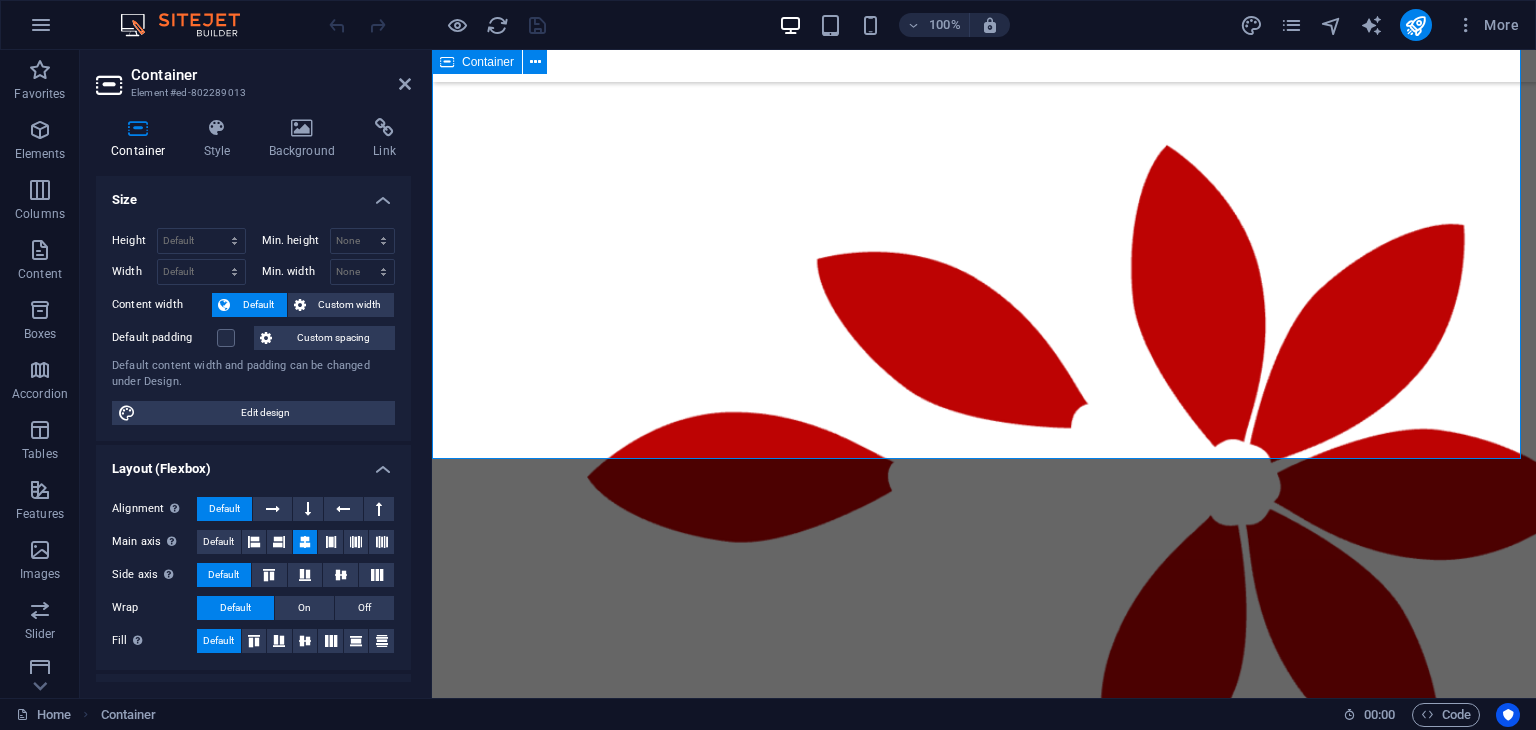 click on "Our Mission We are dedicated to empowering businesses with accurate financial insights and strategic support. Our mission is to ensure compliance with UAE regulations, improve operational efficiency, and promote sustainable growth in a competitive marketplace. With our expert guidance, companies can make well-informed decisions that enhance their long-term success and stability. About Us At AlWard AlMomaiz Accounting and Bookkeeping Services LLC, we are dedicated to providing accurate, trustworthy, and customized financial solutions for businesses of all sizes. Located in the UAE, our skilled team offers a full range of accounting, tax, and management services designed to enhance your financial clarity and drive business success. With a client-focused approach, we ensure your financial operations are seamless, enabling you to concentrate on growth and profitability. Your Success Partner Technology Driven Get a free quote Client support Expertise For Results" at bounding box center (984, 177) 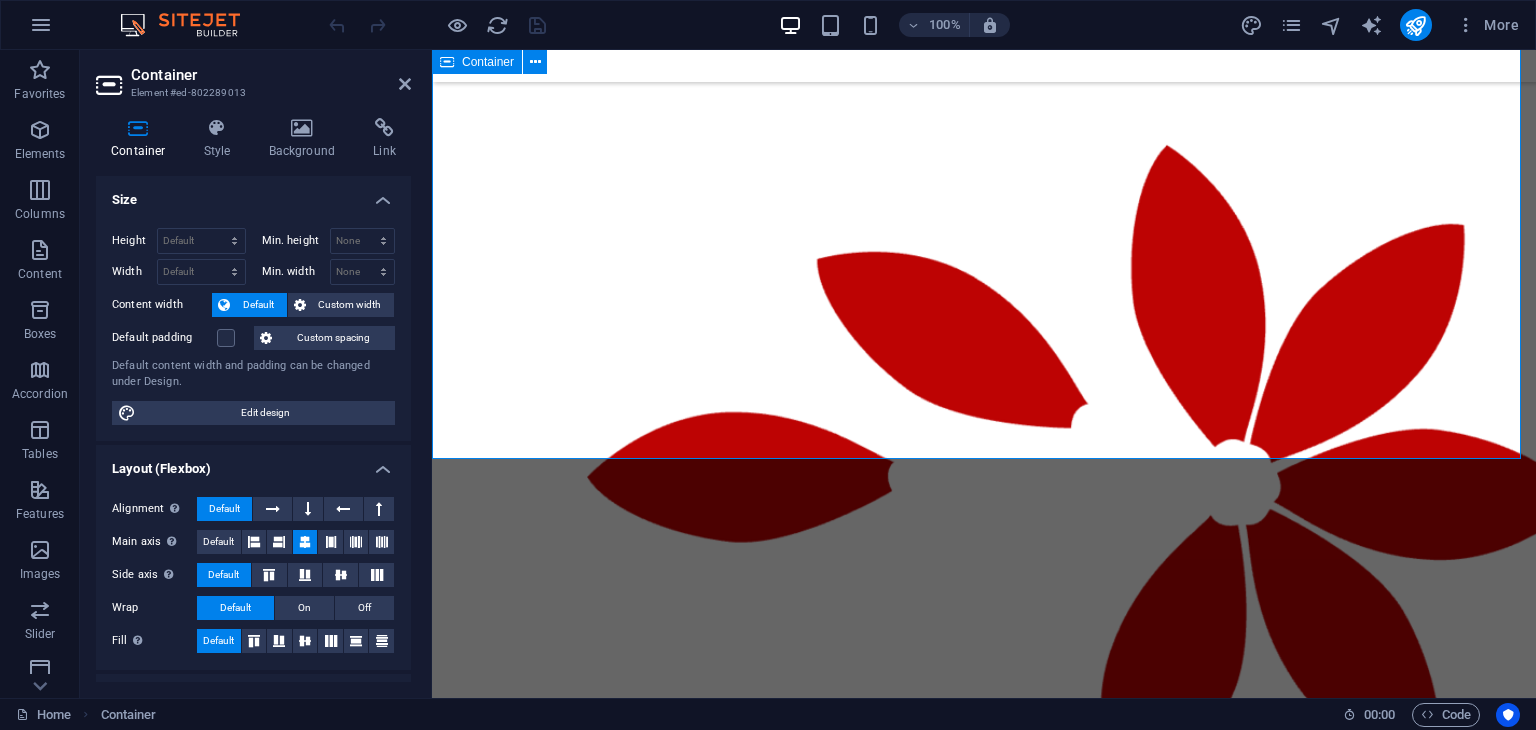 click on "Our Mission We are dedicated to empowering businesses with accurate financial insights and strategic support. Our mission is to ensure compliance with UAE regulations, improve operational efficiency, and promote sustainable growth in a competitive marketplace. With our expert guidance, companies can make well-informed decisions that enhance their long-term success and stability. About Us At AlWard AlMomaiz Accounting and Bookkeeping Services LLC, we are dedicated to providing accurate, trustworthy, and customized financial solutions for businesses of all sizes. Located in the UAE, our skilled team offers a full range of accounting, tax, and management services designed to enhance your financial clarity and drive business success. With a client-focused approach, we ensure your financial operations are seamless, enabling you to concentrate on growth and profitability. Your Success Partner Technology Driven Get a free quote Client support Expertise For Results" at bounding box center [984, 177] 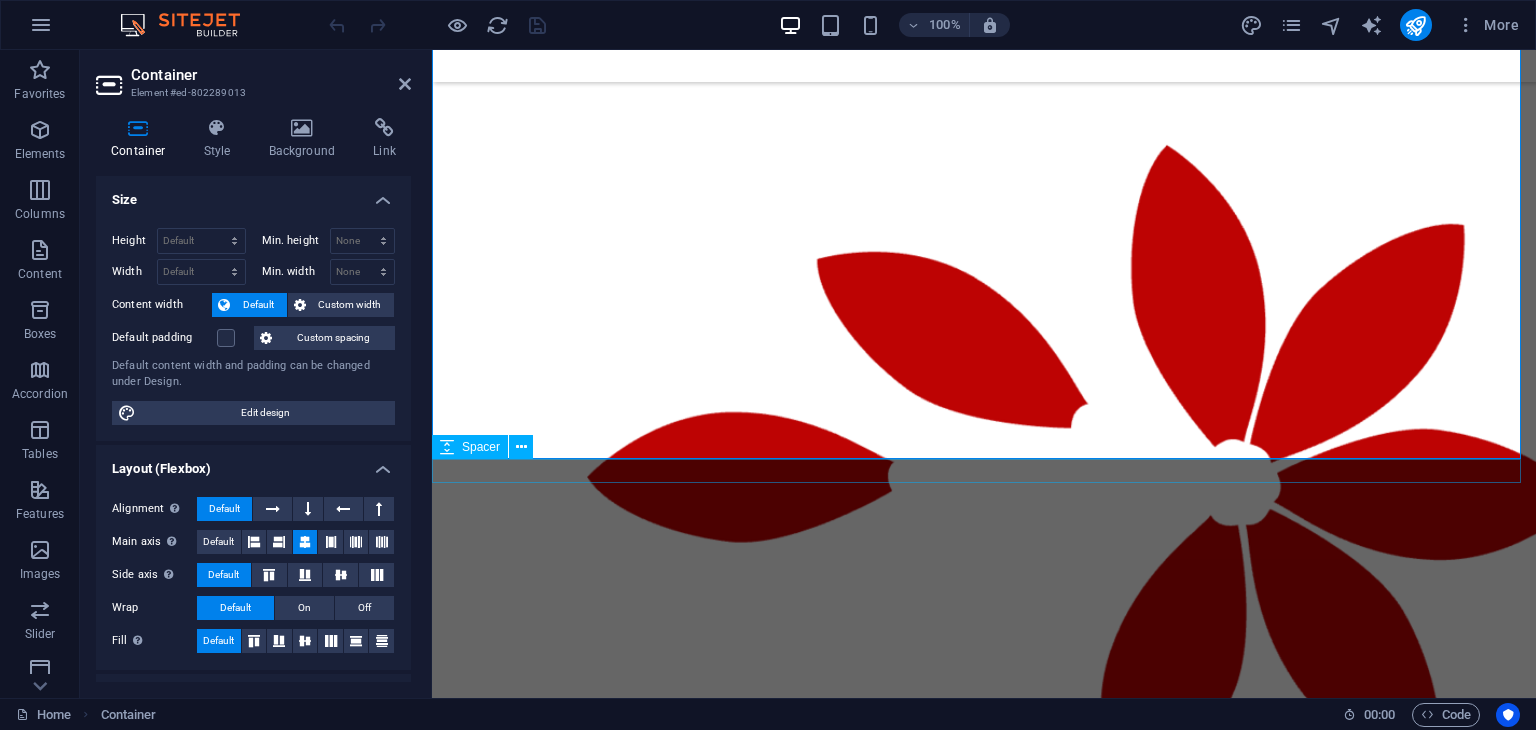 click on "Spacer" at bounding box center [489, 447] 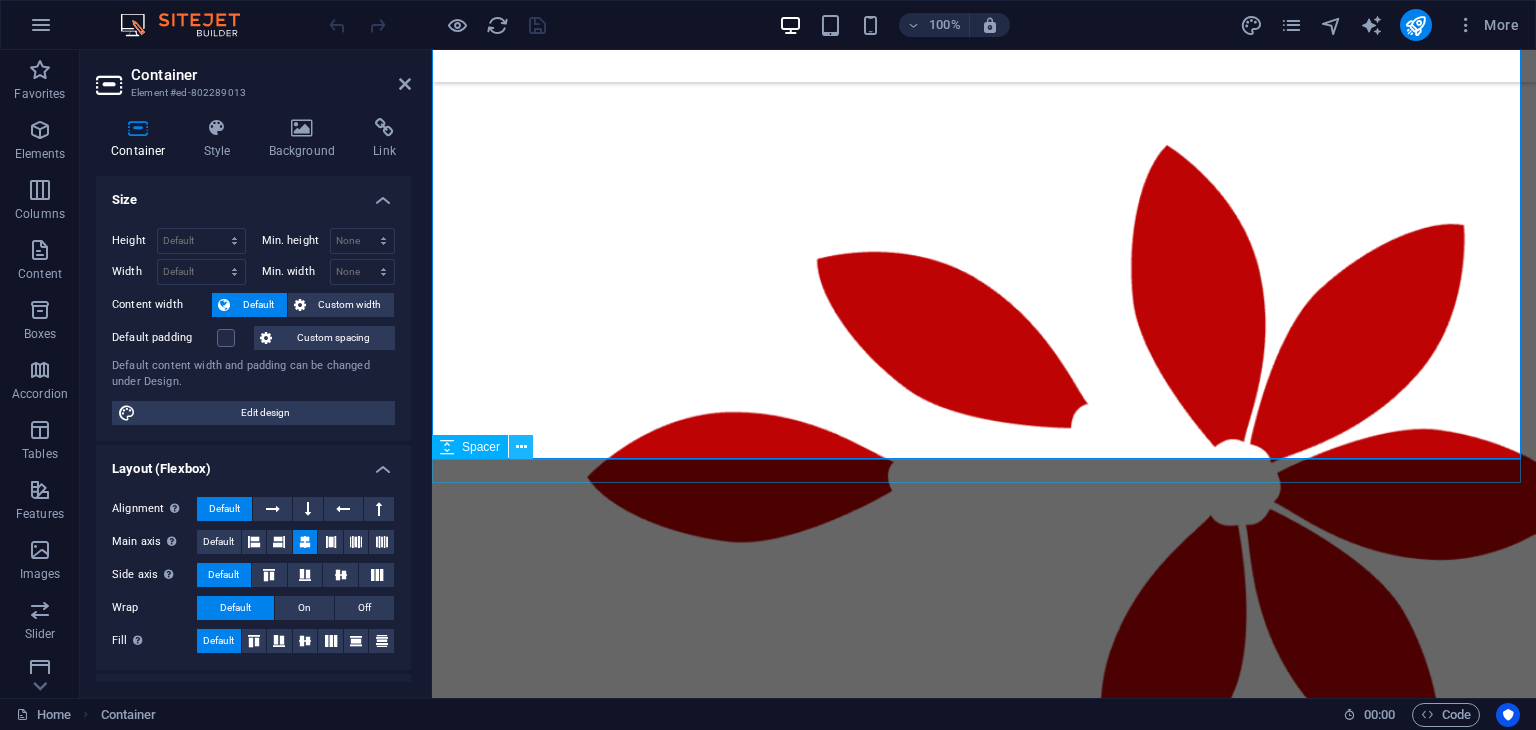 click at bounding box center [521, 447] 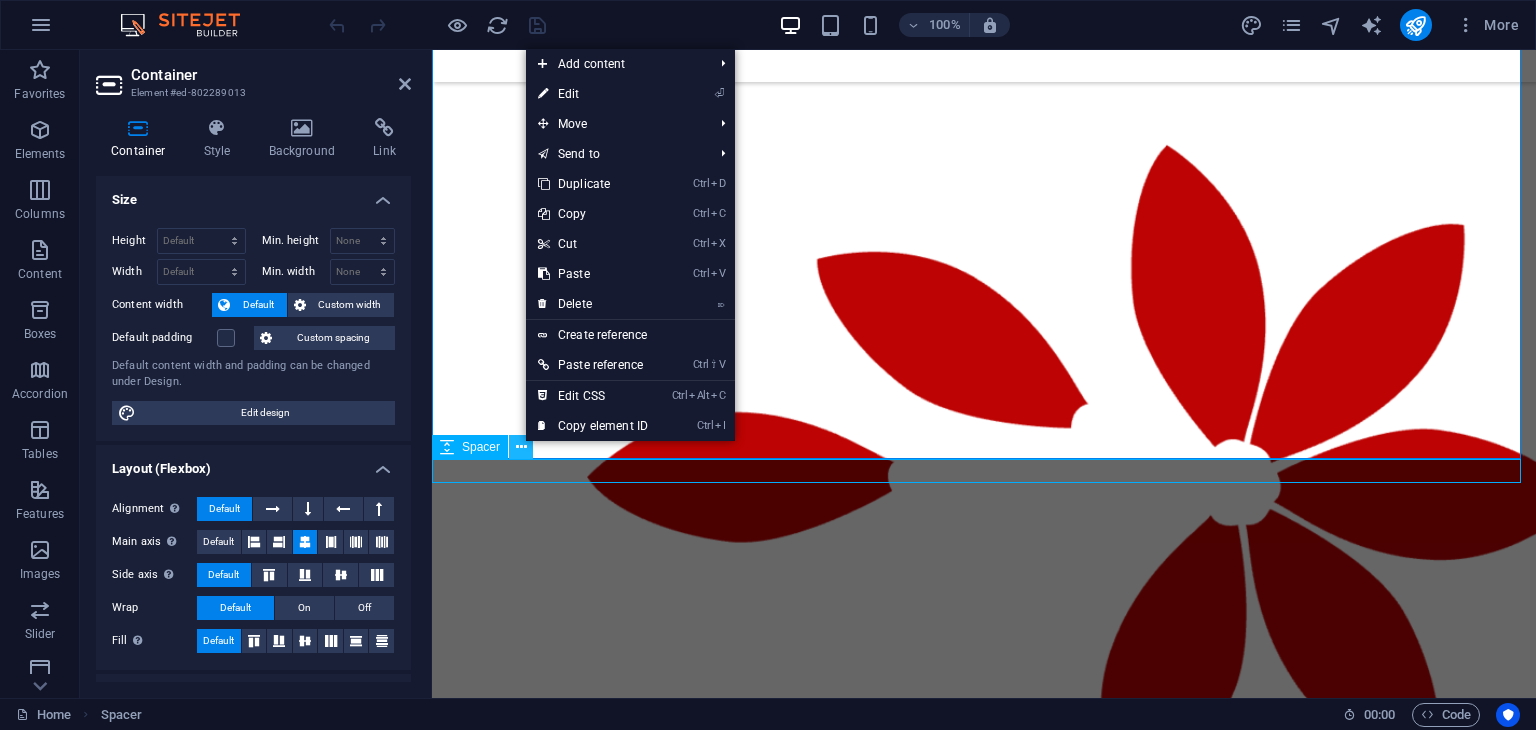 scroll, scrollTop: 3532, scrollLeft: 0, axis: vertical 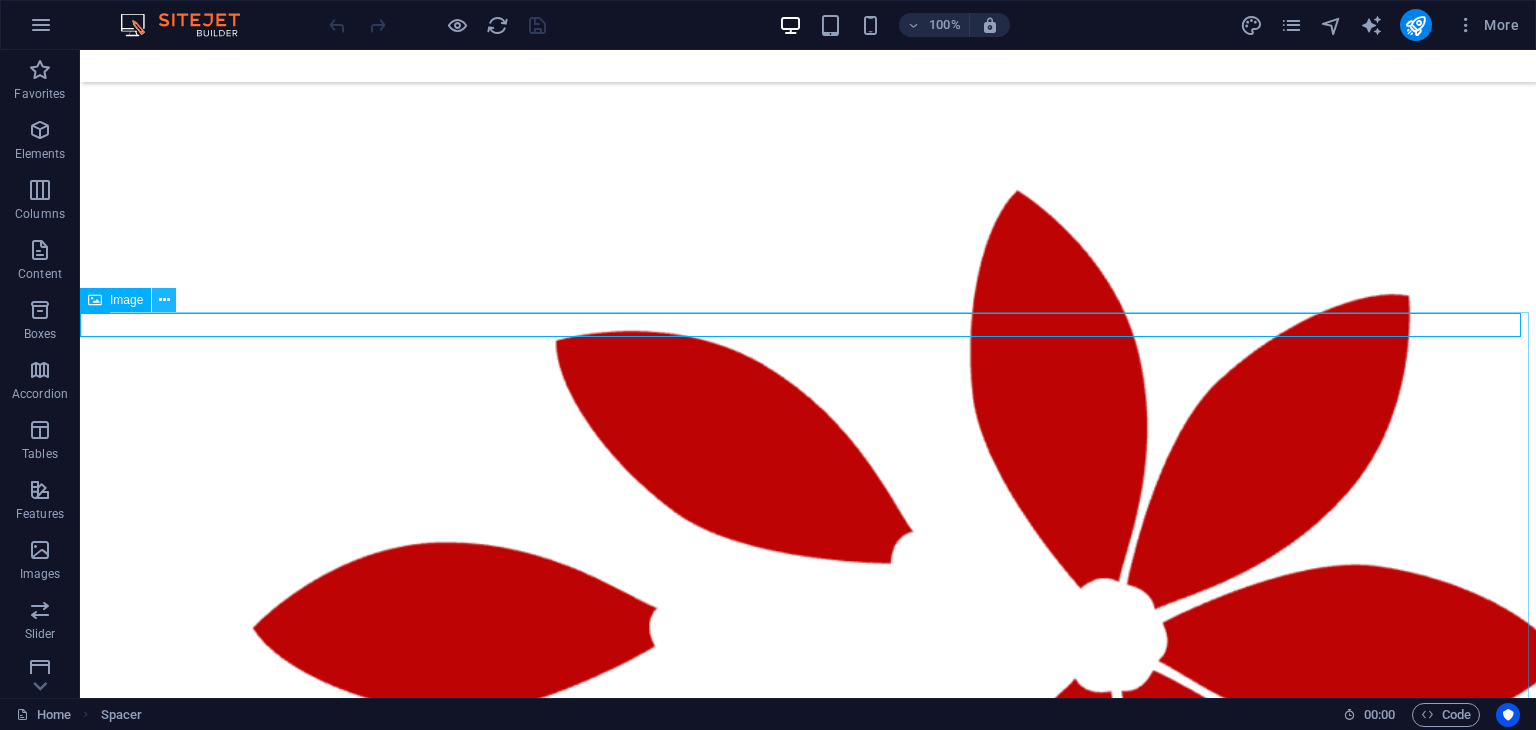 click at bounding box center (164, 300) 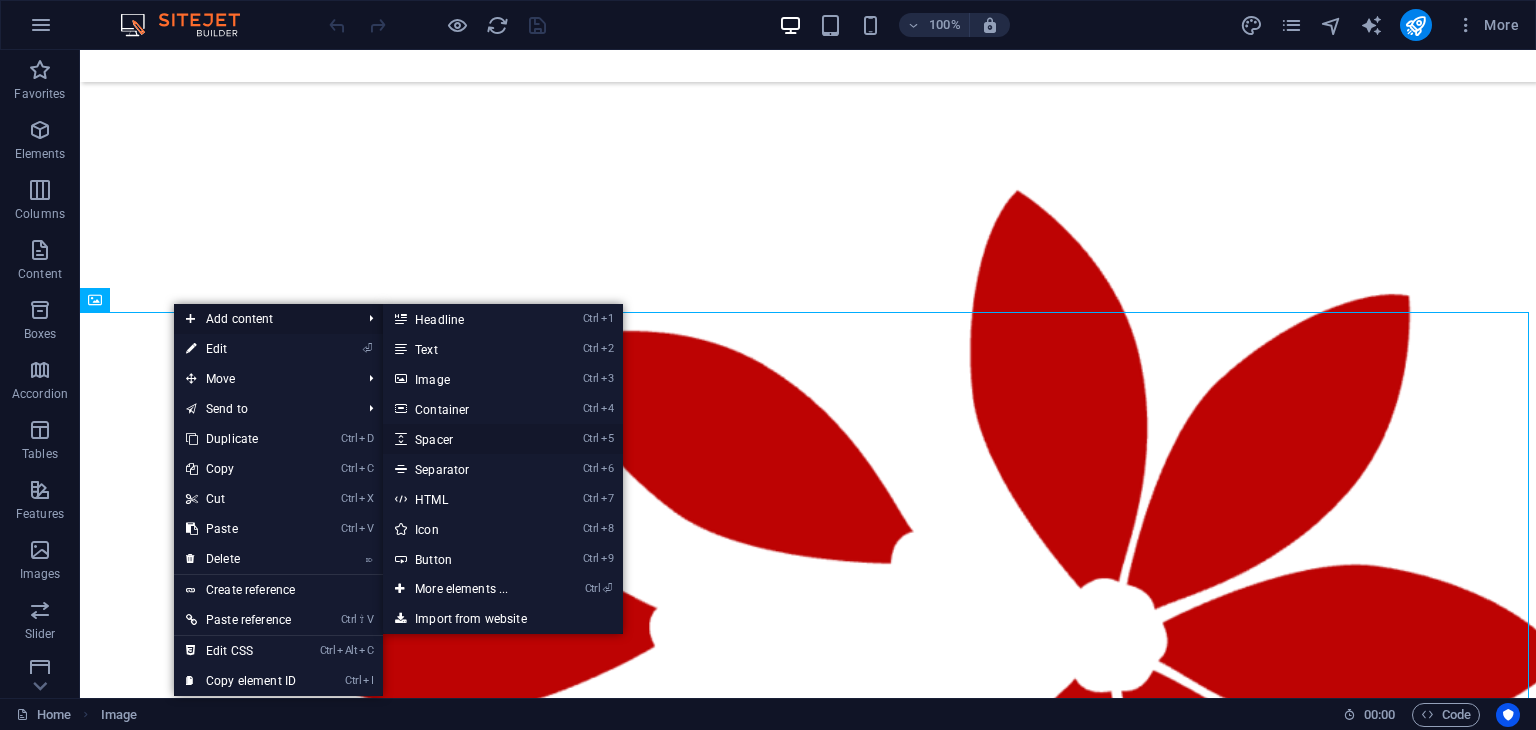 click on "Ctrl 5  Spacer" at bounding box center (465, 439) 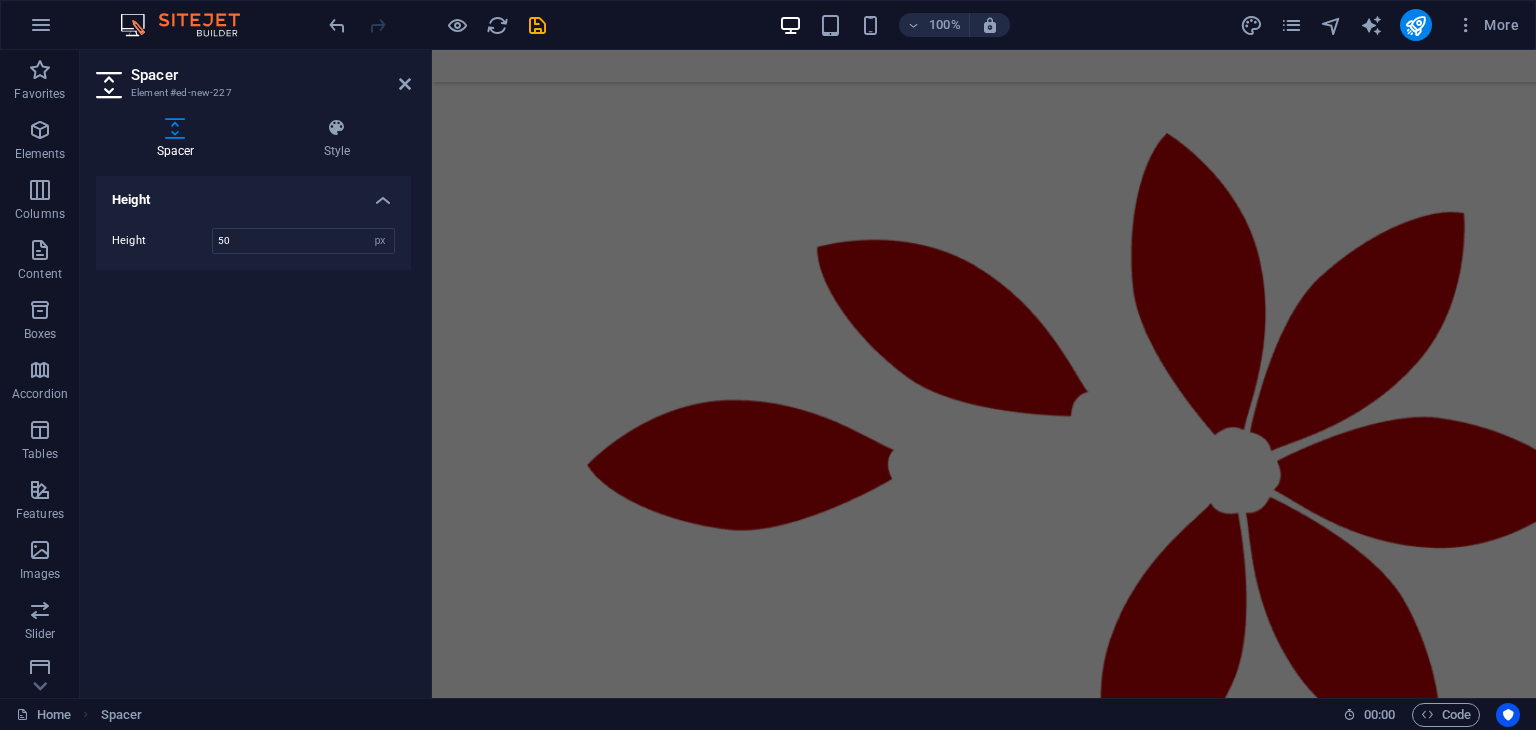 scroll, scrollTop: 3392, scrollLeft: 0, axis: vertical 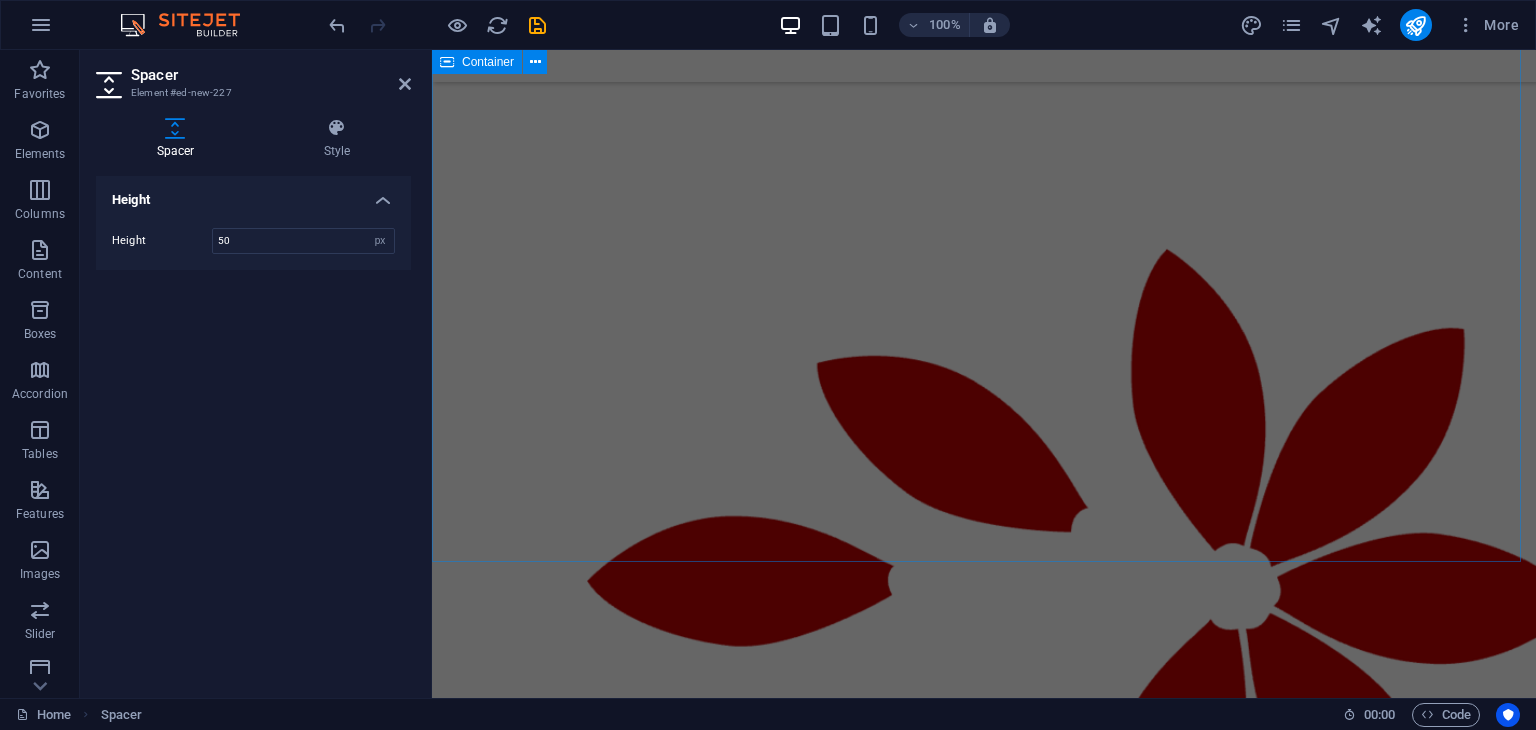 click on "Our Mission We are dedicated to empowering businesses with accurate financial insights and strategic support. Our mission is to ensure compliance with UAE regulations, improve operational efficiency, and promote sustainable growth in a competitive marketplace. With our expert guidance, companies can make well-informed decisions that enhance their long-term success and stability. About Us At AlWard AlMomaiz Accounting and Bookkeeping Services LLC, we are dedicated to providing accurate, trustworthy, and customized financial solutions for businesses of all sizes. Located in the UAE, our skilled team offers a full range of accounting, tax, and management services designed to enhance your financial clarity and drive business success. With a client-focused approach, we ensure your financial operations are seamless, enabling you to concentrate on growth and profitability. Your Success Partner Technology Driven Get a free quote Client support Expertise For Results" at bounding box center (984, 281) 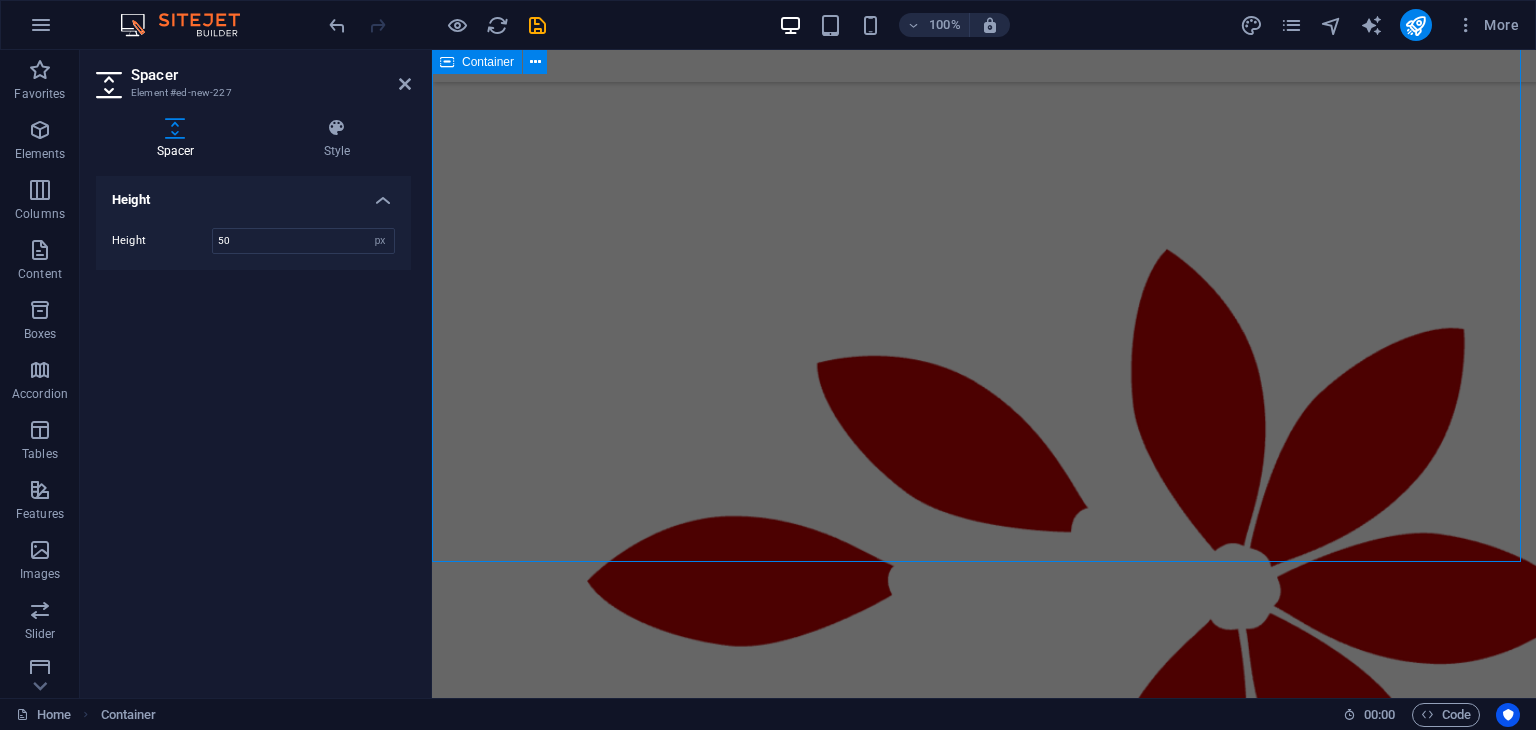 scroll, scrollTop: 3429, scrollLeft: 0, axis: vertical 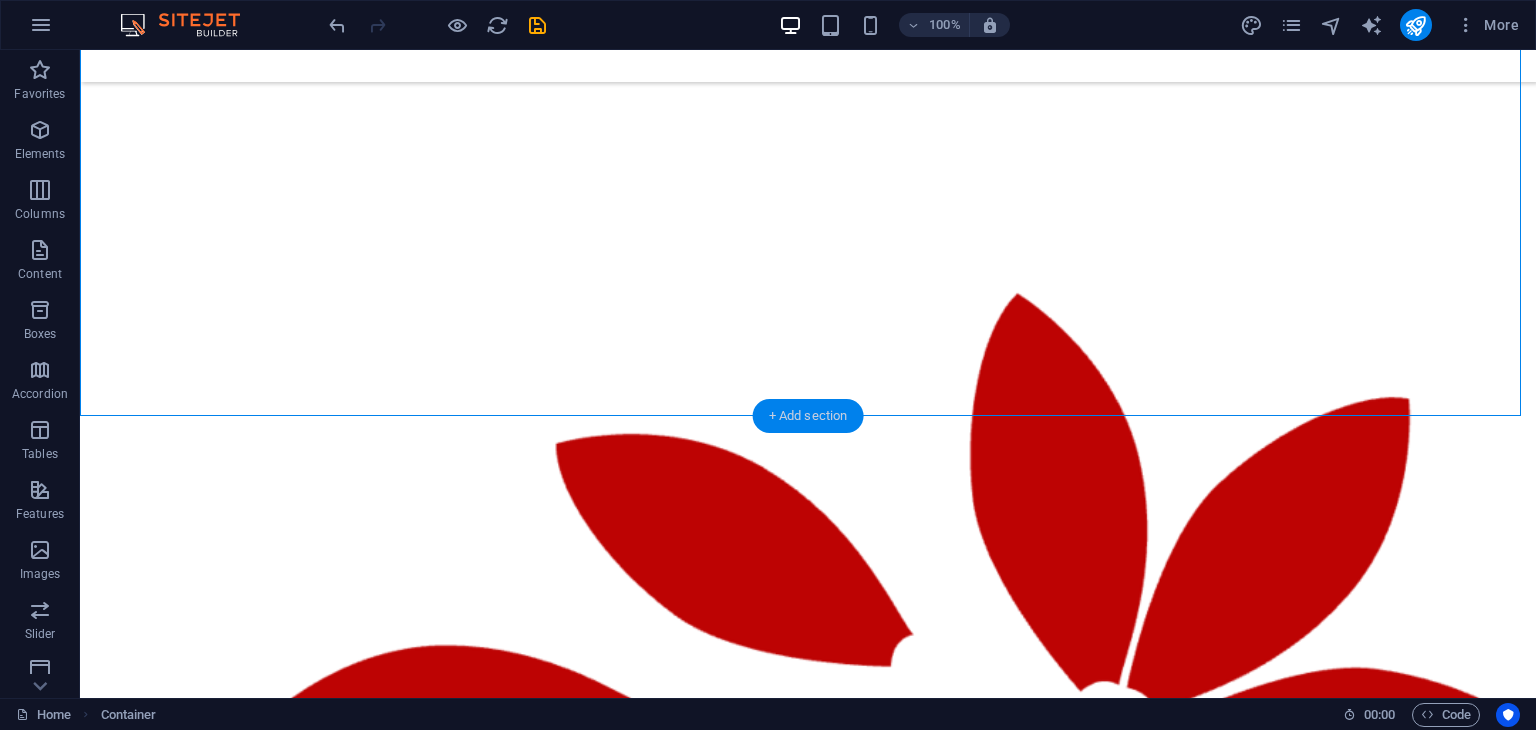 click on "+ Add section" at bounding box center (808, 416) 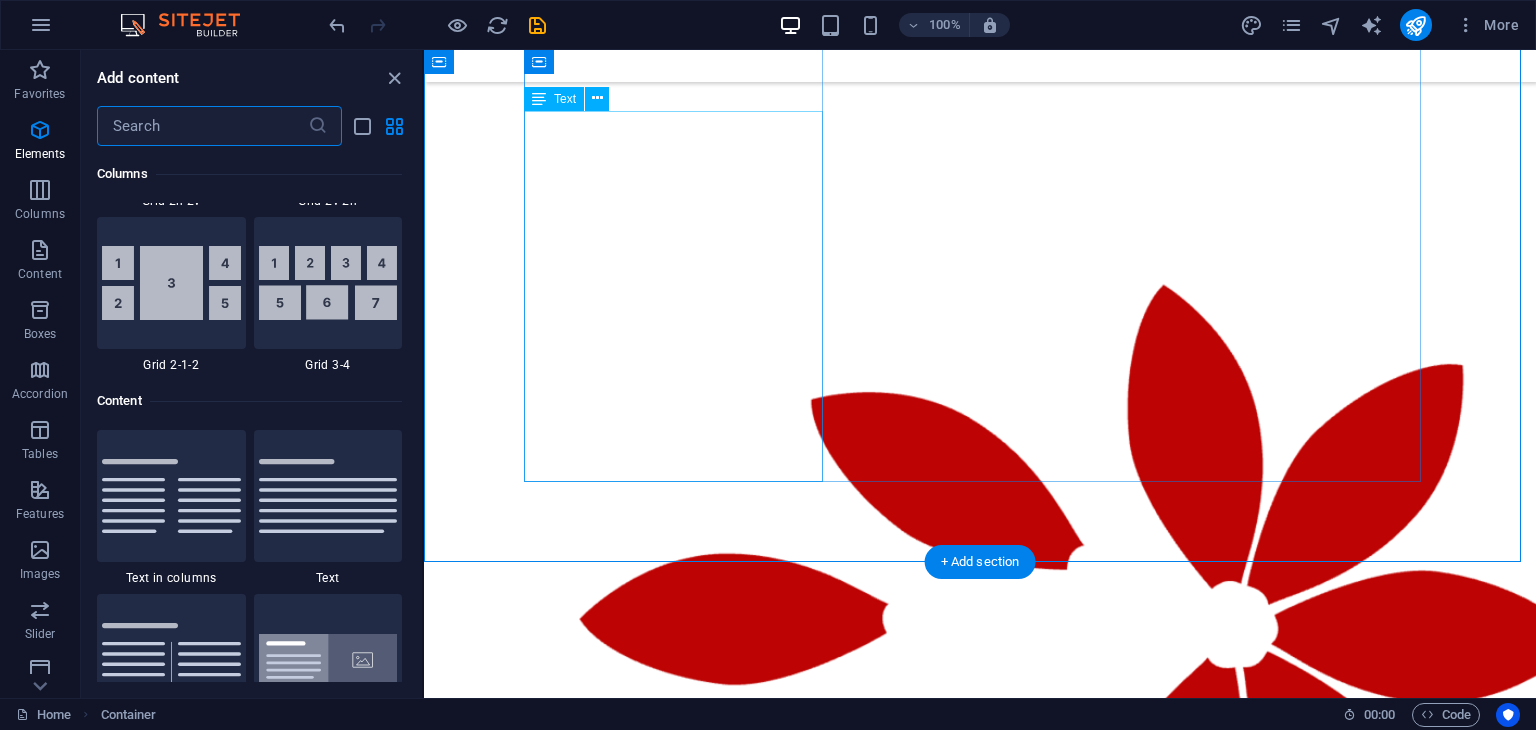 scroll, scrollTop: 3499, scrollLeft: 0, axis: vertical 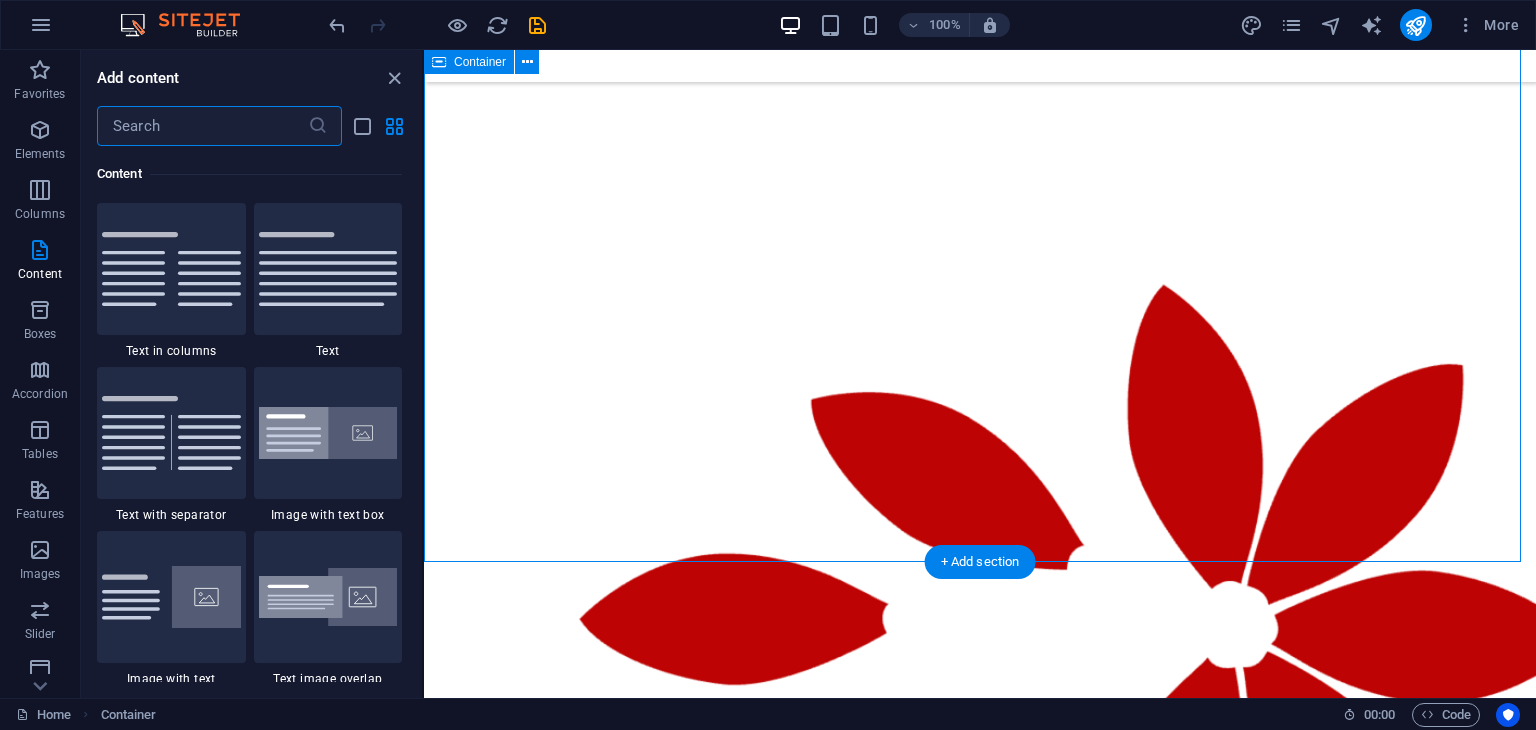 click on "Our Mission We are dedicated to empowering businesses with accurate financial insights and strategic support. Our mission is to ensure compliance with UAE regulations, improve operational efficiency, and promote sustainable growth in a competitive marketplace. With our expert guidance, companies can make well-informed decisions that enhance their long-term success and stability. About Us At AlWard AlMomaiz Accounting and Bookkeeping Services LLC, we are dedicated to providing accurate, trustworthy, and customized financial solutions for businesses of all sizes. Located in the UAE, our skilled team offers a full range of accounting, tax, and management services designed to enhance your financial clarity and drive business success. With a client-focused approach, we ensure your financial operations are seamless, enabling you to concentrate on growth and profitability. Your Success Partner Technology Driven Get a free quote Client support Expertise For Results" at bounding box center [980, 317] 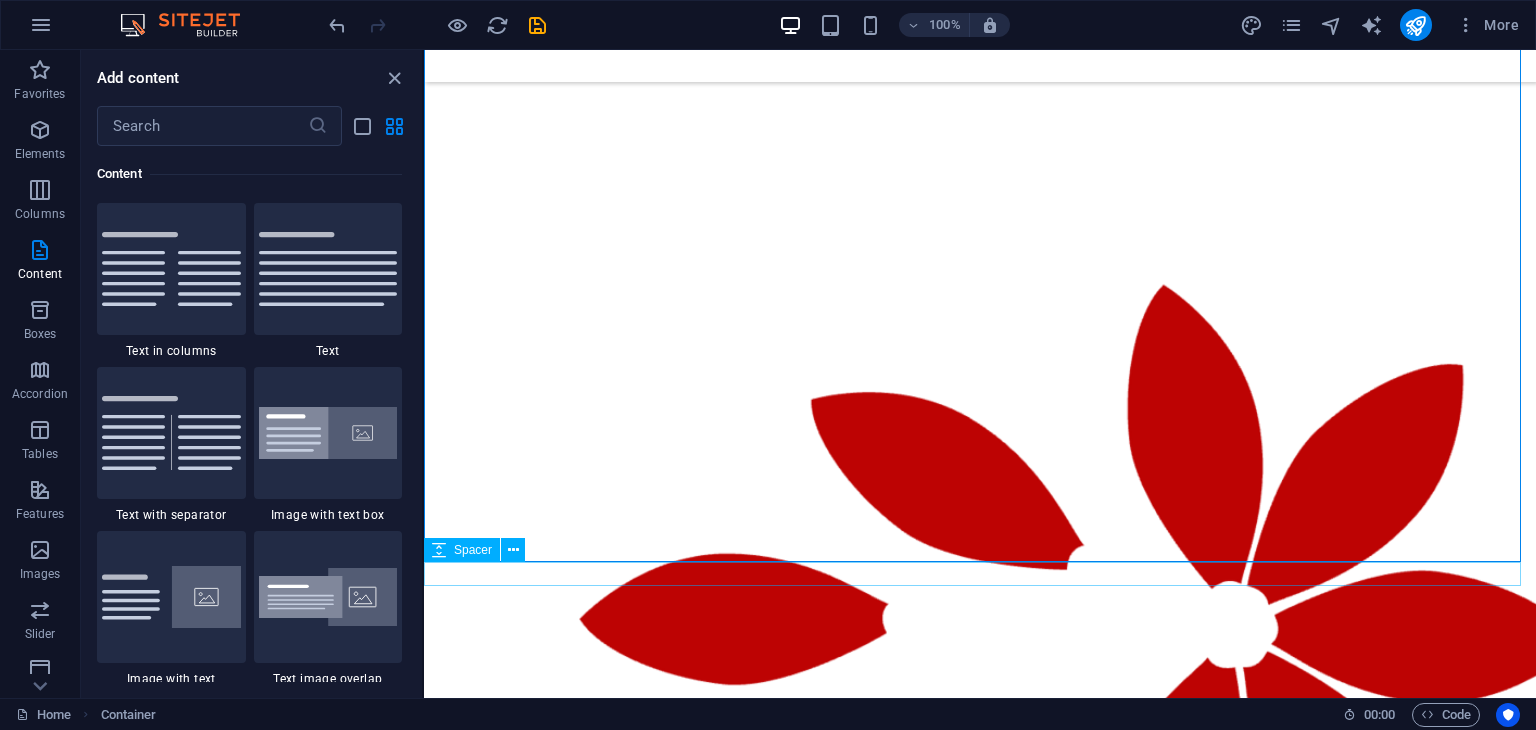 click on "Spacer" at bounding box center [473, 550] 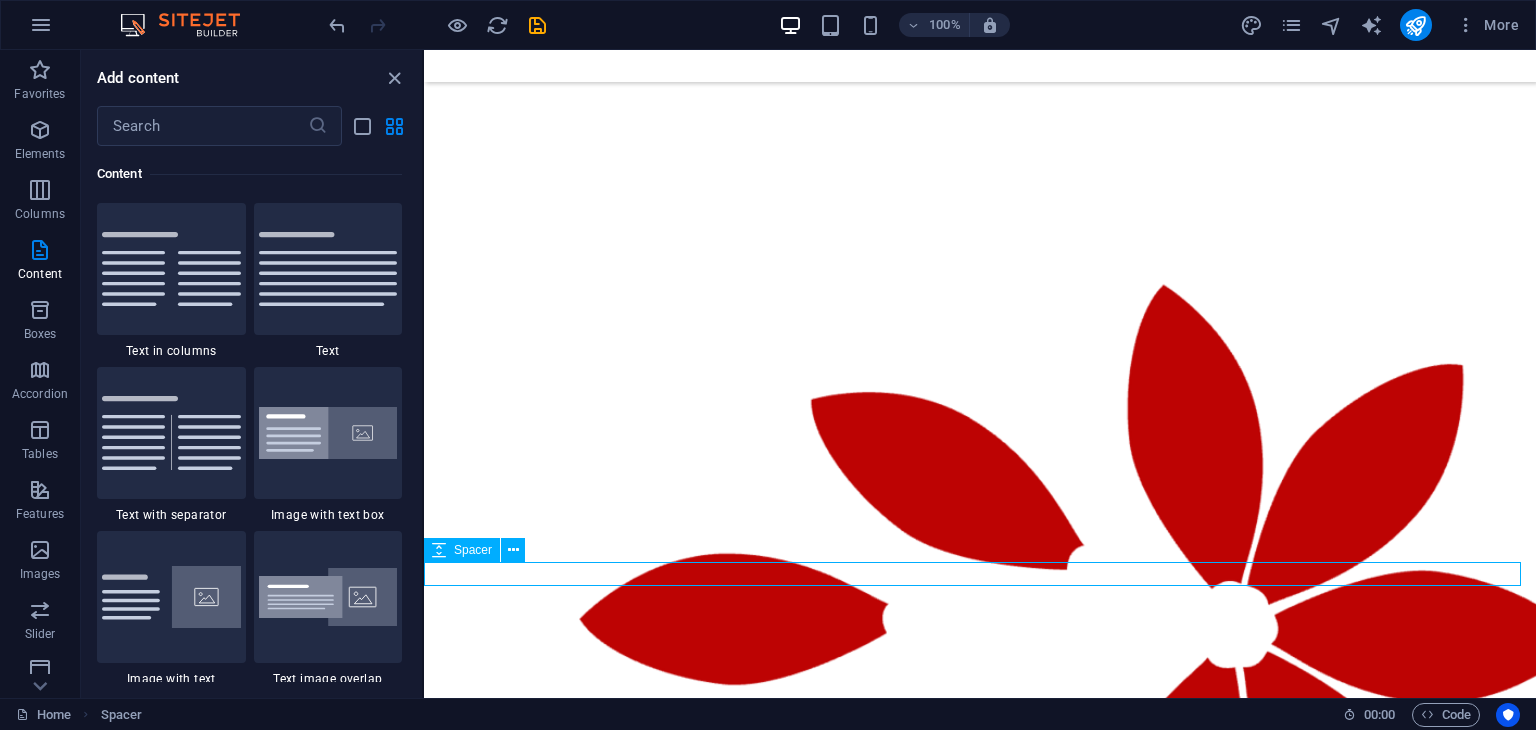 click on "Spacer" at bounding box center (473, 550) 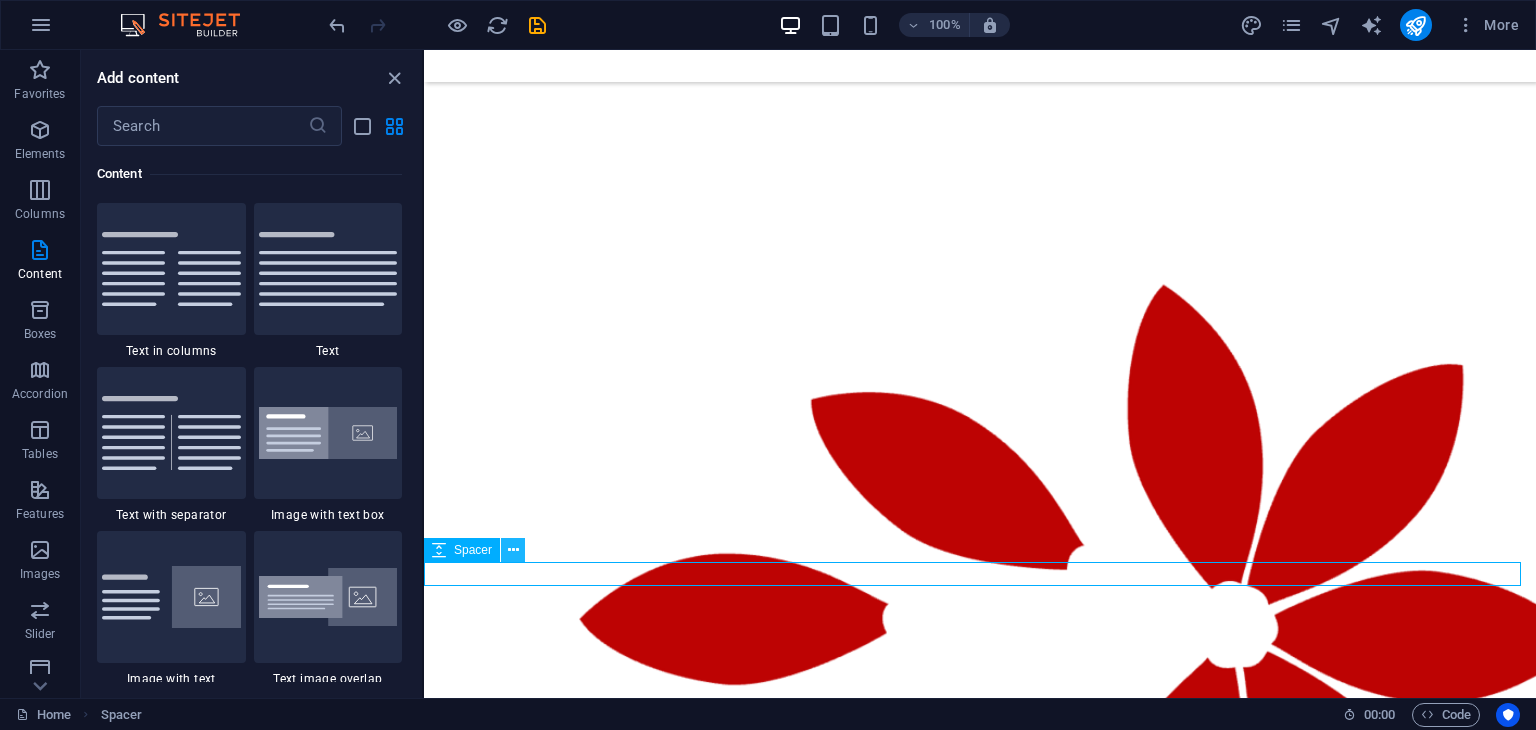 click at bounding box center (513, 550) 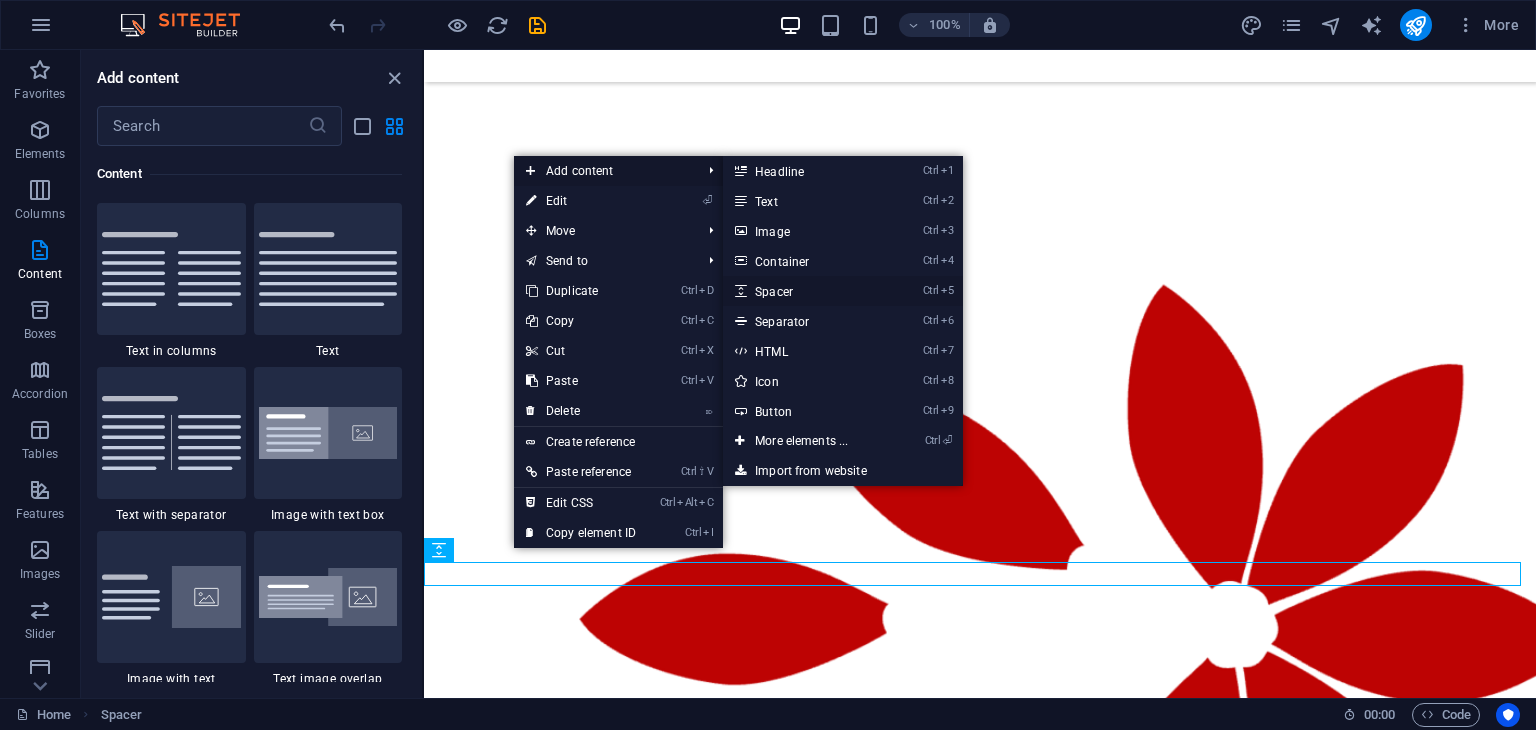 click on "Ctrl 5  Spacer" at bounding box center (805, 291) 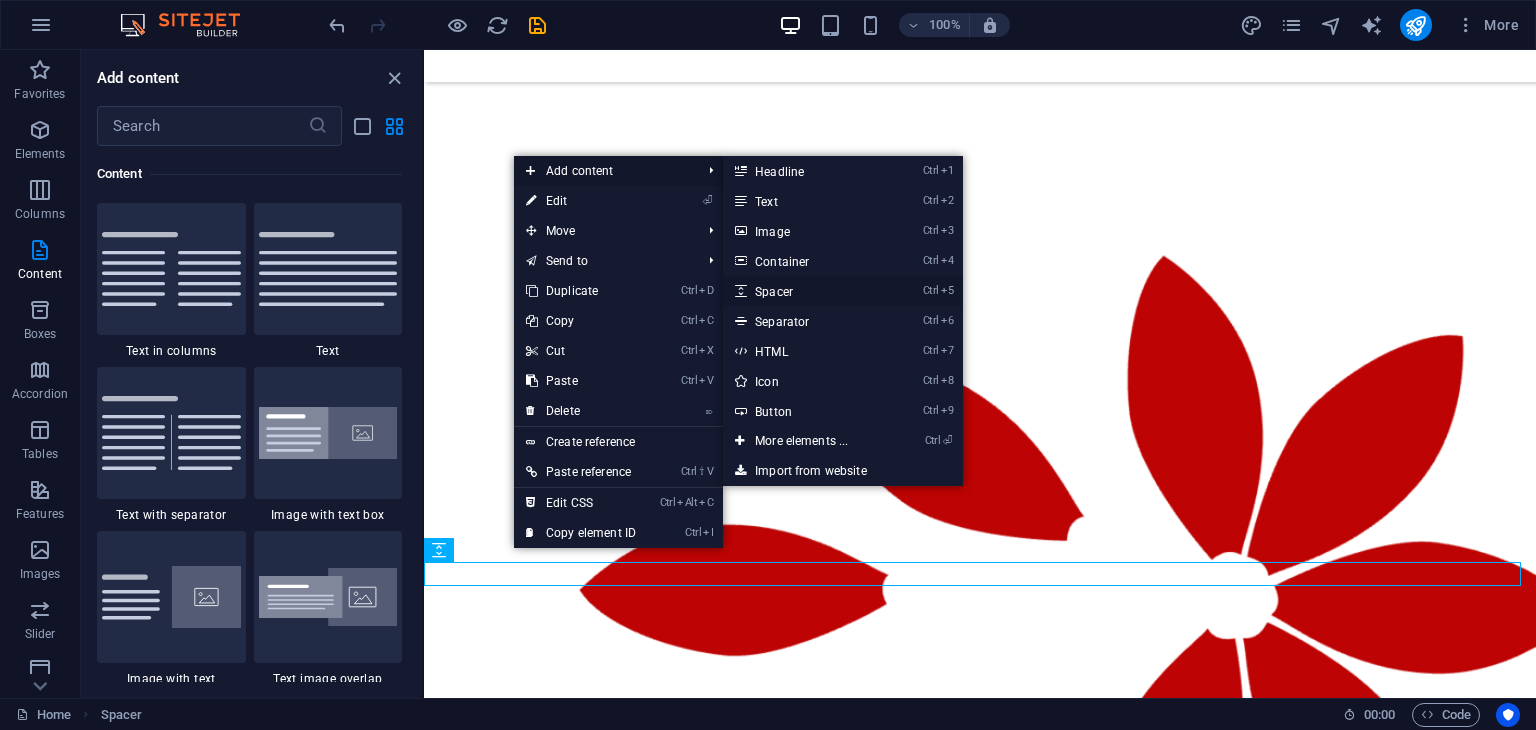 select on "px" 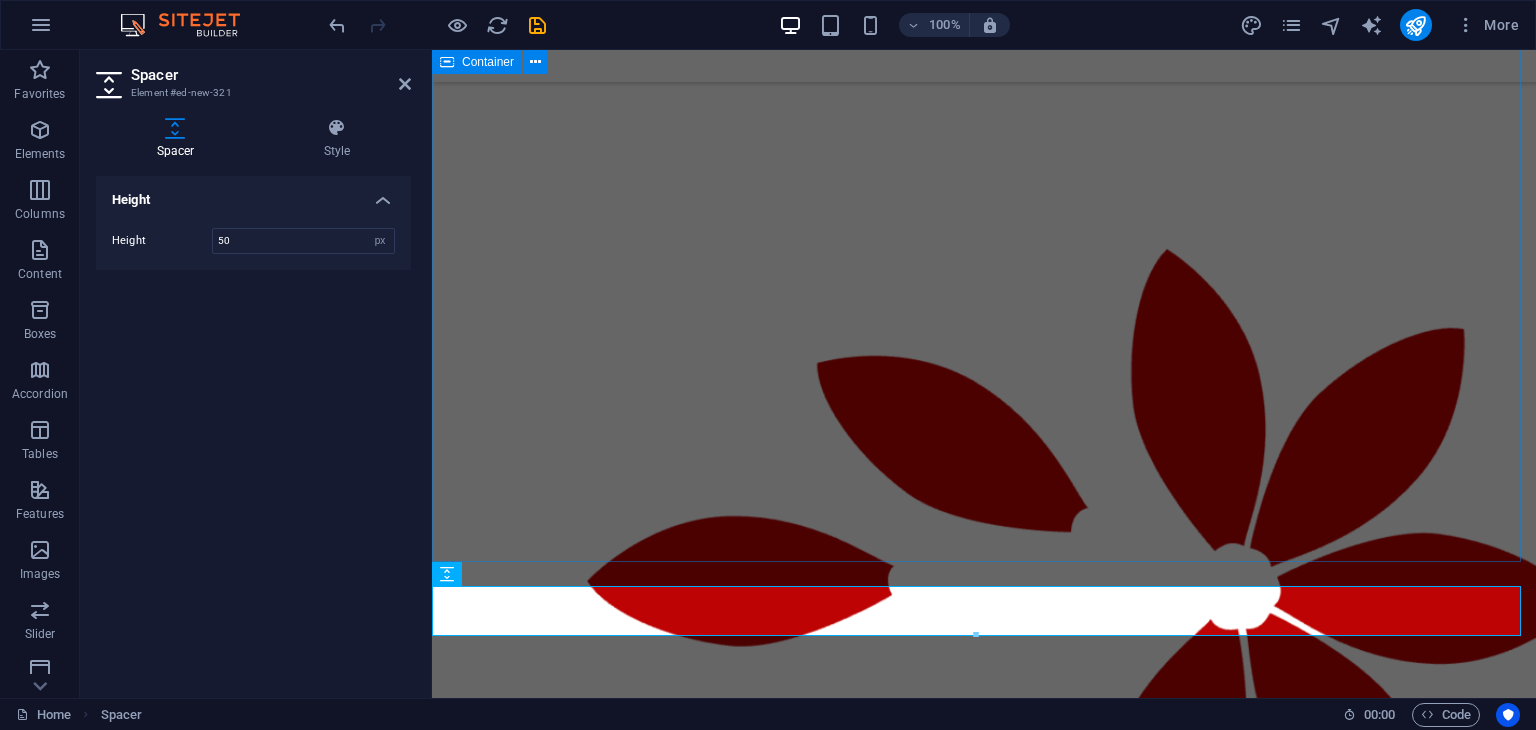 click on "Our Mission We are dedicated to empowering businesses with accurate financial insights and strategic support. Our mission is to ensure compliance with UAE regulations, improve operational efficiency, and promote sustainable growth in a competitive marketplace. With our expert guidance, companies can make well-informed decisions that enhance their long-term success and stability. About Us At AlWard AlMomaiz Accounting and Bookkeeping Services LLC, we are dedicated to providing accurate, trustworthy, and customized financial solutions for businesses of all sizes. Located in the UAE, our skilled team offers a full range of accounting, tax, and management services designed to enhance your financial clarity and drive business success. With a client-focused approach, we ensure your financial operations are seamless, enabling you to concentrate on growth and profitability. Your Success Partner Technology Driven Get a free quote Client support Expertise For Results" at bounding box center (984, 281) 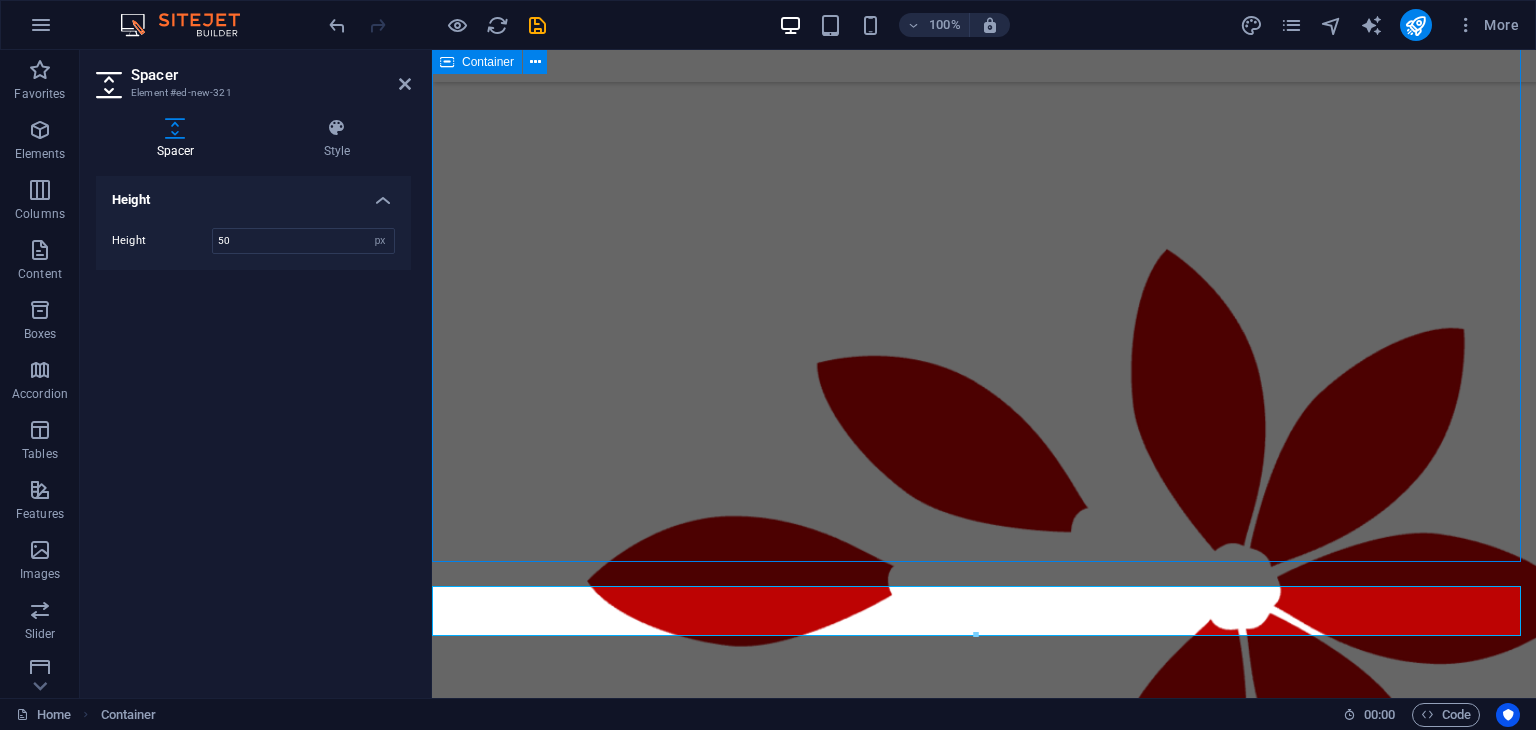 scroll, scrollTop: 3429, scrollLeft: 0, axis: vertical 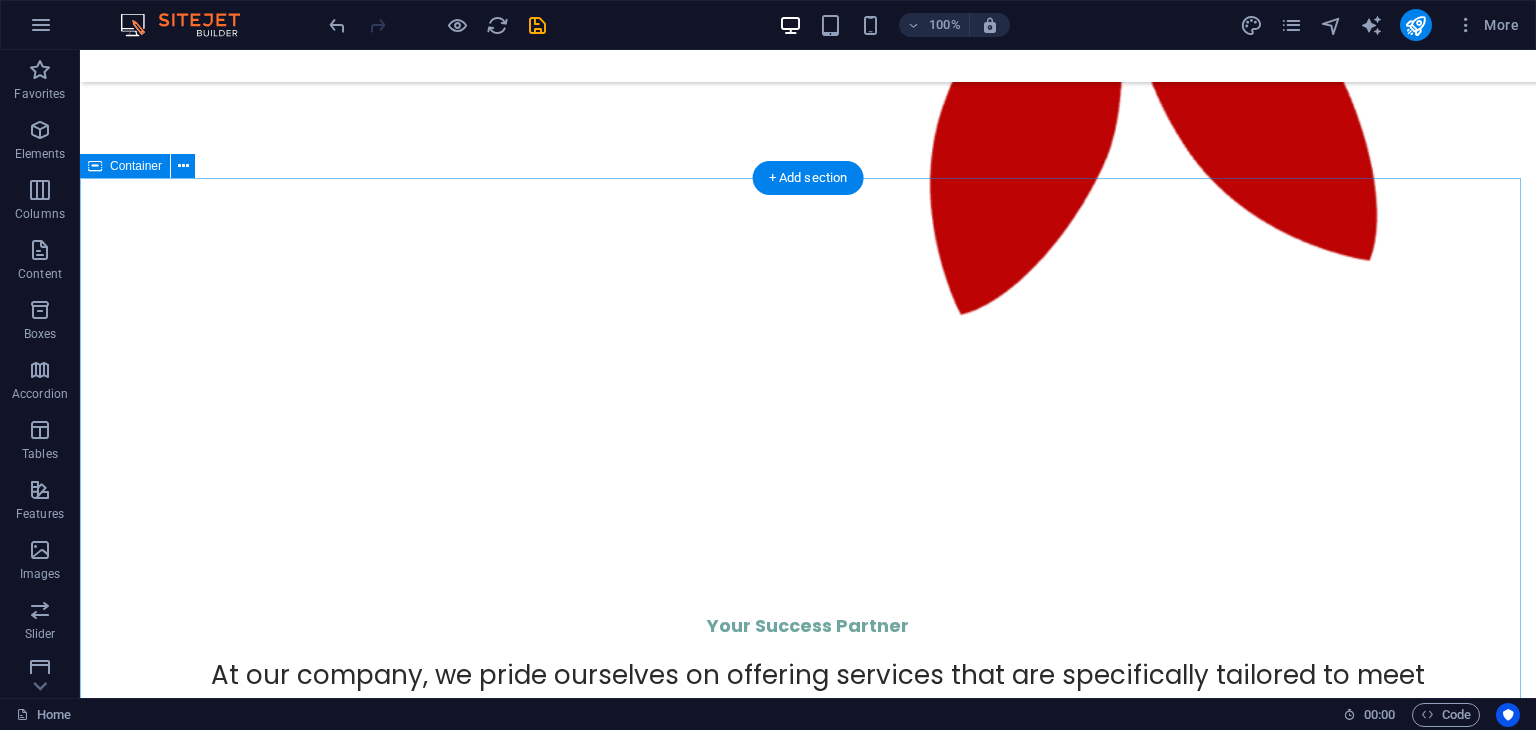 click on "‌Our Services Reliable | Affordable | Expert Financial Solutions At Al Ward Al Momaiz Accounting & Bookkeeping Services, we offer professional and accurate accounting solutions tailored specifically for businesses in the UAE. With over 20 years of experience, we assist startups, SMEs, and established companies in managing their finances efficiently while ensuring compliance with UAE regulations. Our extensive range of services includes bookkeeping and financial reporting, accounts reconciliation, bank reconciliation, VAT registration and filing, payroll management, business advisory services, and much more. Whether you need on-demand freelance services or a hybrid accounting model combining remote and on-site support, we deliver cost-effective and flexible solutions designed to meet your unique needs. Let Al Ward Al Momaiz take care of your accounting requirements so you can focus on growing your business! Contact us today for a free consultation! Email us - info@[DOMAIN].com Whatsapp- [PHONE]" at bounding box center (808, 2502) 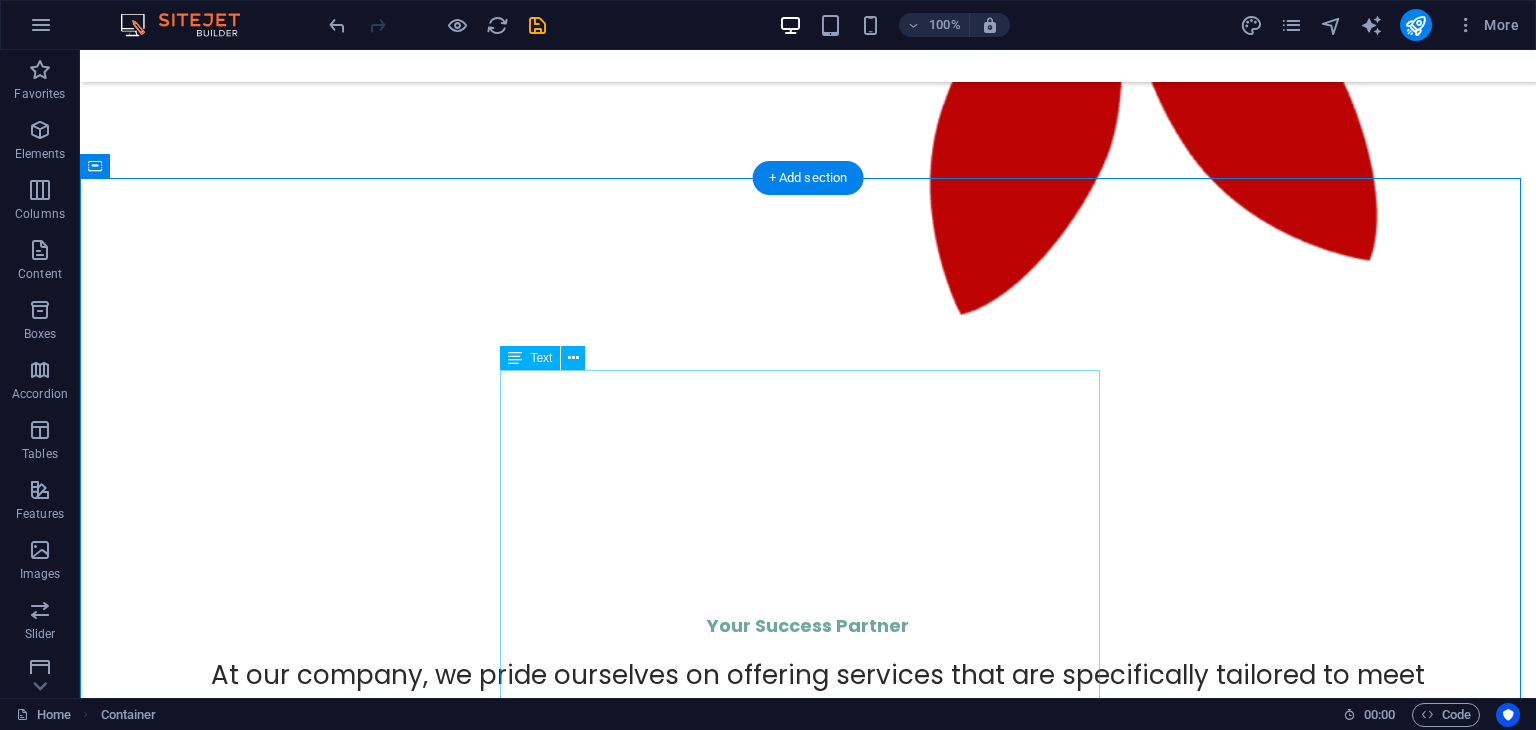 click on "Reliable | Affordable | Expert Financial Solutions At Al Ward Al Momaiz Accounting & Bookkeeping Services, we offer professional and accurate accounting solutions tailored specifically for businesses in the UAE. With over 20 years of experience, we assist startups, SMEs, and established companies in managing their finances efficiently while ensuring compliance with UAE regulations. Our extensive range of services includes bookkeeping and financial reporting, accounts reconciliation, bank reconciliation, VAT registration and filing, payroll management, business advisory services, and much more. Whether you need on-demand freelance services or a hybrid accounting model combining remote and on-site support, we deliver cost-effective and flexible solutions designed to meet your unique needs. Let Al Ward Al Momaiz take care of your accounting requirements so you can focus on growing your business! Contact us today for a free consultation! Email us - info@[DOMAIN].com Whatsapp- [PHONE]" at bounding box center (808, 2598) 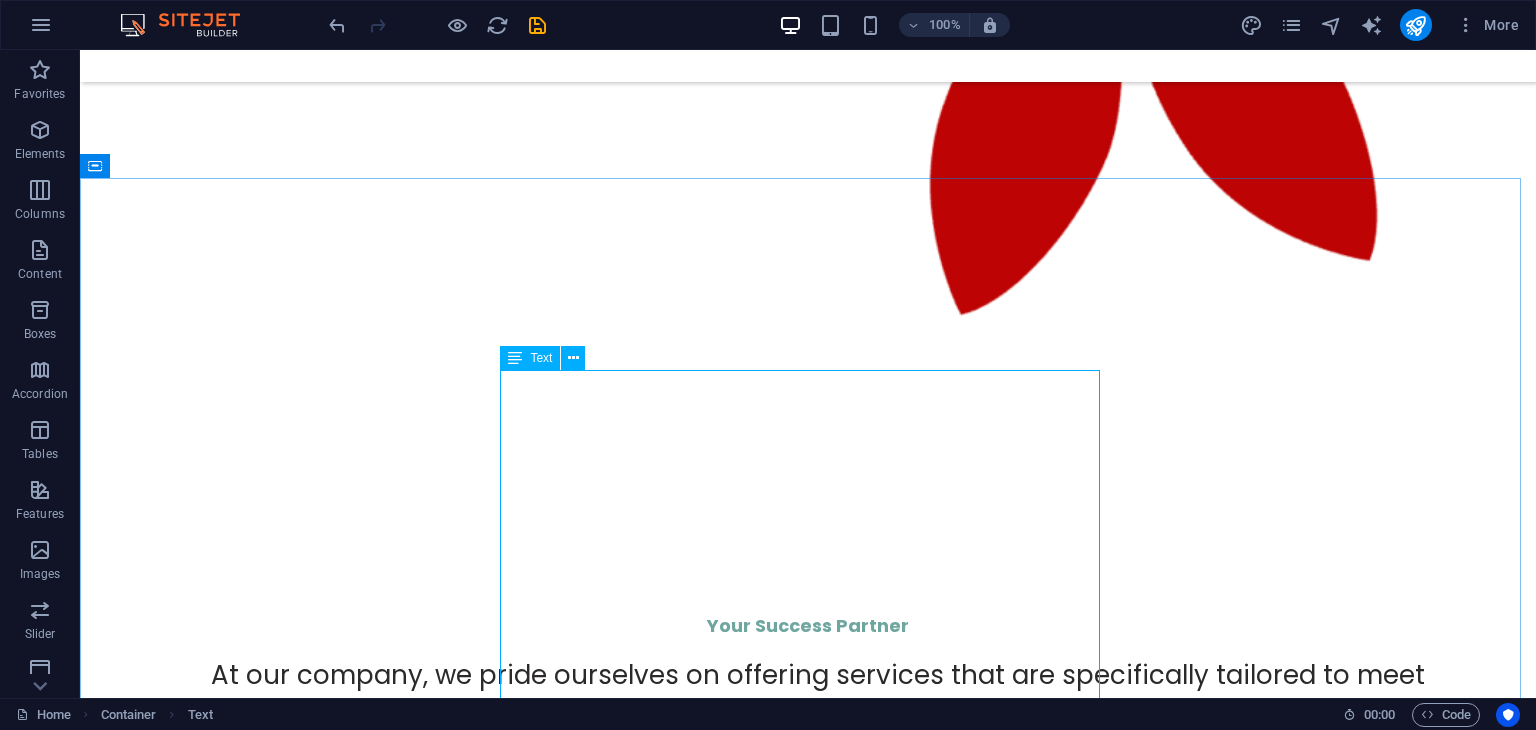 click on "Text" at bounding box center (541, 358) 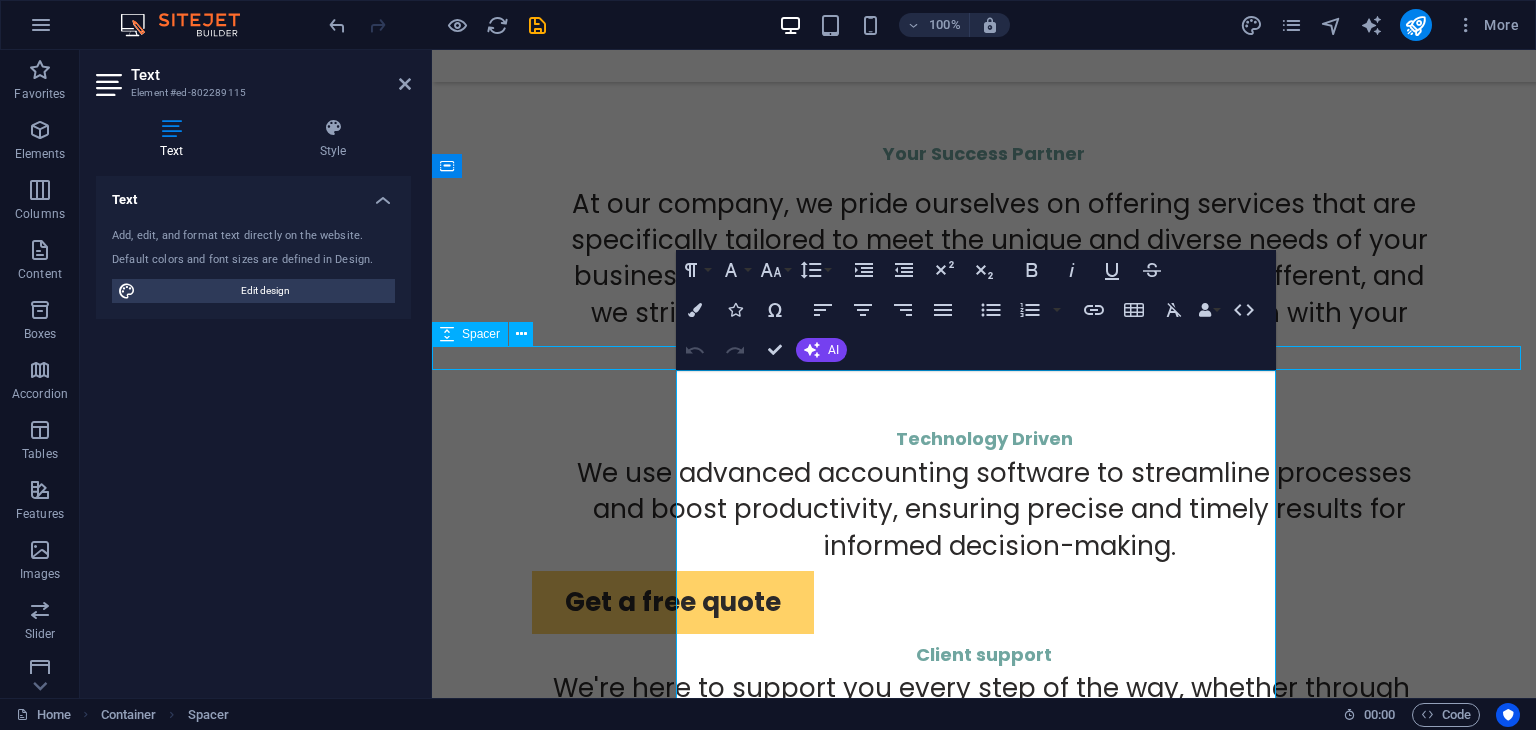 scroll, scrollTop: 4283, scrollLeft: 0, axis: vertical 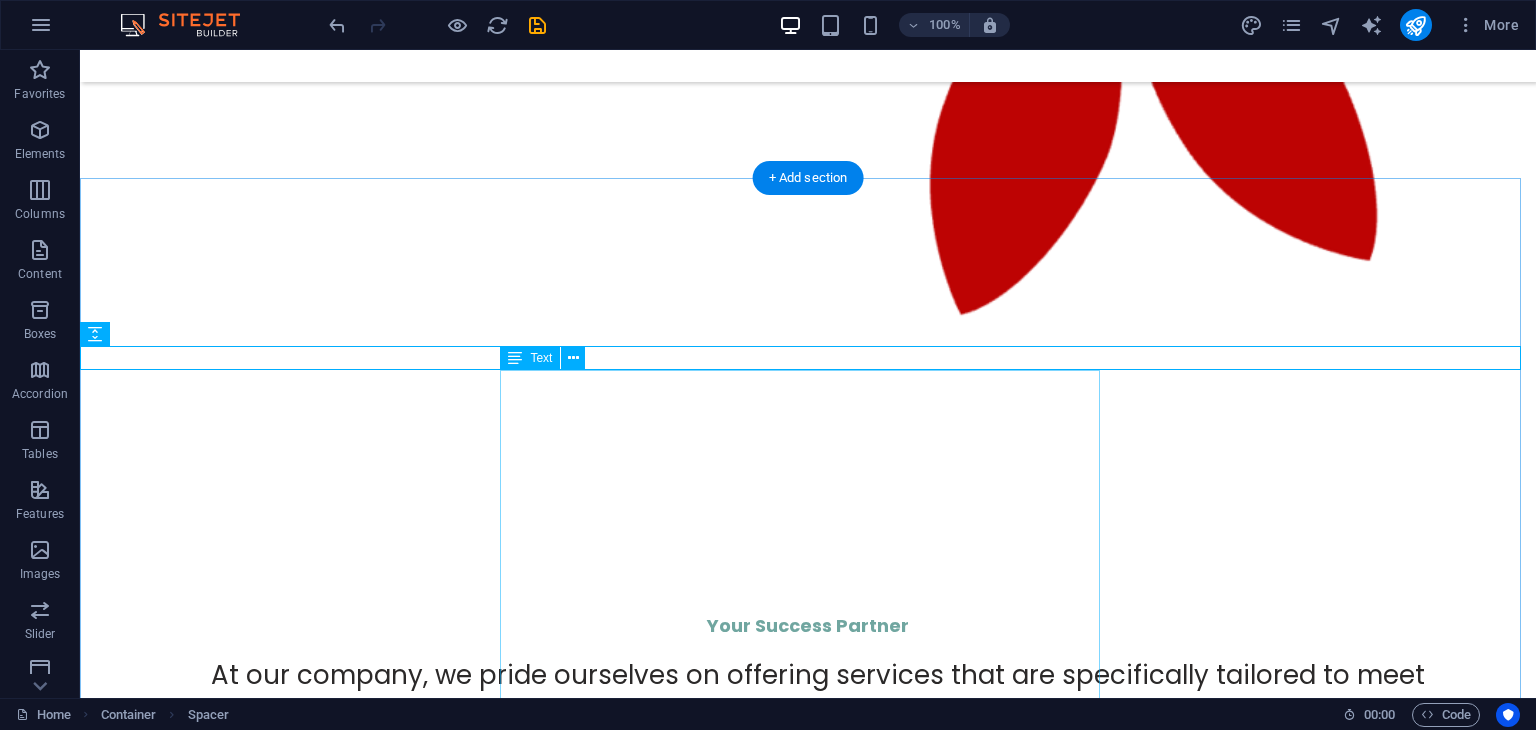 click on "Reliable | Affordable | Expert Financial Solutions At Al Ward Al Momaiz Accounting & Bookkeeping Services, we offer professional and accurate accounting solutions tailored specifically for businesses in the UAE. With over 20 years of experience, we assist startups, SMEs, and established companies in managing their finances efficiently while ensuring compliance with UAE regulations. Our extensive range of services includes bookkeeping and financial reporting, accounts reconciliation, bank reconciliation, VAT registration and filing, payroll management, business advisory services, and much more. Whether you need on-demand freelance services or a hybrid accounting model combining remote and on-site support, we deliver cost-effective and flexible solutions designed to meet your unique needs. Let Al Ward Al Momaiz take care of your accounting requirements so you can focus on growing your business! Contact us today for a free consultation! Email us - info@[DOMAIN].com Whatsapp- [PHONE]" at bounding box center [808, 2598] 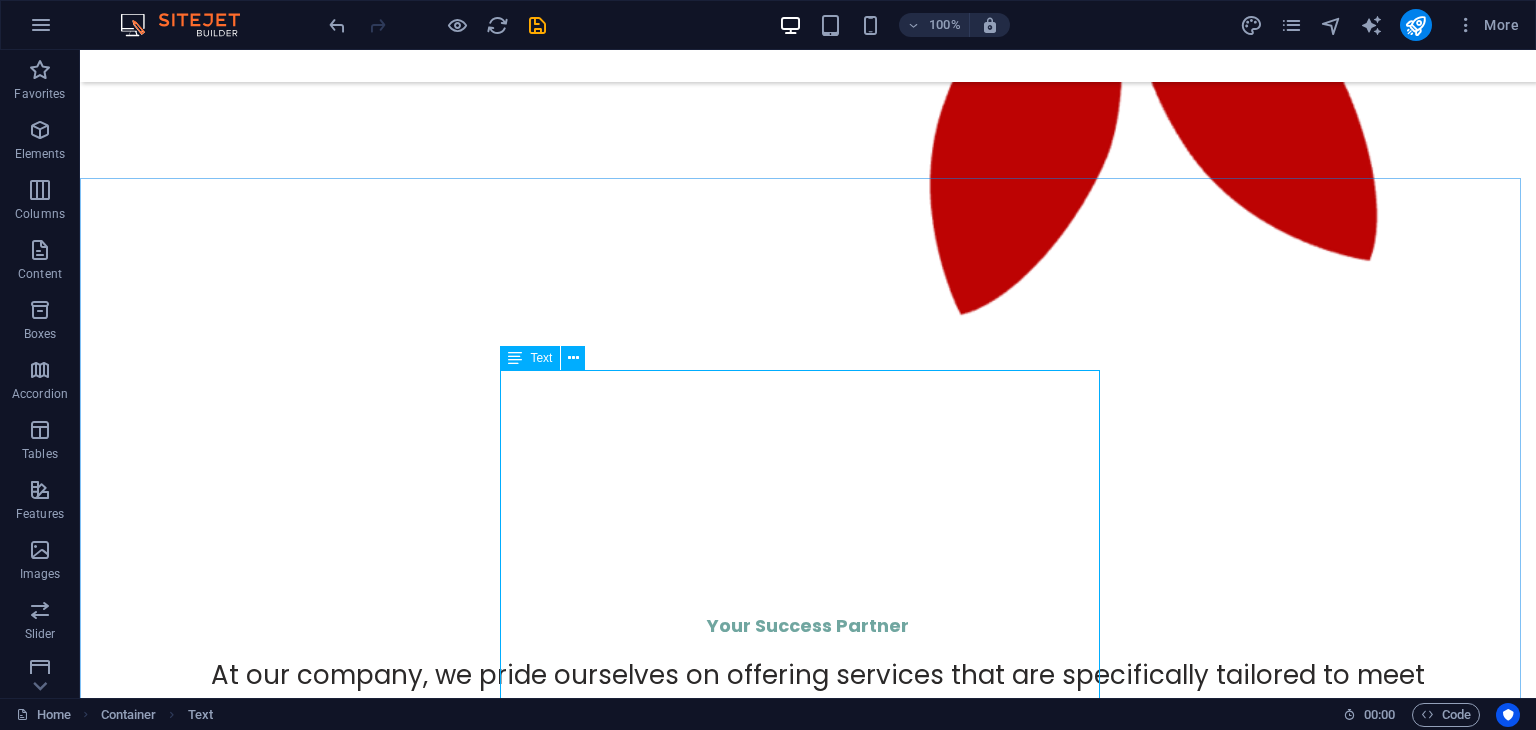click on "Text" at bounding box center [541, 358] 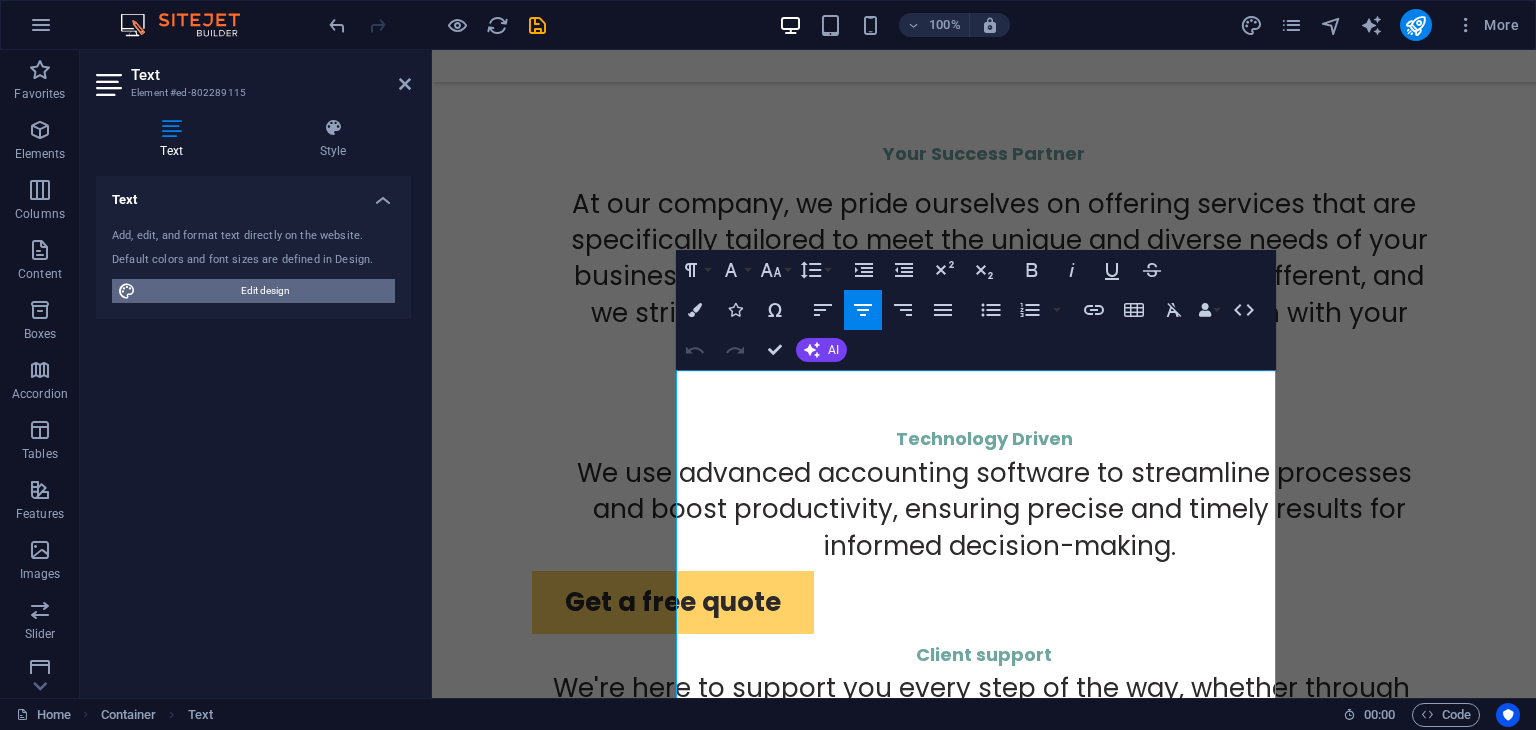 click on "Edit design" at bounding box center (265, 291) 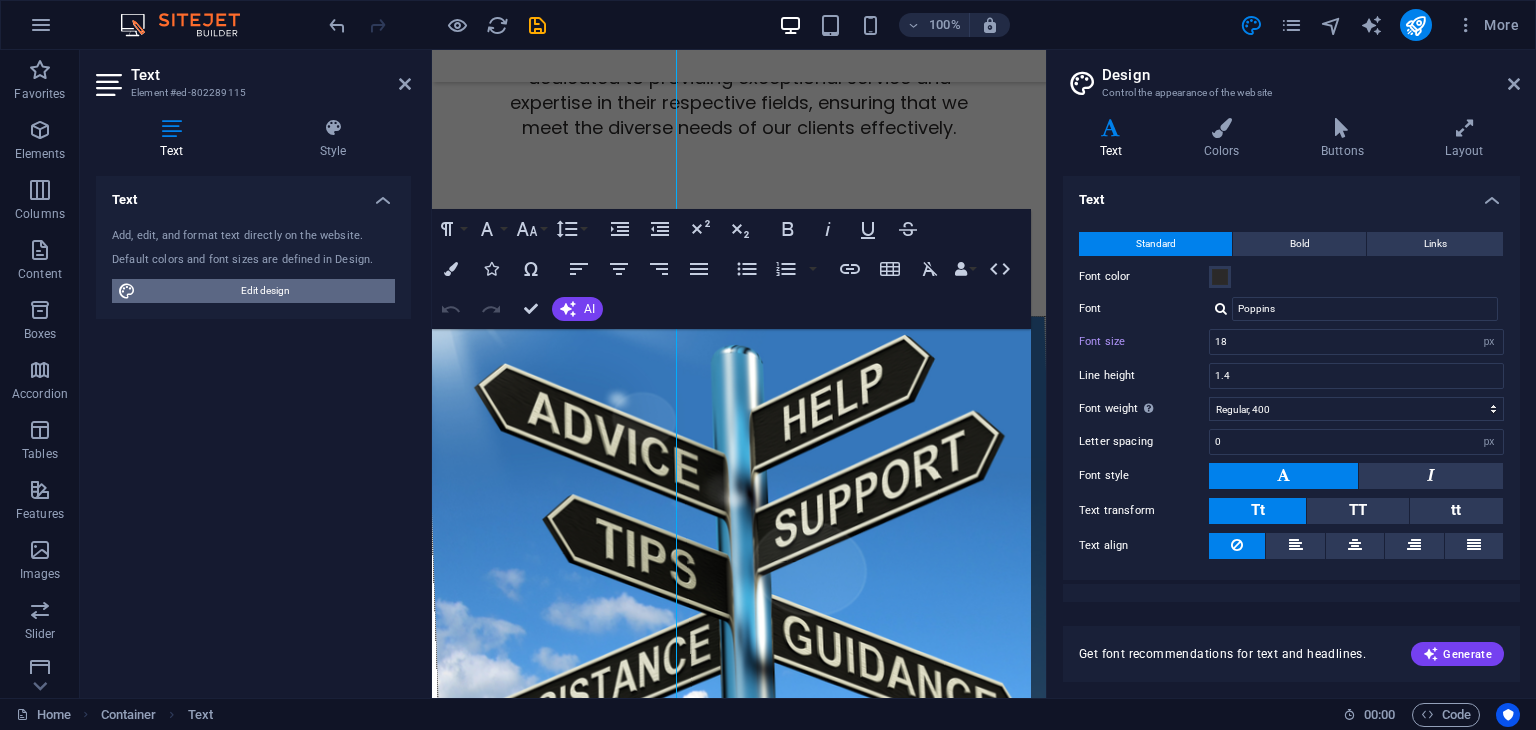 scroll, scrollTop: 4956, scrollLeft: 0, axis: vertical 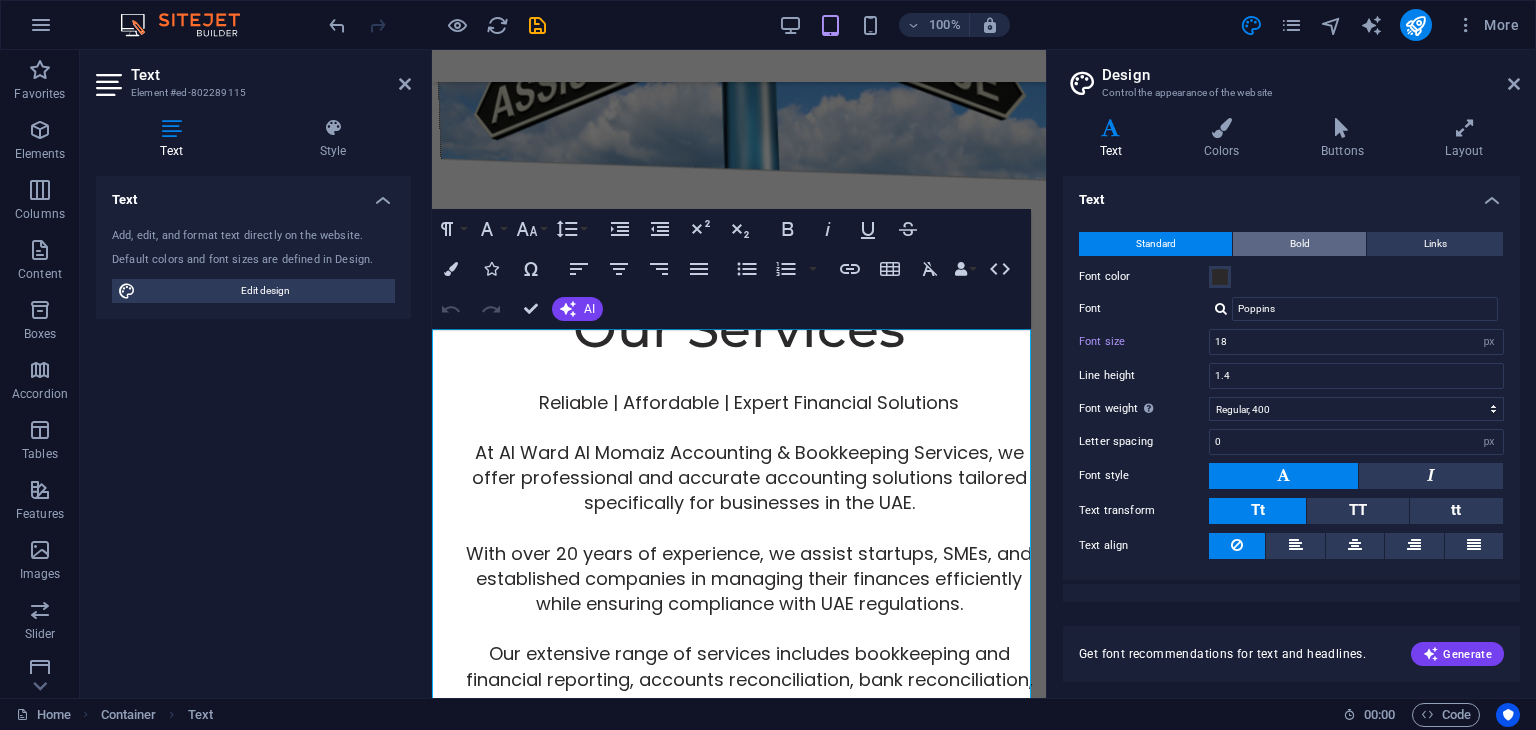 click on "Bold" at bounding box center [1300, 244] 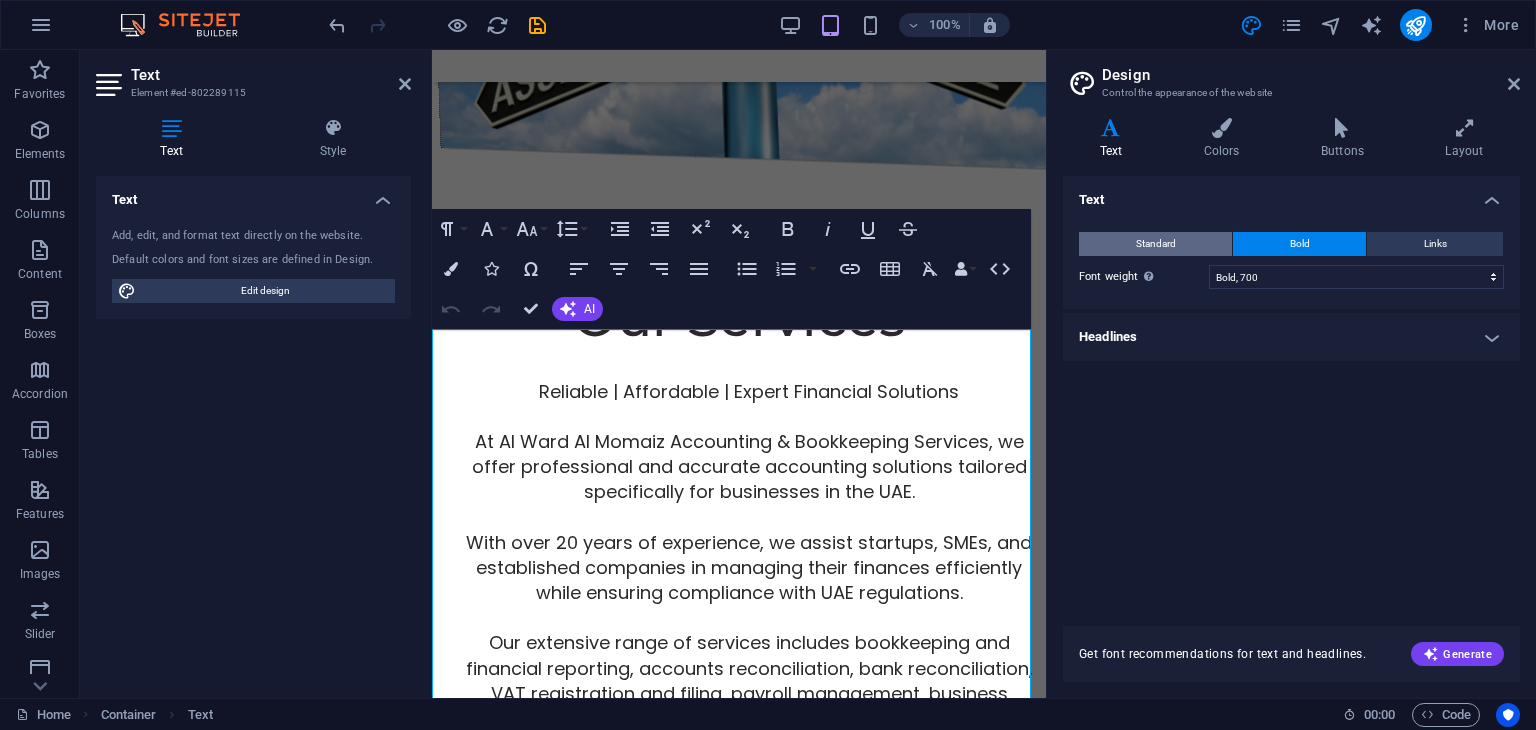 click on "Standard" at bounding box center [1156, 244] 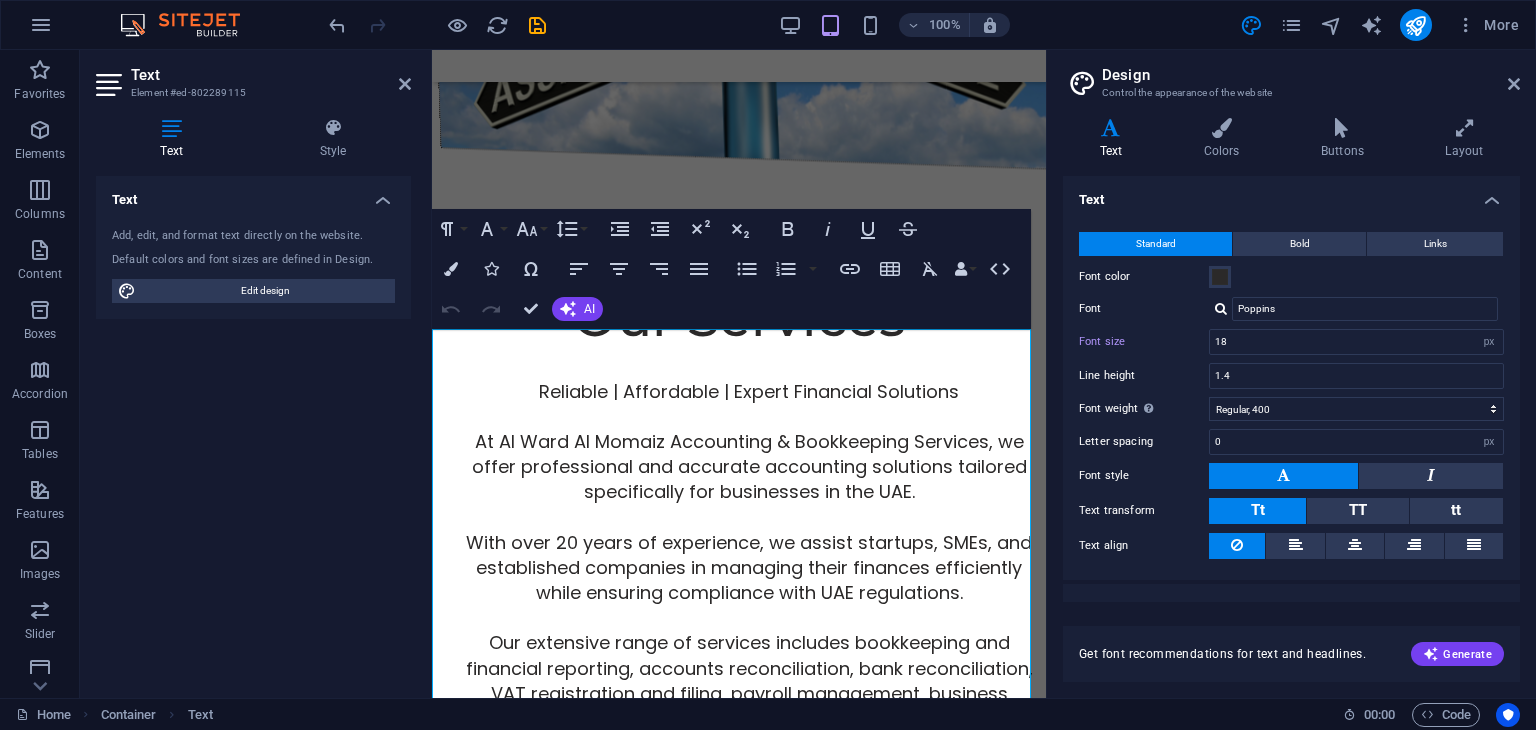 click on "Standard" at bounding box center (1156, 244) 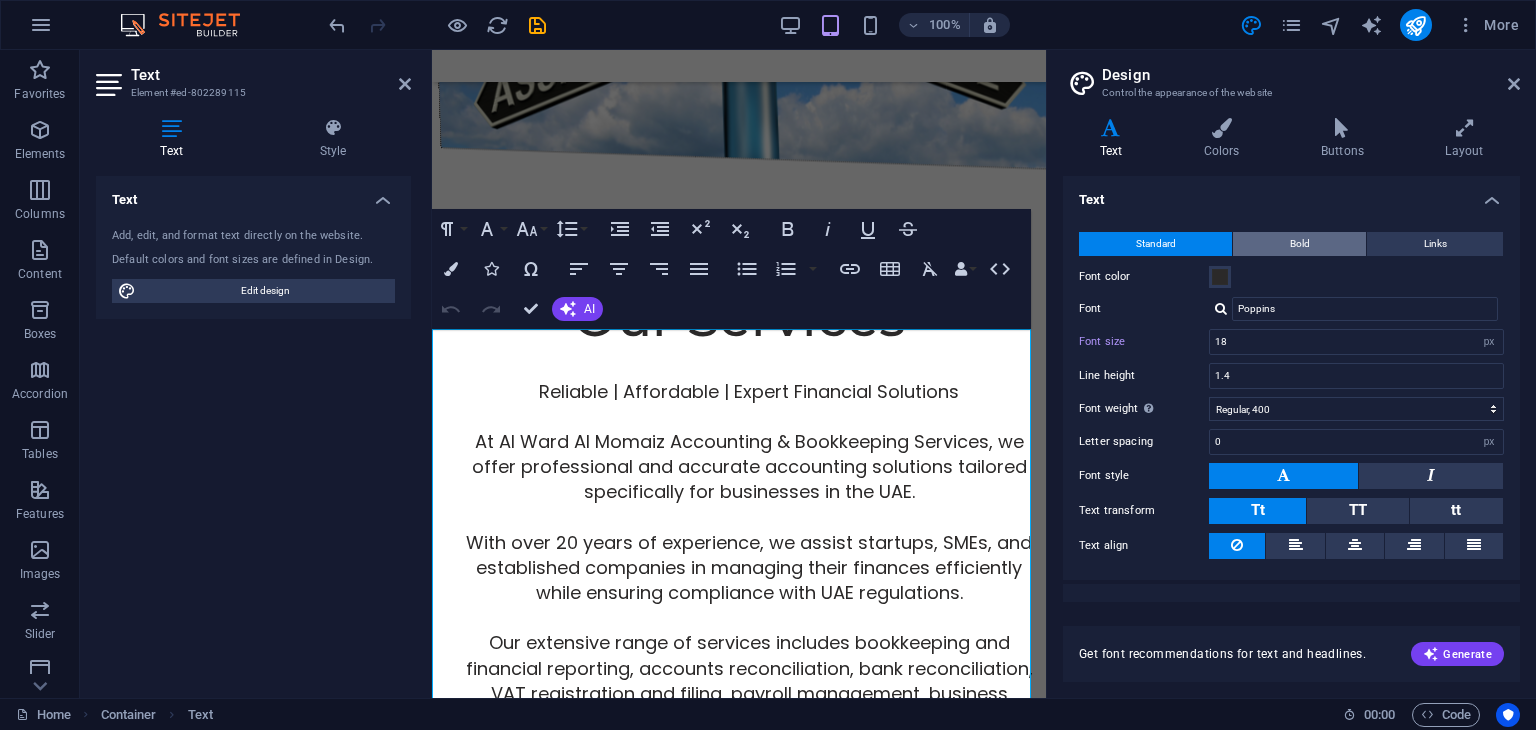 click on "Bold" at bounding box center (1299, 244) 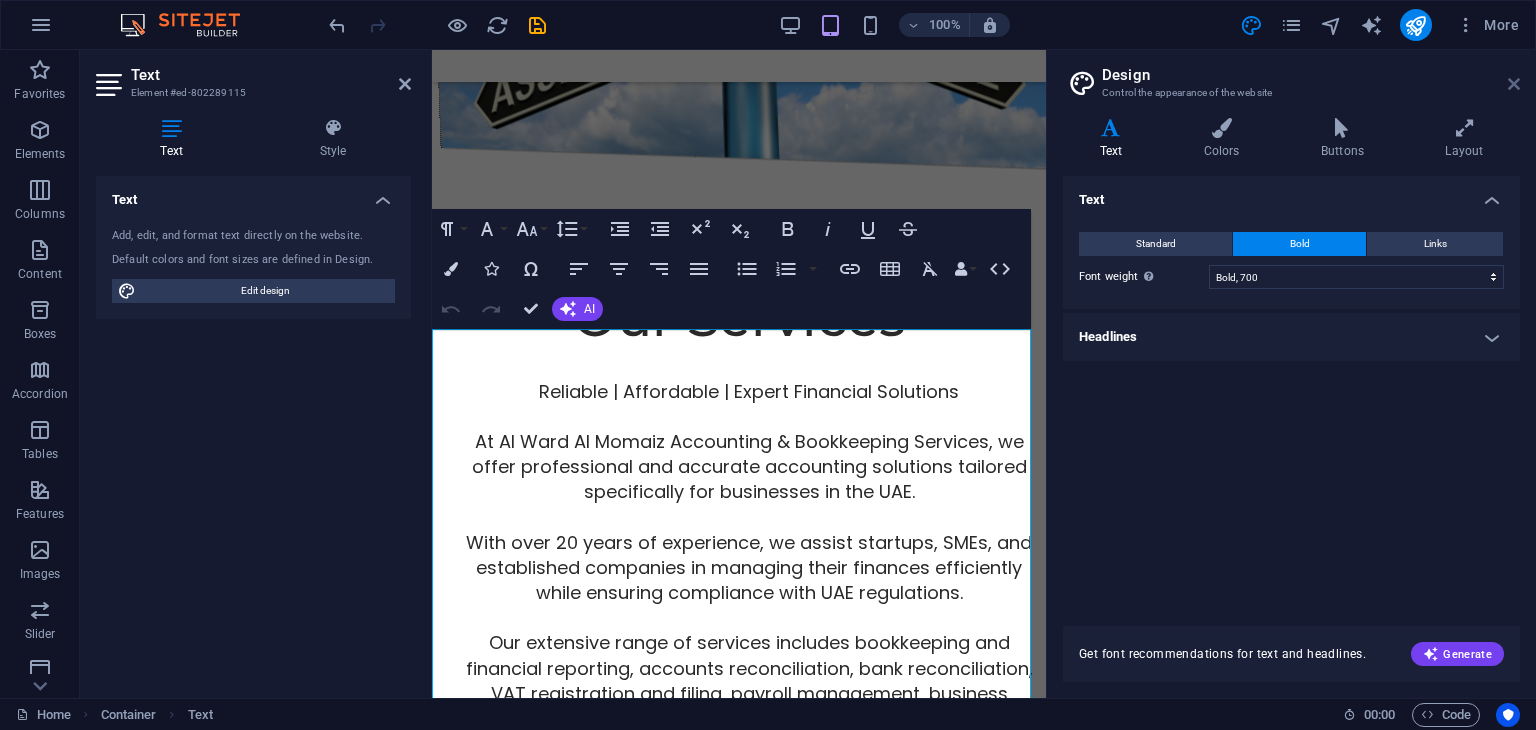 click at bounding box center [1514, 84] 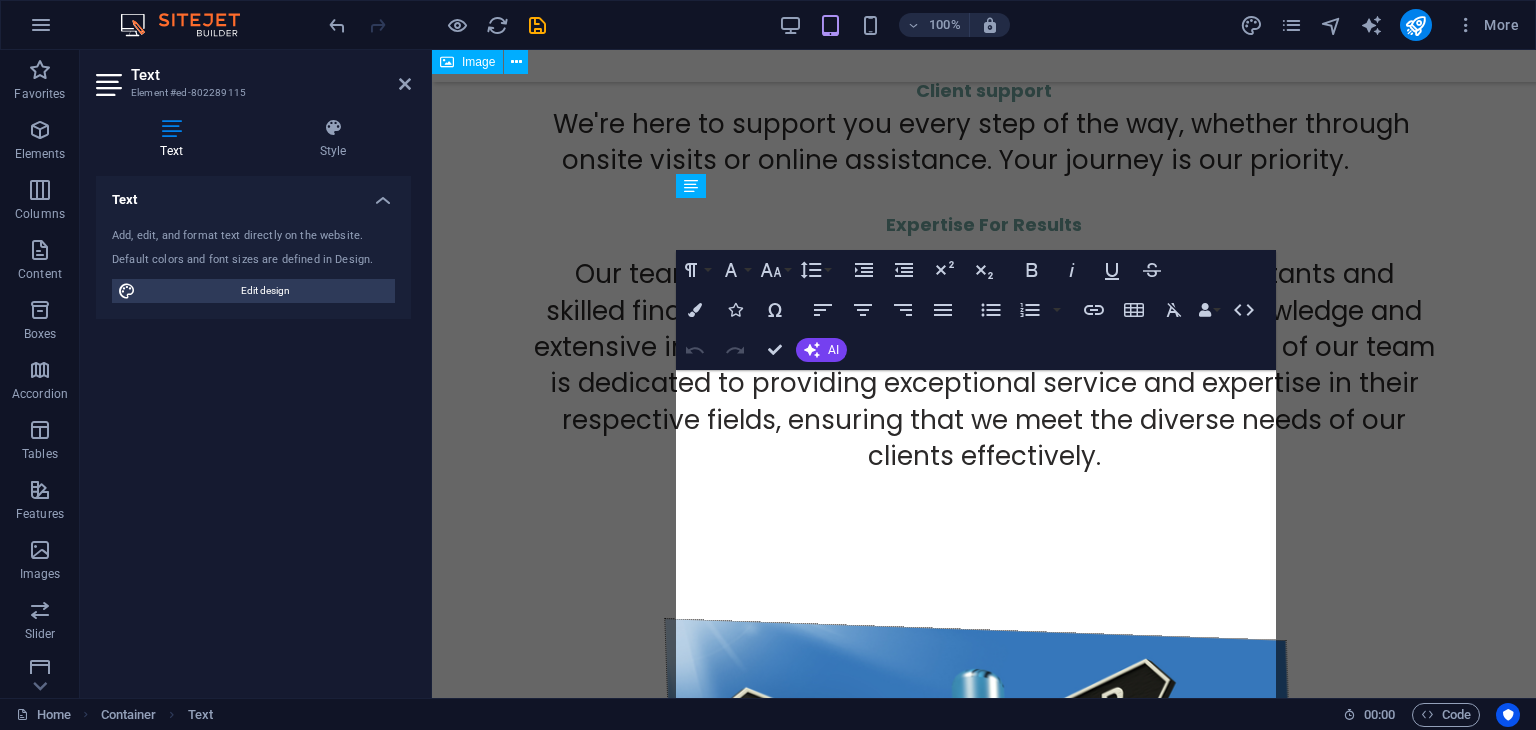 scroll, scrollTop: 4392, scrollLeft: 0, axis: vertical 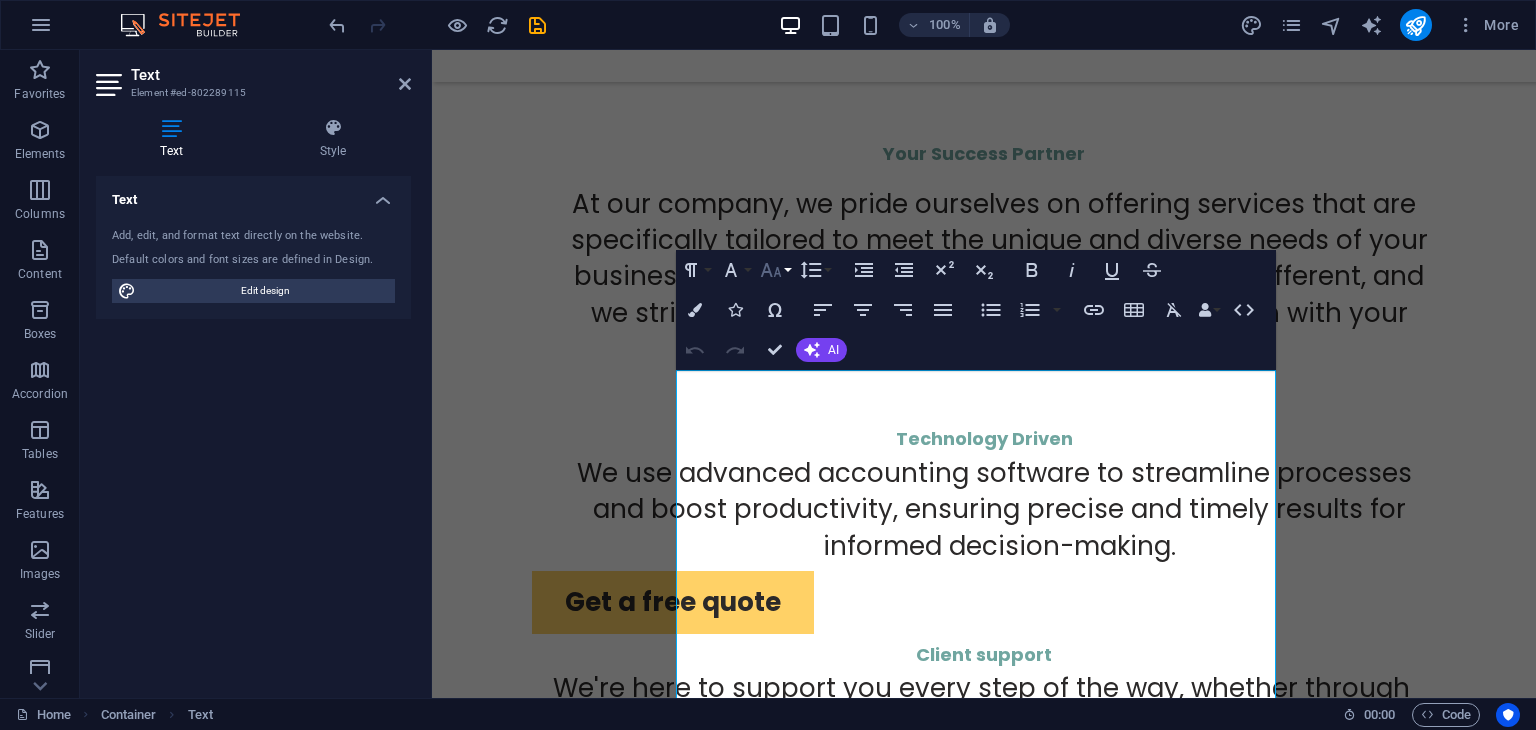 click 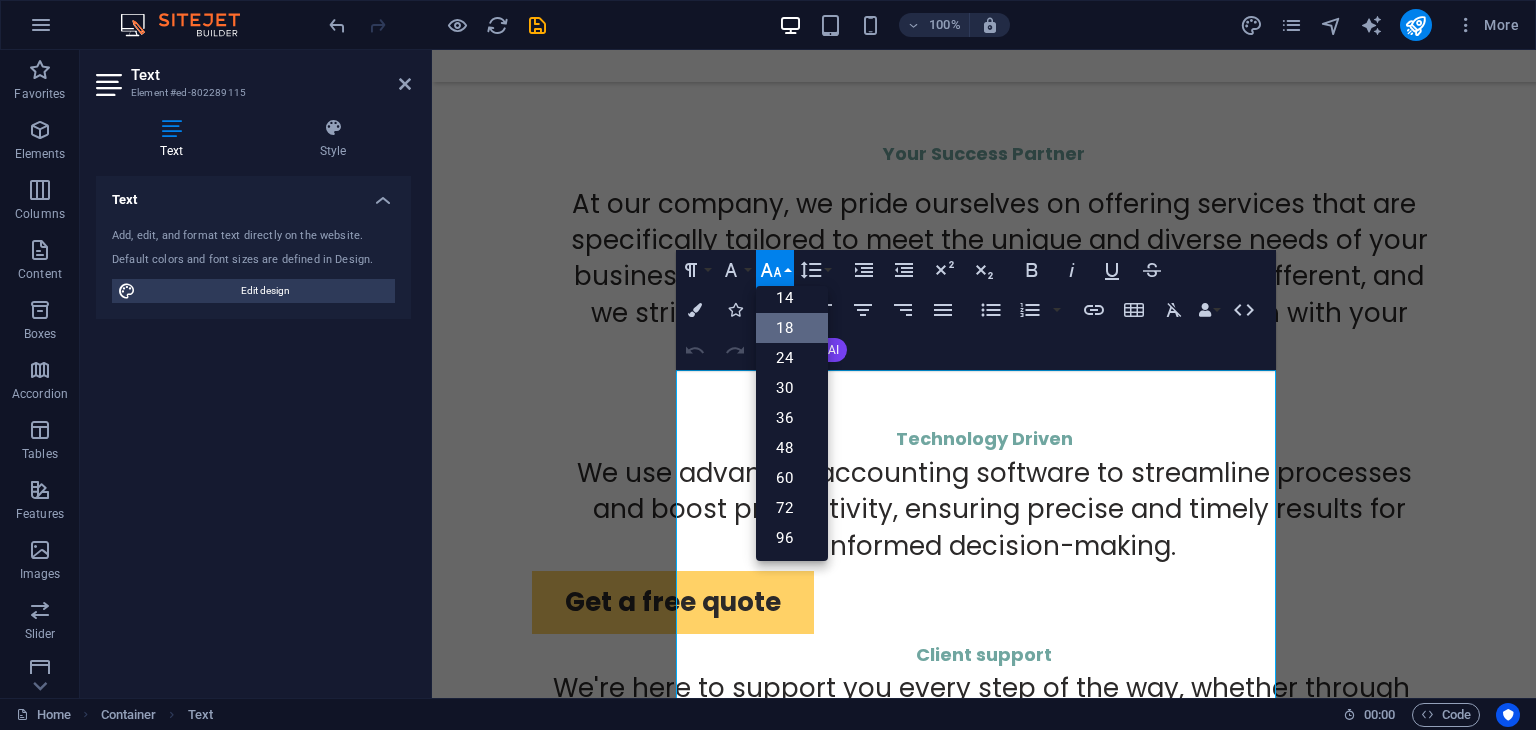 scroll, scrollTop: 160, scrollLeft: 0, axis: vertical 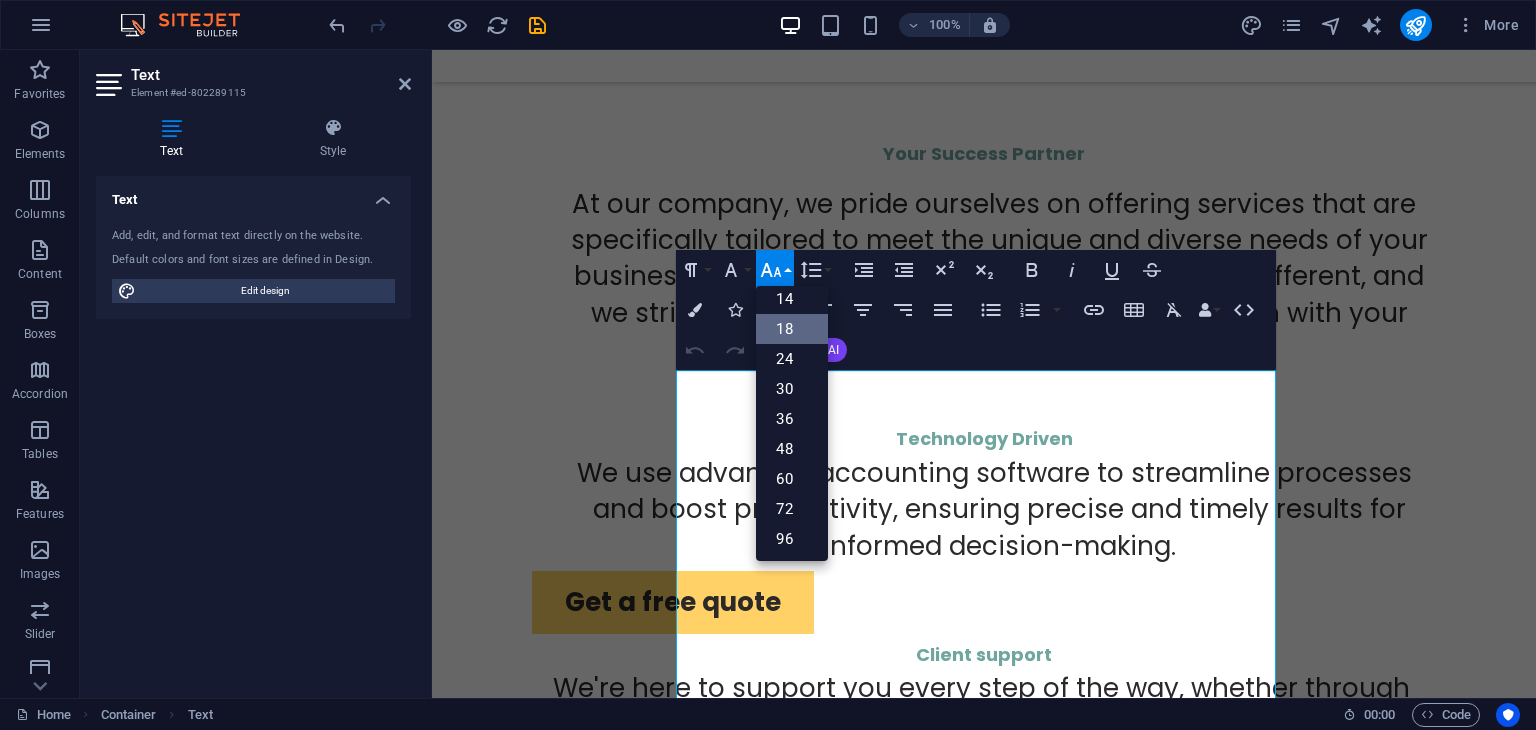 click on "18" at bounding box center (792, 329) 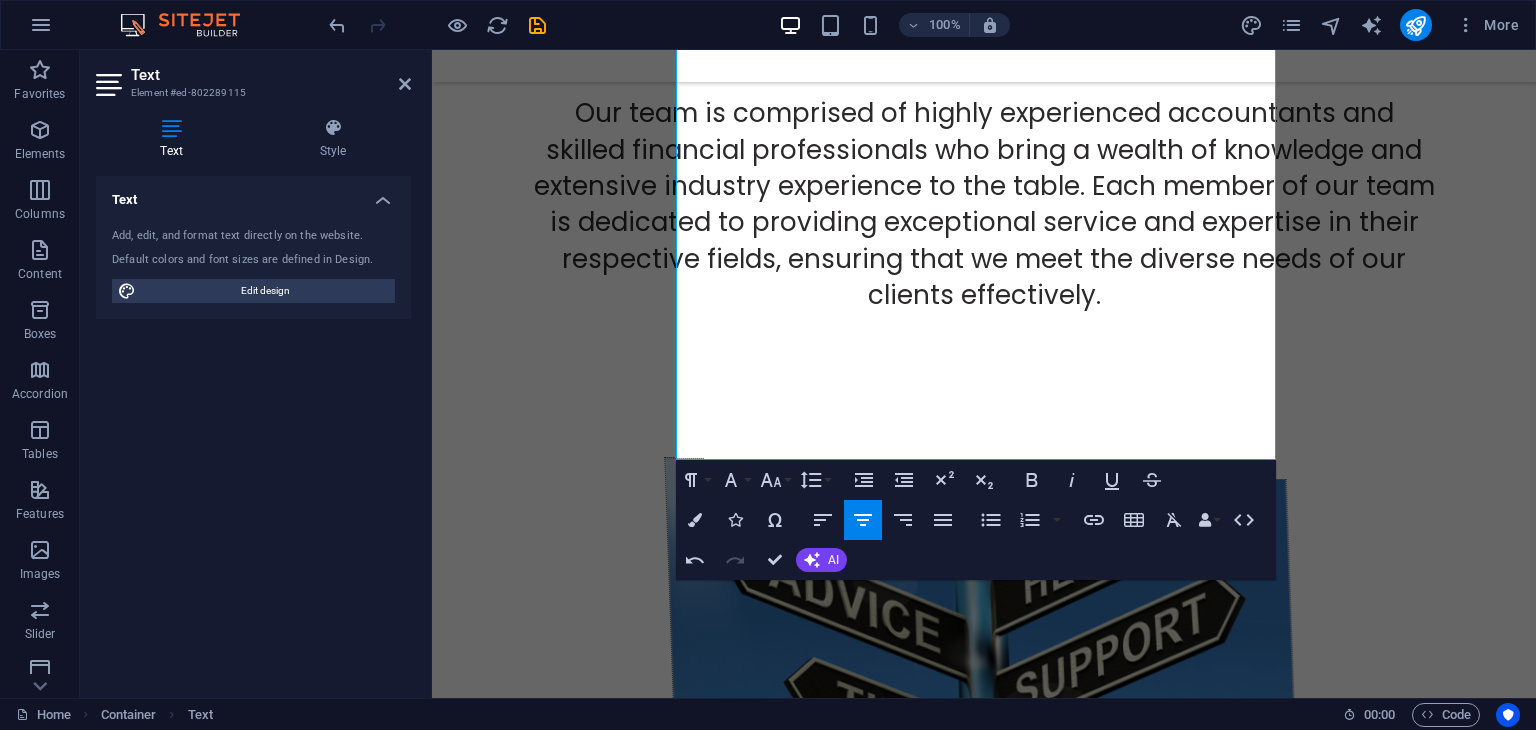 scroll, scrollTop: 5358, scrollLeft: 0, axis: vertical 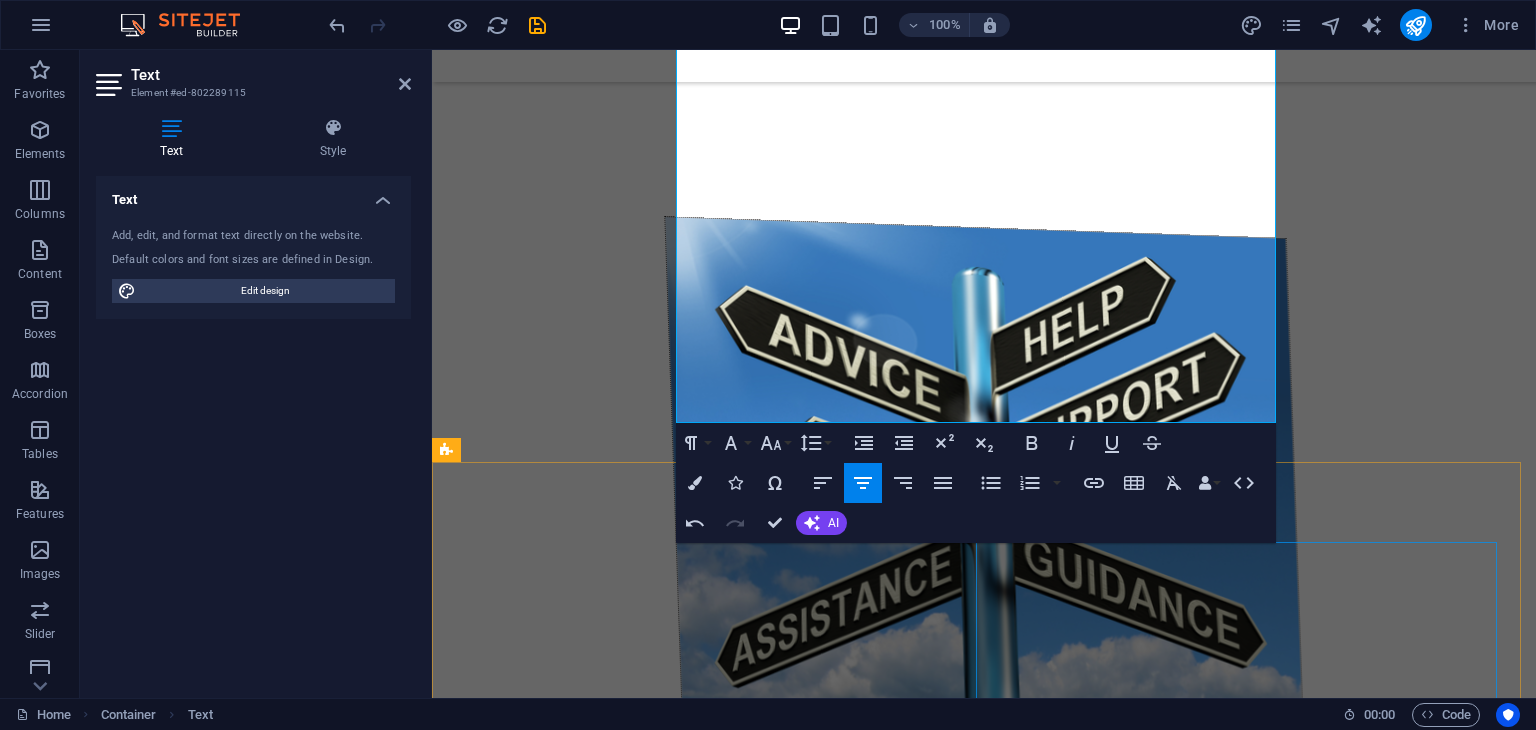 drag, startPoint x: 772, startPoint y: 399, endPoint x: 1177, endPoint y: 655, distance: 479.12524 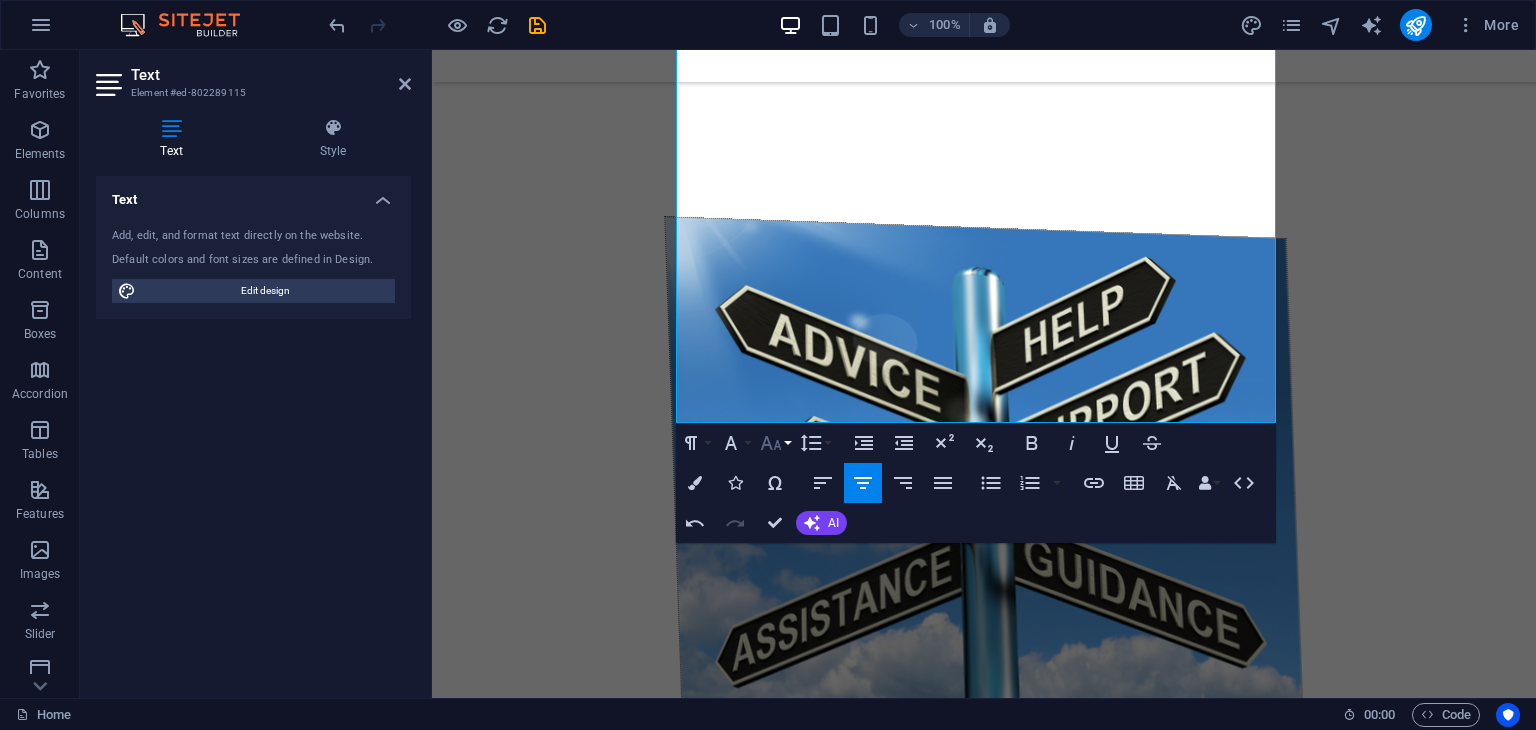 click 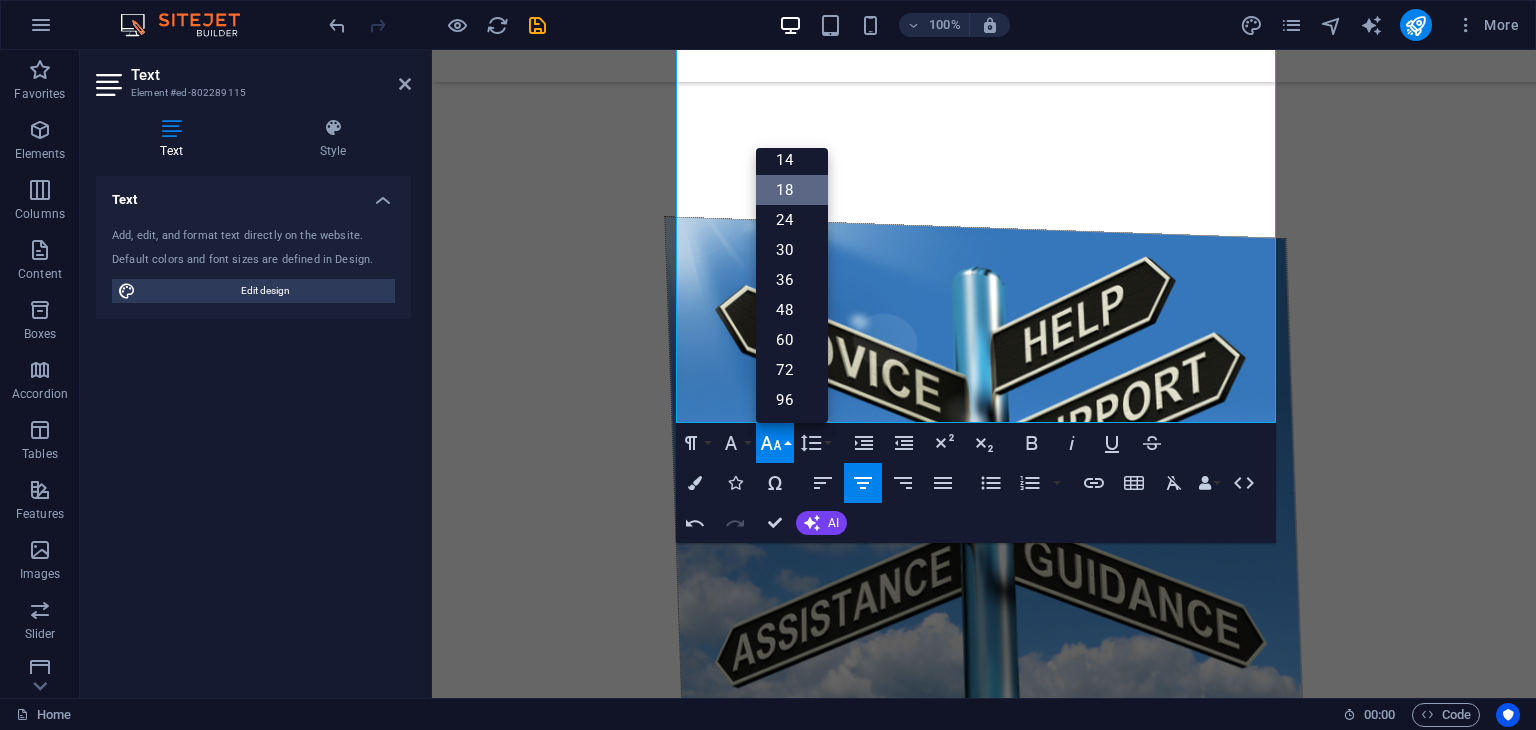 scroll, scrollTop: 160, scrollLeft: 0, axis: vertical 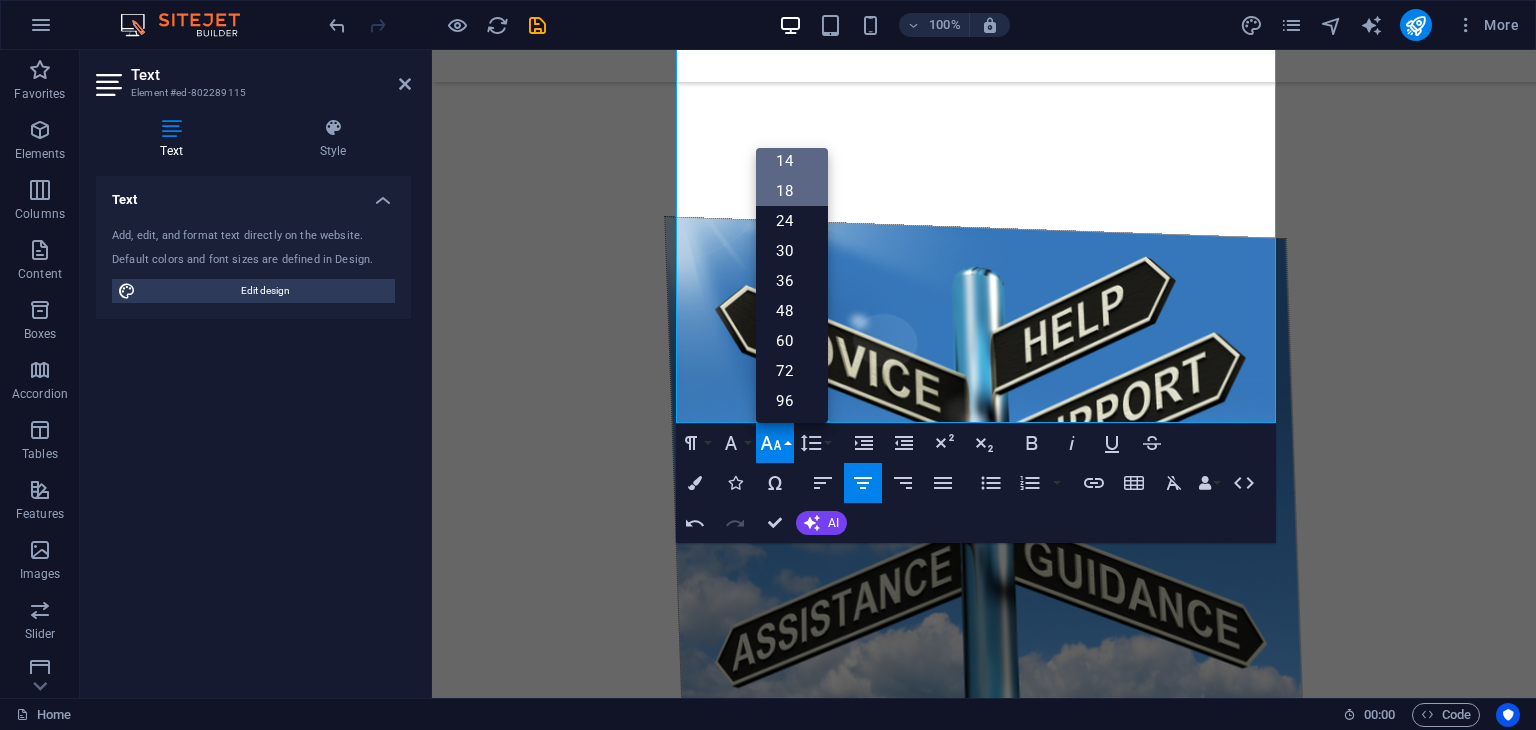 click on "14" at bounding box center [792, 161] 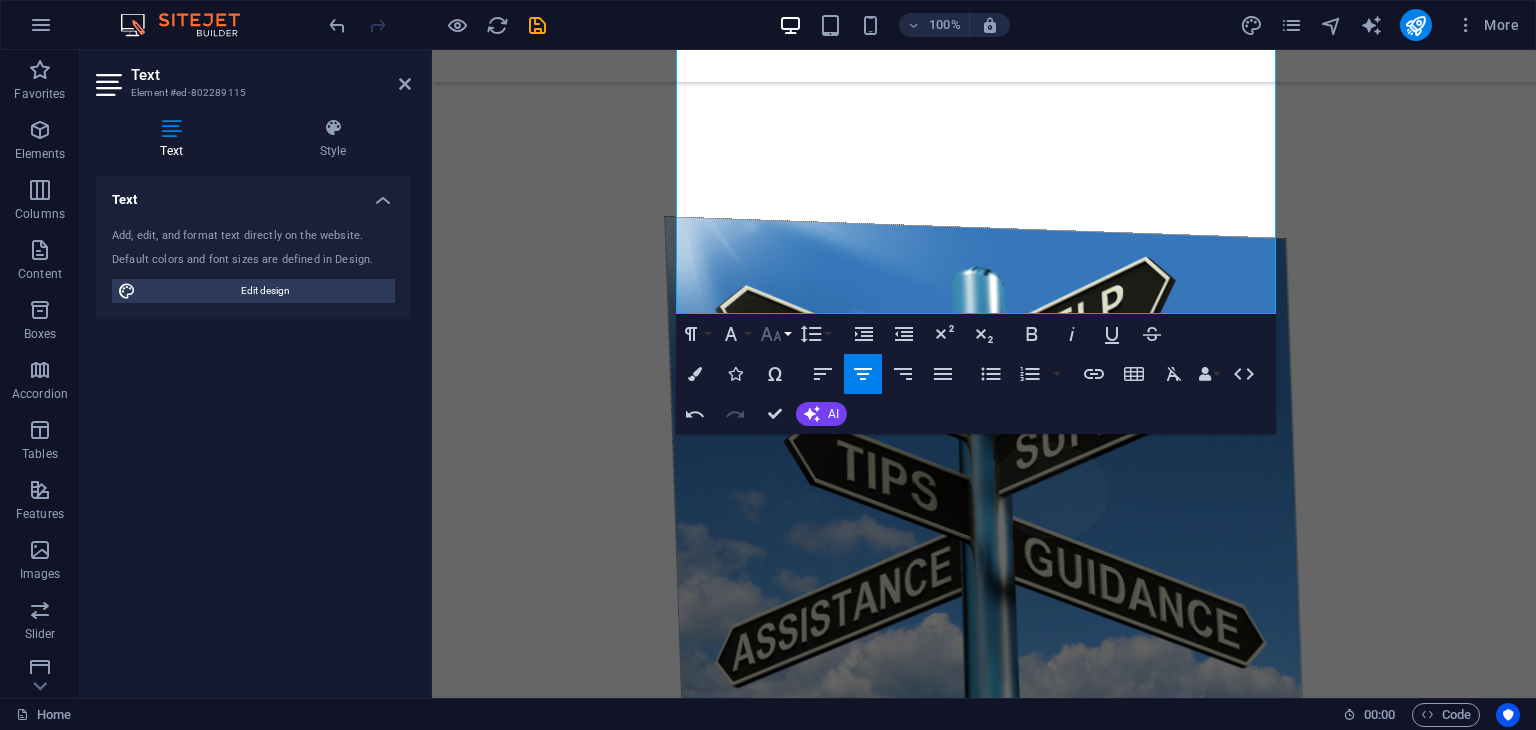 click 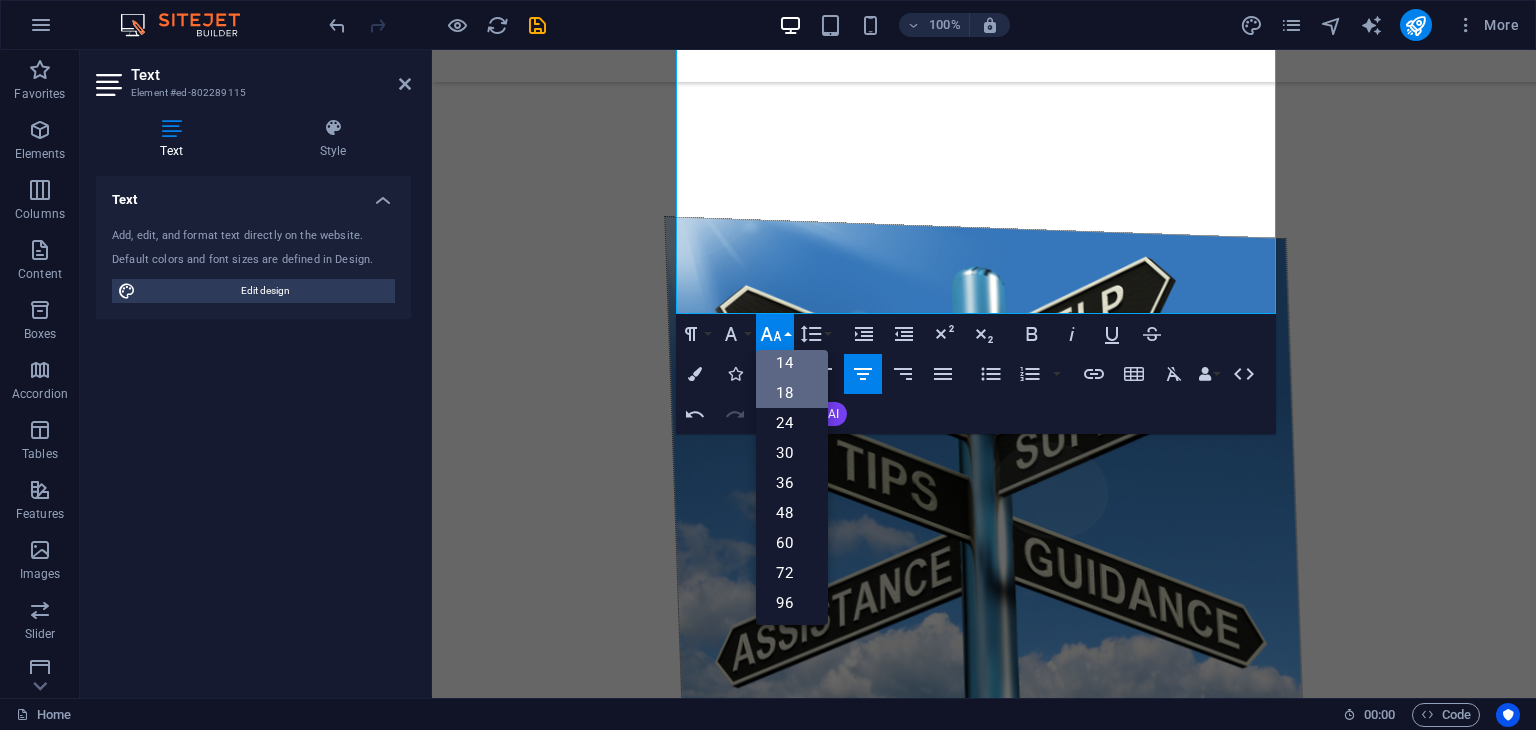 click on "18" at bounding box center [792, 393] 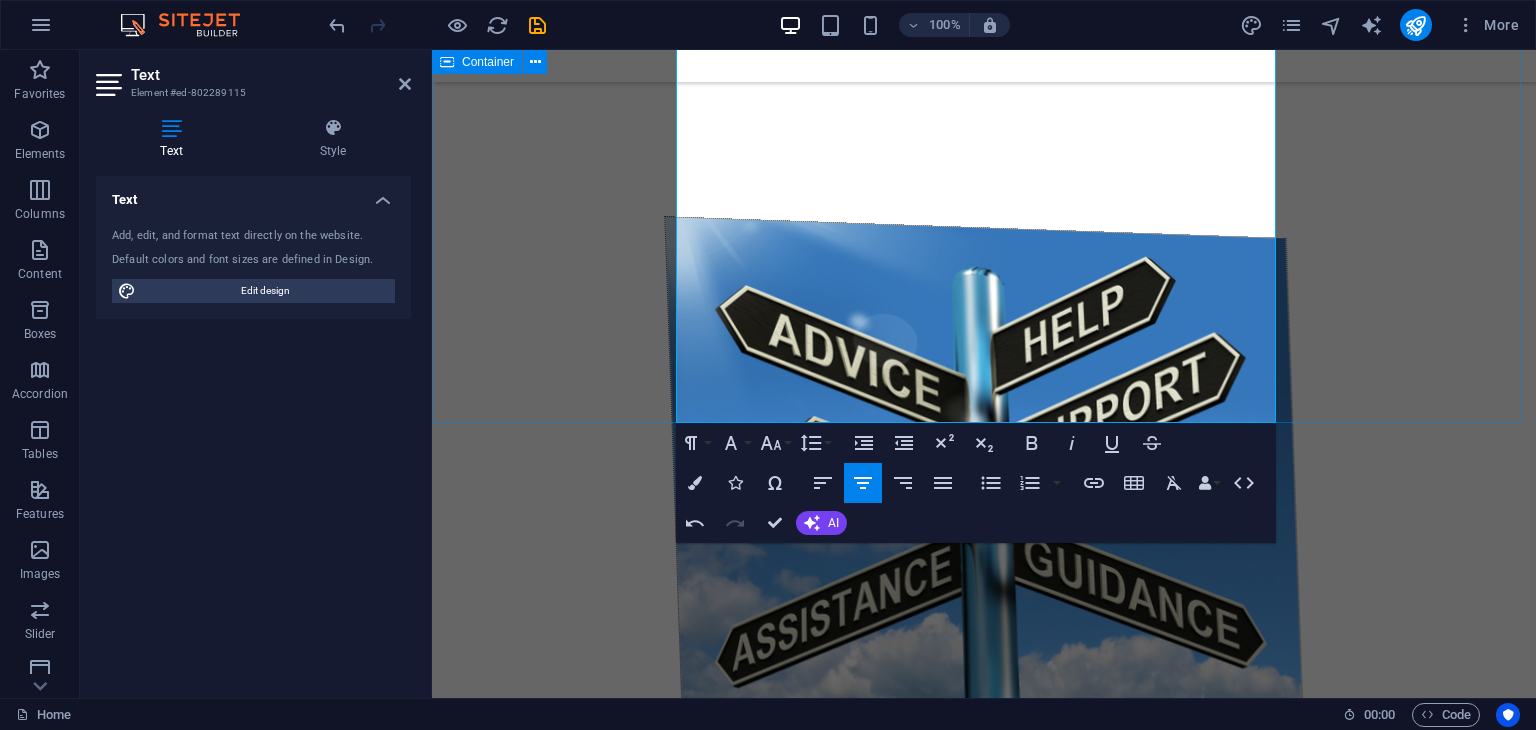 click on "‌Our Services ​Reliable | Affordable | Expert Financial Solutions At Al Ward Al Momaiz Accounting & Bookkeeping Services, we offer professional and accurate accounting solutions tailored specifically for businesses in the UAE. With over 20 years of experience, we assist startups, SMEs, and established companies in managing their finances efficiently while ensuring compliance with UAE regulations. Our extensive range of services includes bookkeeping and financial reporting, accounts reconciliation, bank reconciliation, VAT registration and filing, payroll management, business advisory services, and much more. Whether you need on-demand freelance services or a hybrid accounting model combining remote and on-site support, we deliver cost-effective and flexible solutions designed to meet your unique needs. Let Al Ward Al Momaiz take care of your accounting requirements so you can focus on growing your business! Contact us today for a free consultation! Email us - info@[DOMAIN].com" at bounding box center [984, 1246] 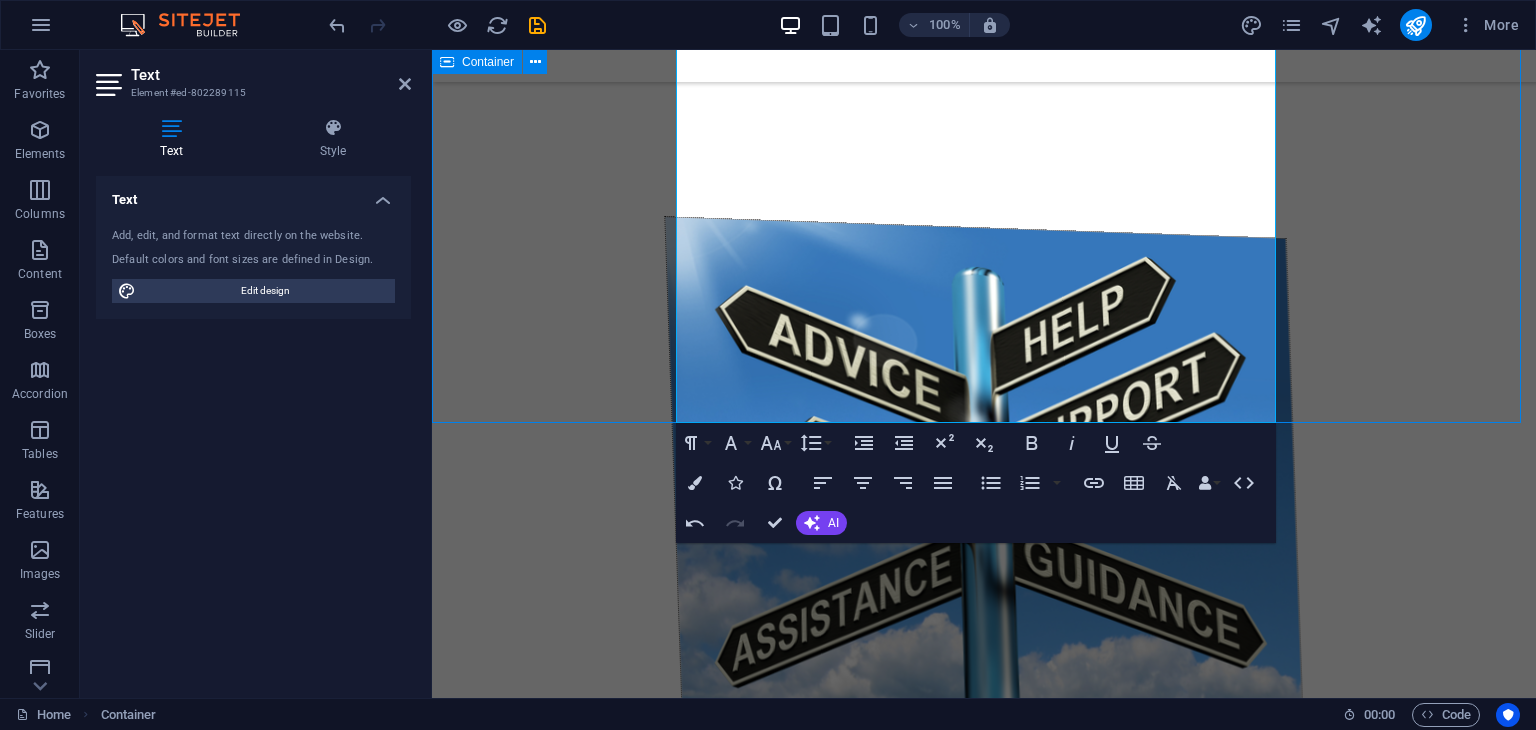 scroll, scrollTop: 5248, scrollLeft: 0, axis: vertical 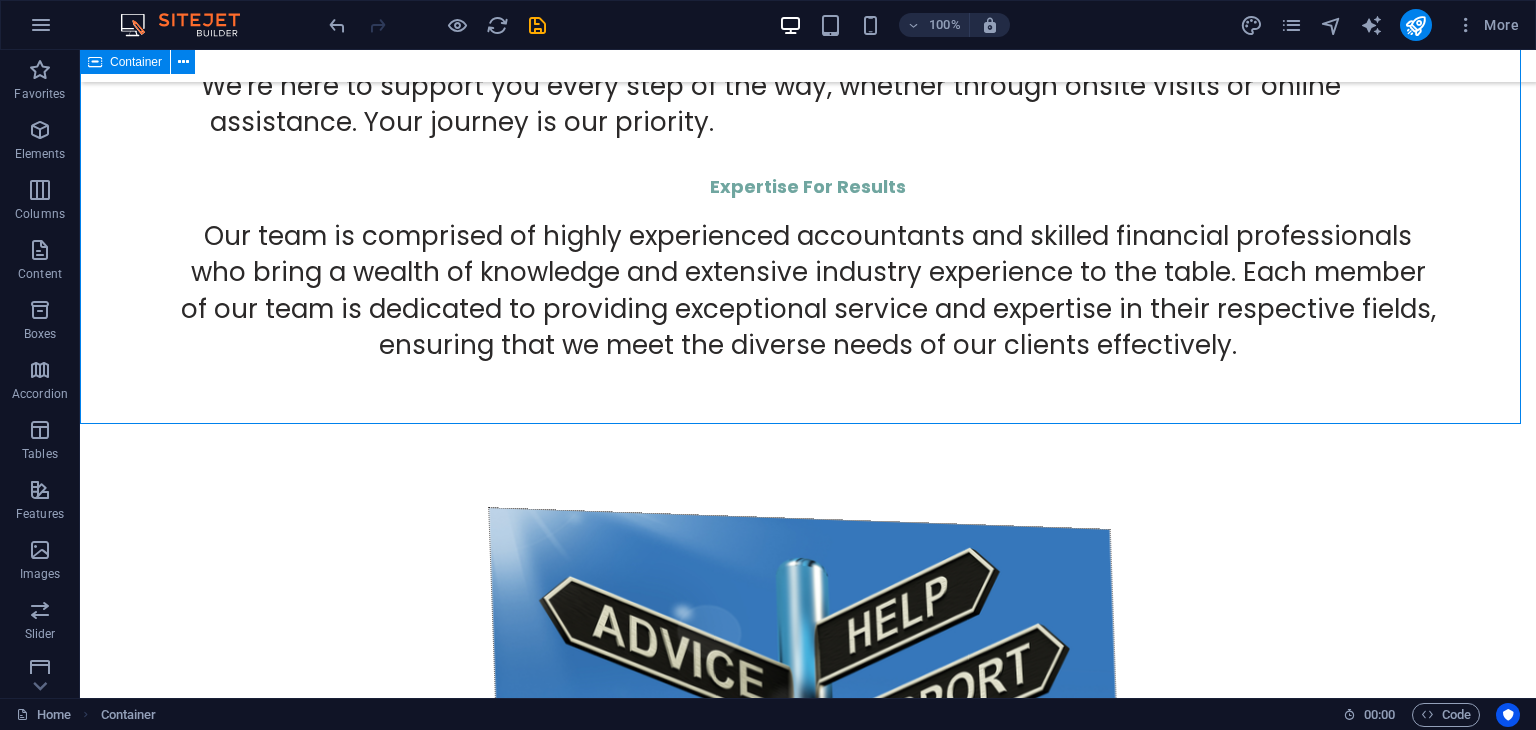 click on "‌Our Services Reliable | Affordable | Expert Financial Solutions At Al Ward Al Momaiz Accounting & Bookkeeping Services, we offer professional and accurate accounting solutions tailored specifically for businesses in the UAE. With over 20 years of experience, we assist startups, SMEs, and established companies in managing their finances efficiently while ensuring compliance with UAE regulations. Our extensive range of services includes bookkeeping and financial reporting, accounts reconciliation, bank reconciliation, VAT registration and filing, payroll management, business advisory services, and much more. Whether you need on-demand freelance services or a hybrid accounting model combining remote and on-site support, we deliver cost-effective and flexible solutions designed to meet your unique needs. Let Al Ward Al Momaiz take care of your accounting requirements so you can focus on growing your business! Contact us today for a free consultation! Email us - info@[DOMAIN].com Whatsapp- [PHONE]" at bounding box center (808, 1537) 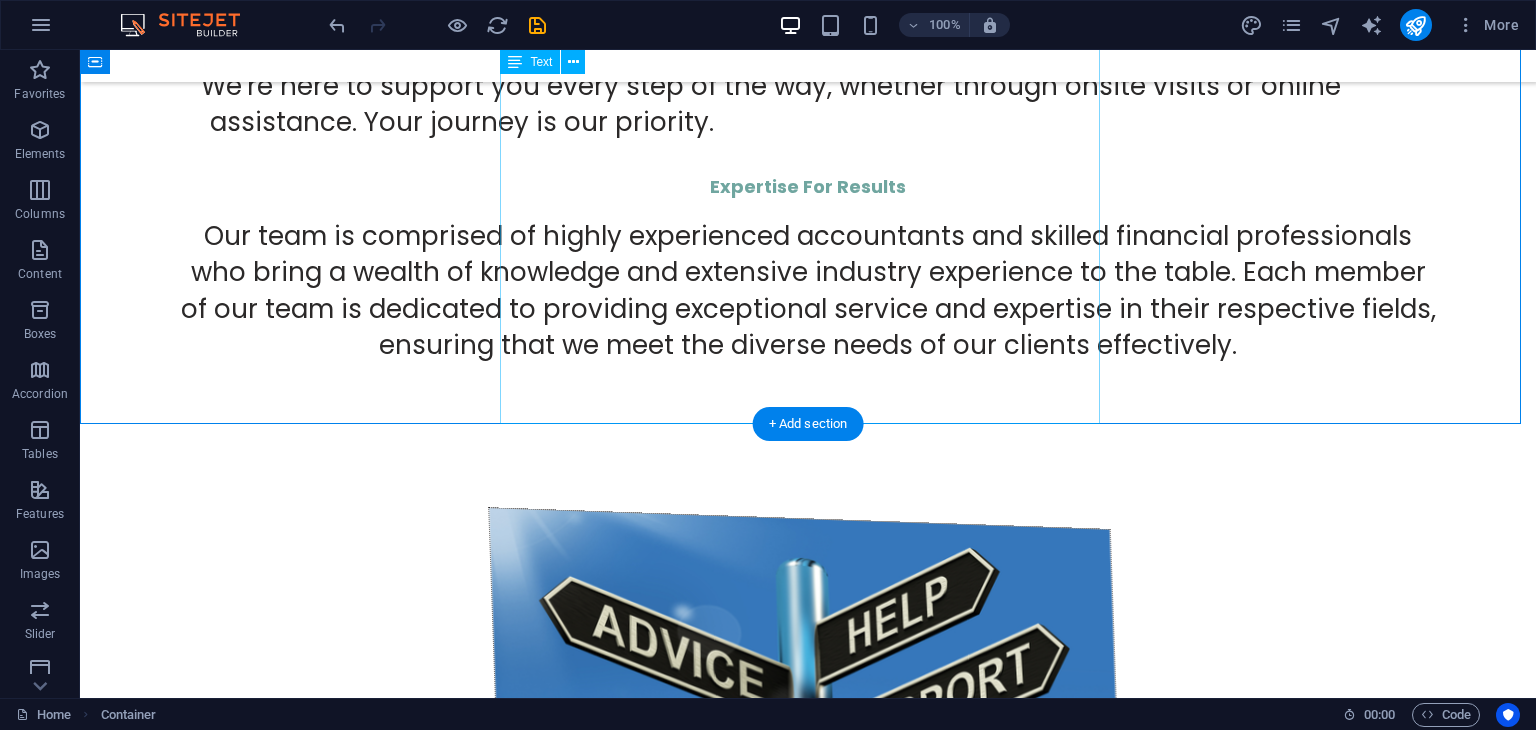 click on "Reliable | Affordable | Expert Financial Solutions At Al Ward Al Momaiz Accounting & Bookkeeping Services, we offer professional and accurate accounting solutions tailored specifically for businesses in the UAE. With over 20 years of experience, we assist startups, SMEs, and established companies in managing their finances efficiently while ensuring compliance with UAE regulations. Our extensive range of services includes bookkeeping and financial reporting, accounts reconciliation, bank reconciliation, VAT registration and filing, payroll management, business advisory services, and much more. Whether you need on-demand freelance services or a hybrid accounting model combining remote and on-site support, we deliver cost-effective and flexible solutions designed to meet your unique needs. Let Al Ward Al Momaiz take care of your accounting requirements so you can focus on growing your business! Contact us today for a free consultation! Email us - info@[DOMAIN].com Whatsapp- [PHONE]" at bounding box center (808, 1633) 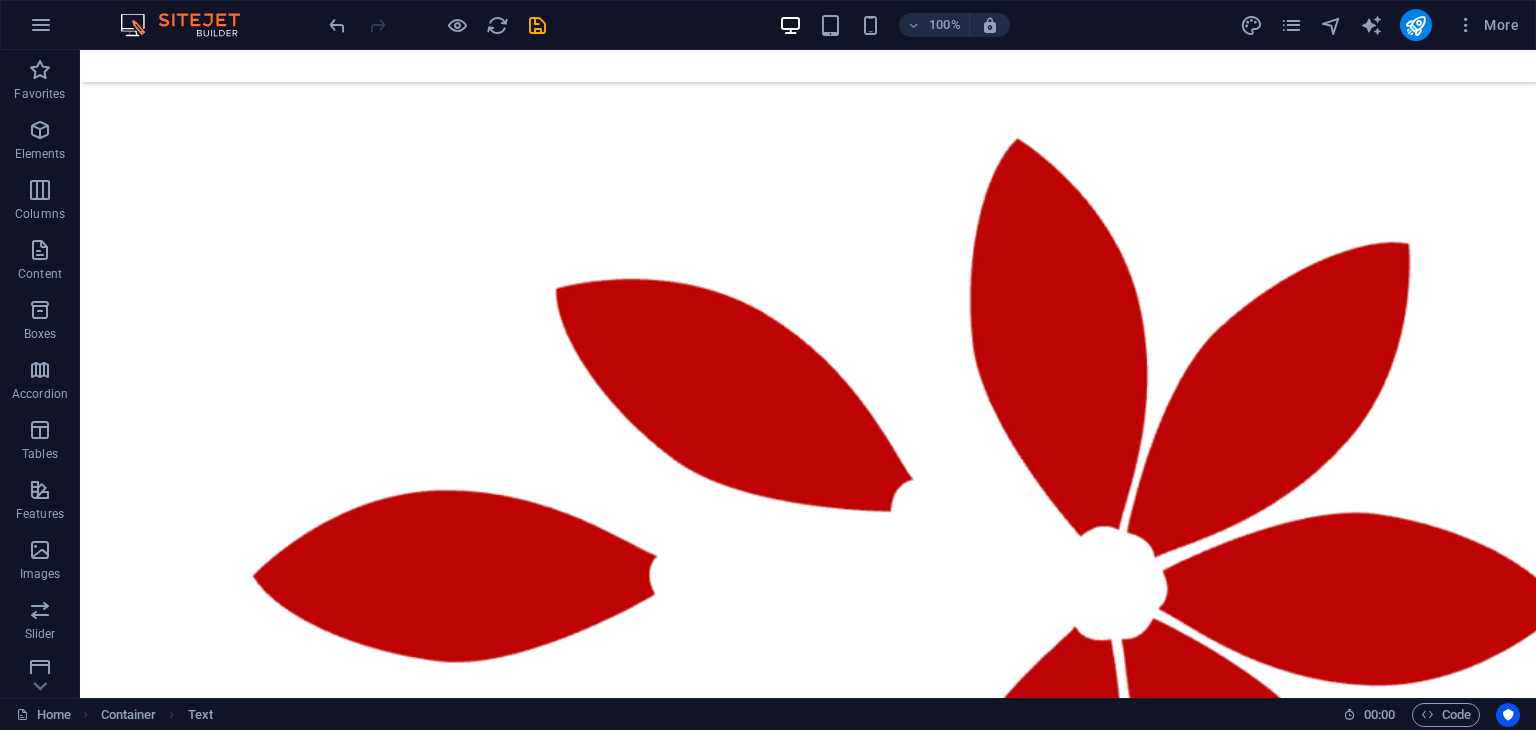 scroll, scrollTop: 3966, scrollLeft: 0, axis: vertical 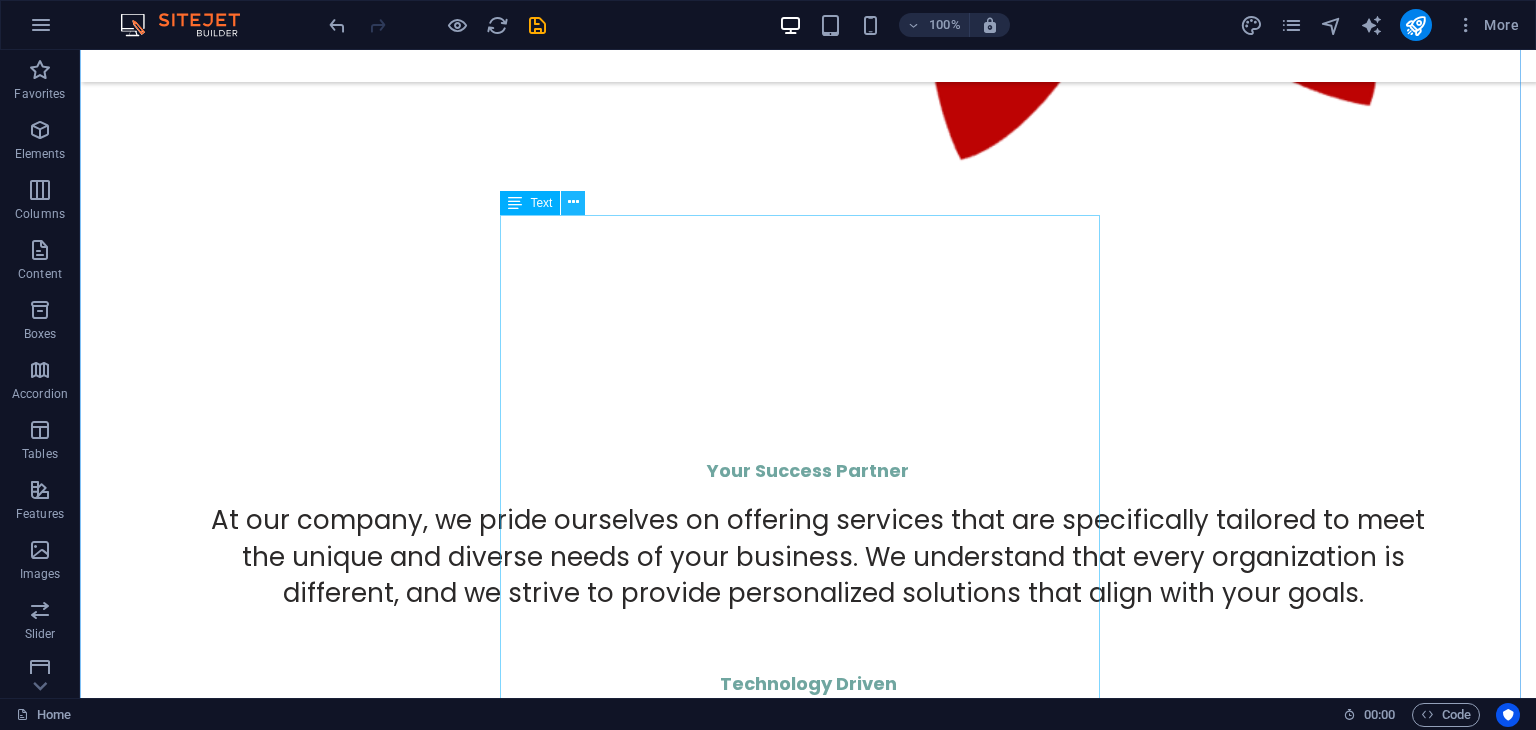 click at bounding box center (573, 202) 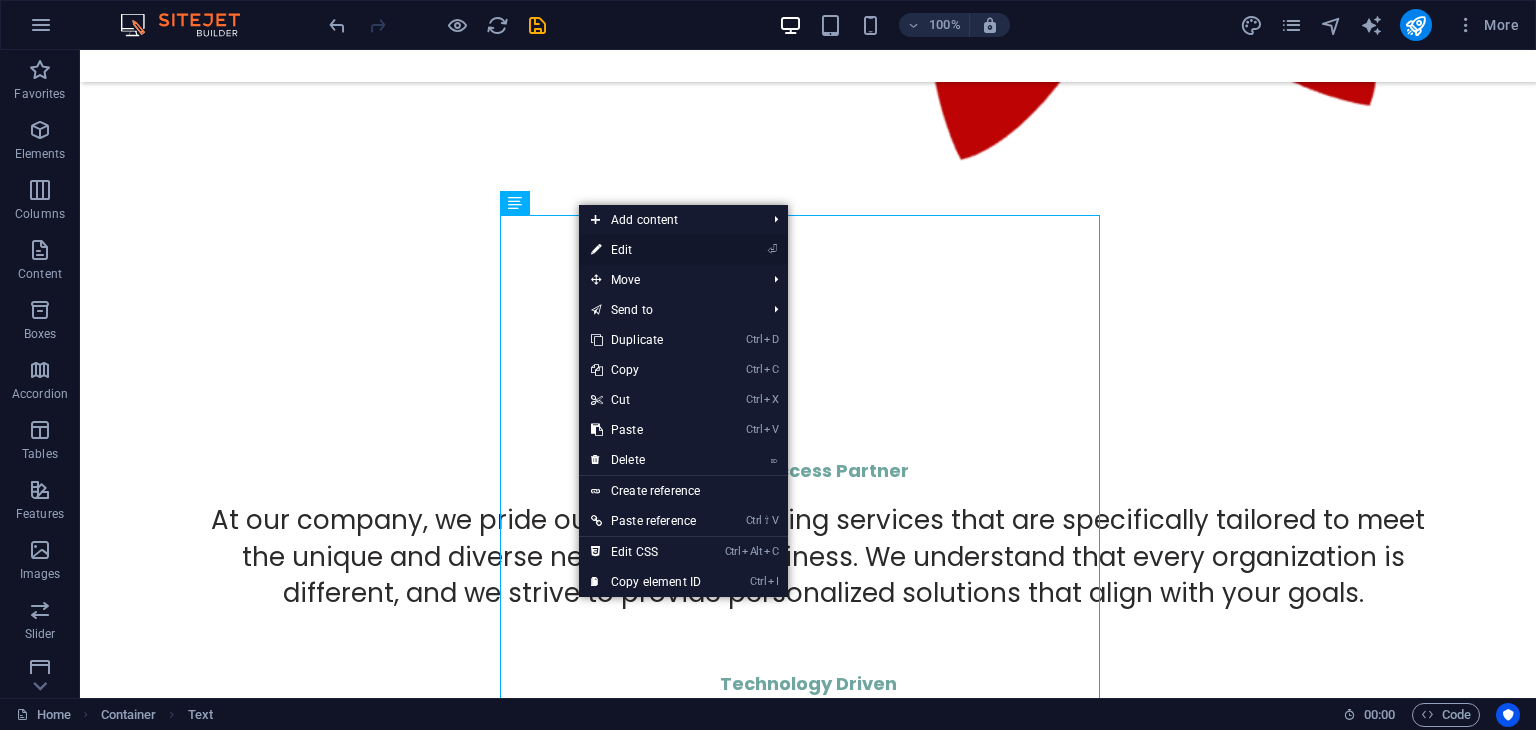 click on "⏎  Edit" at bounding box center (646, 250) 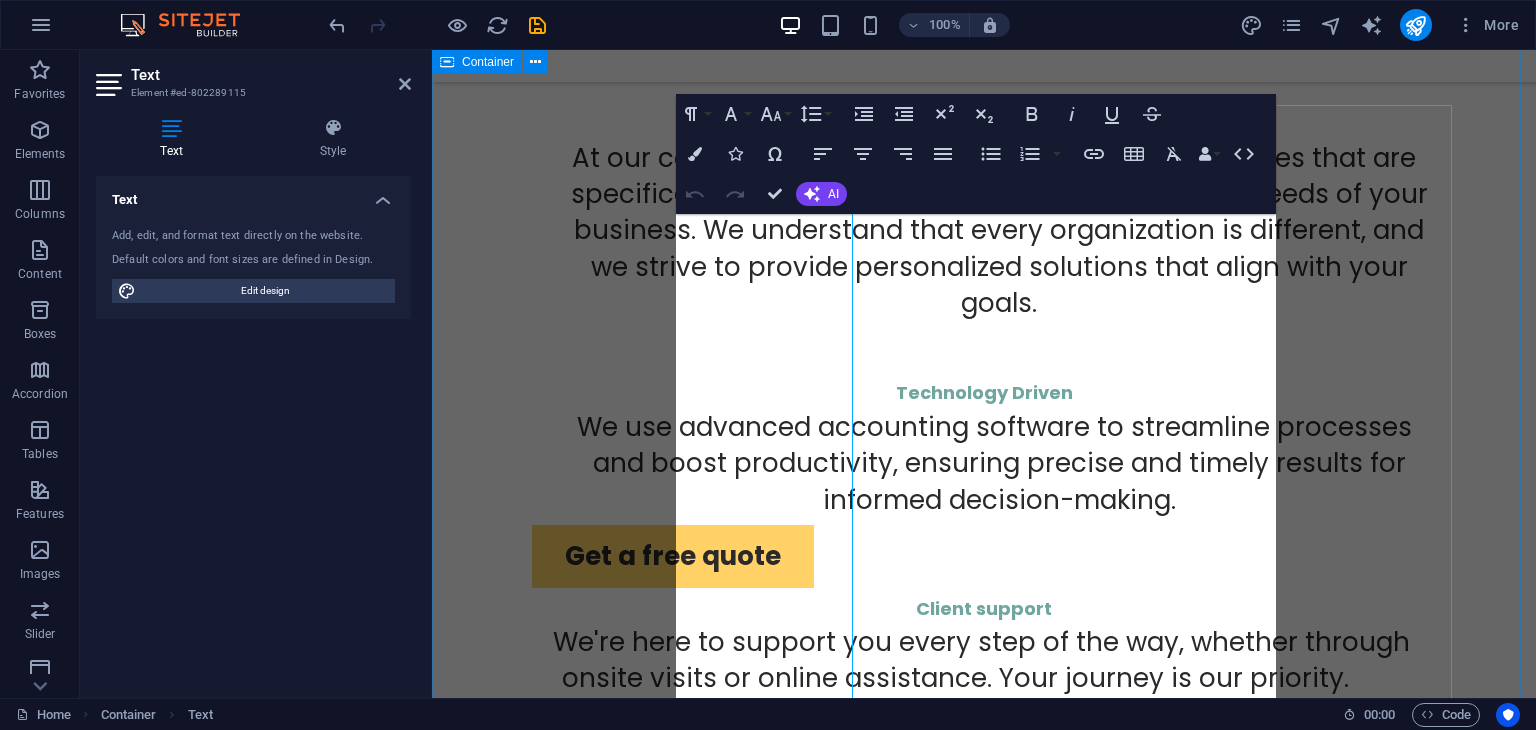 scroll, scrollTop: 4548, scrollLeft: 0, axis: vertical 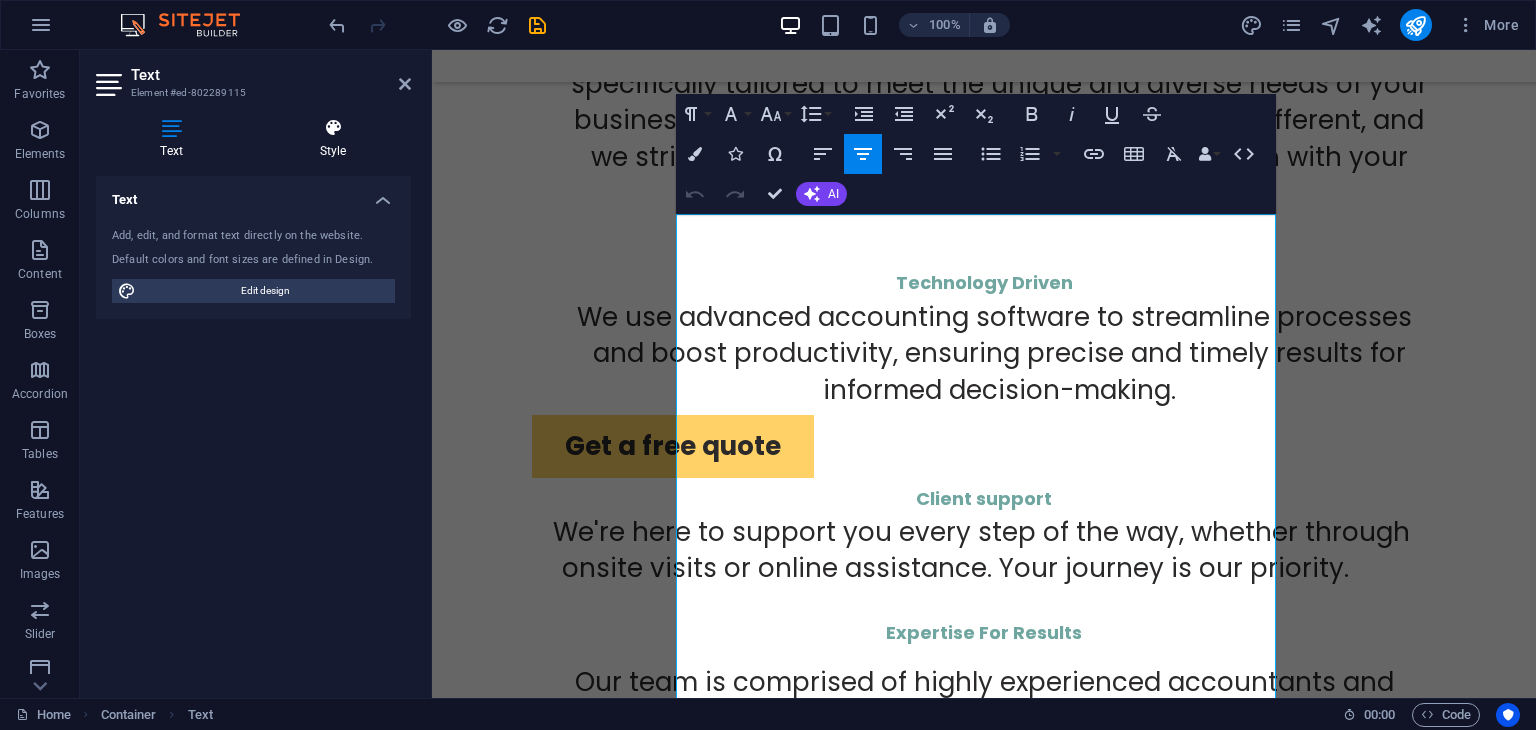click at bounding box center [333, 128] 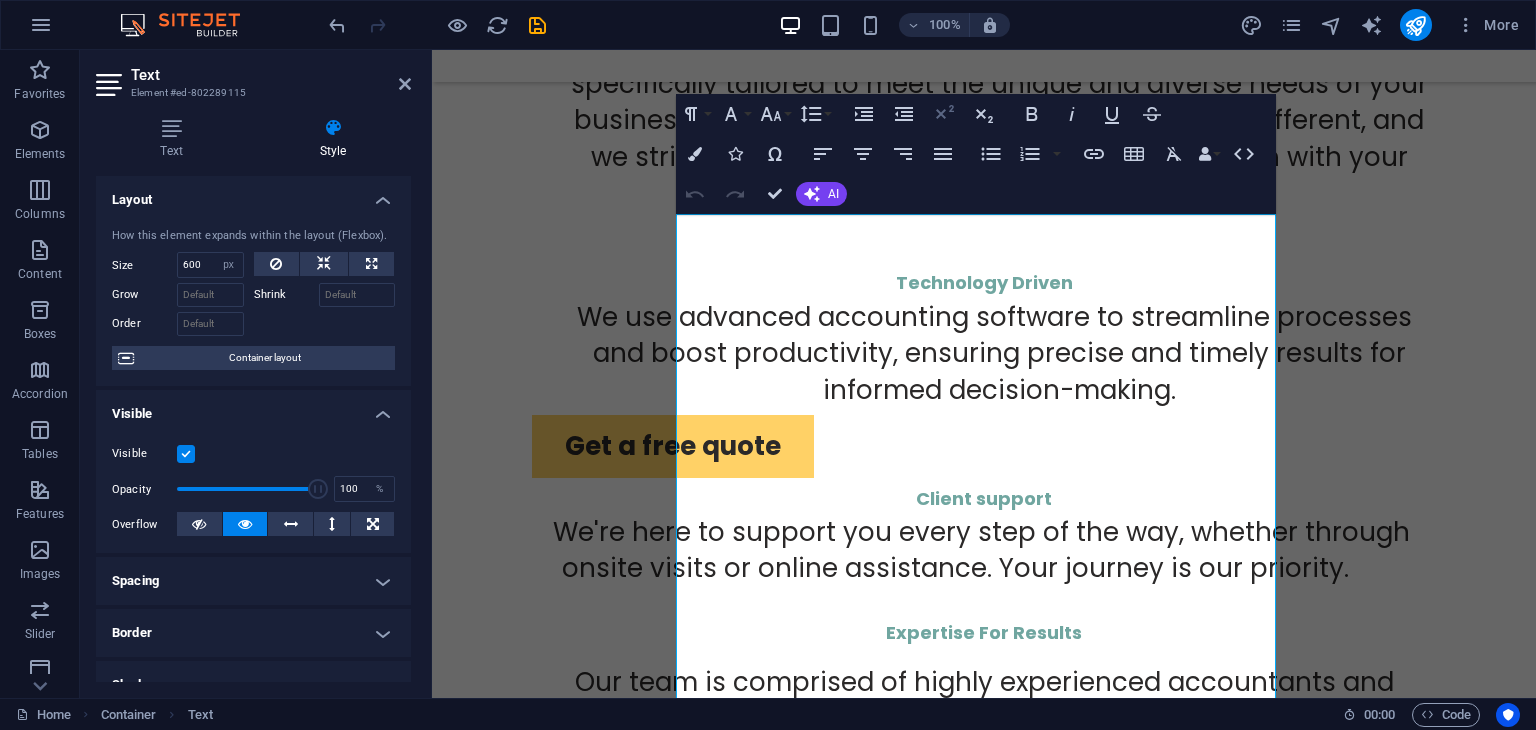 click on "Superscript" at bounding box center [944, 114] 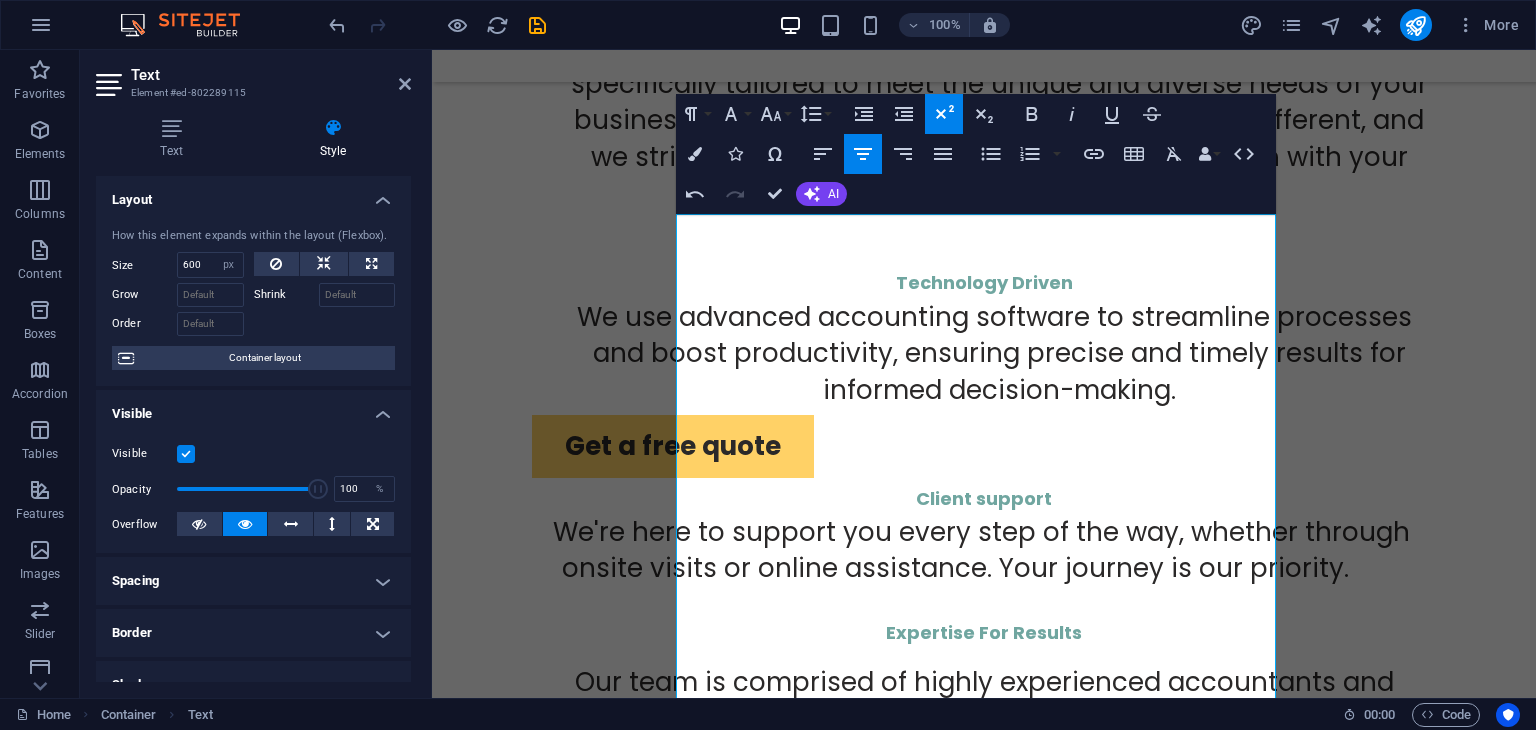 click on "Superscript" at bounding box center (944, 114) 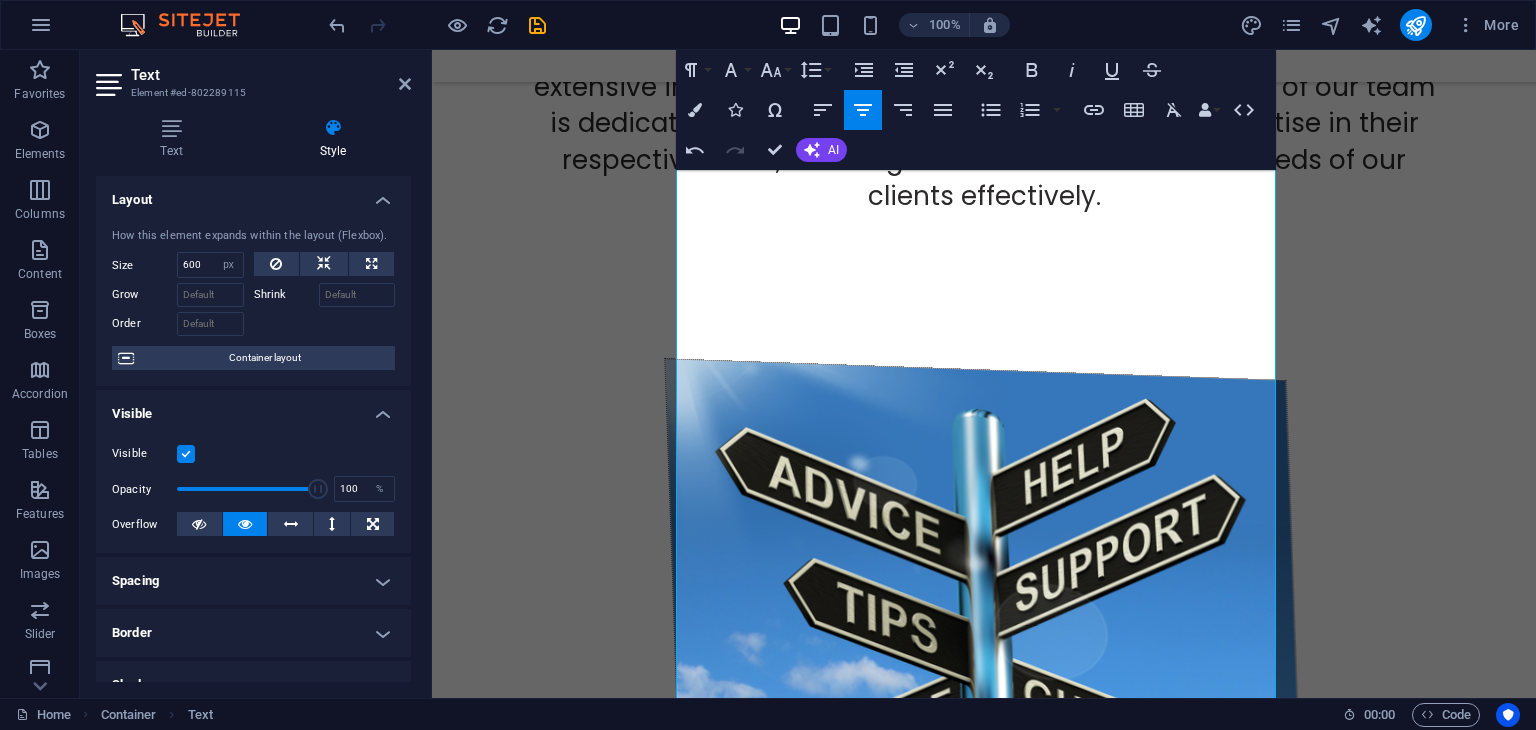 scroll, scrollTop: 5973, scrollLeft: 0, axis: vertical 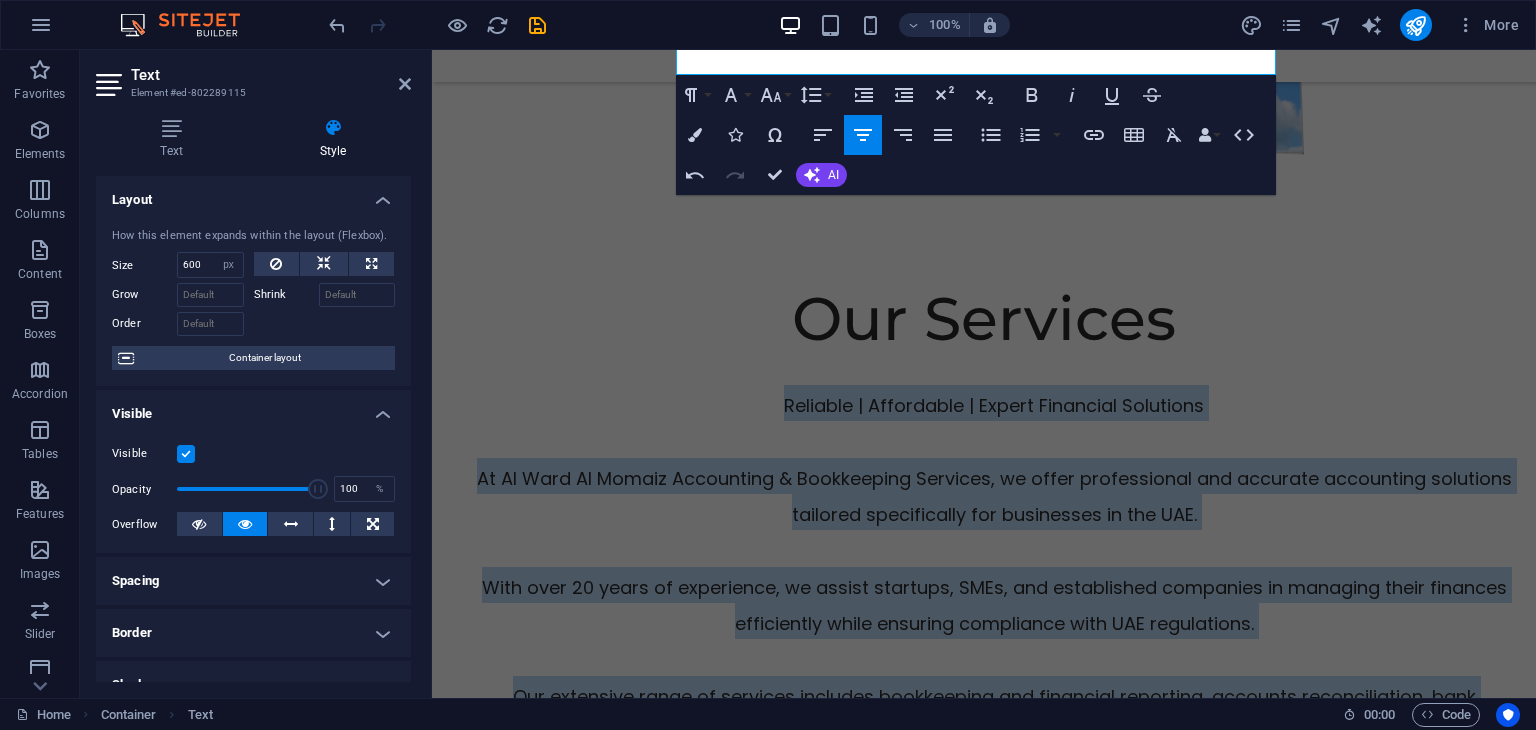 drag, startPoint x: 777, startPoint y: 232, endPoint x: 1359, endPoint y: 713, distance: 755.03973 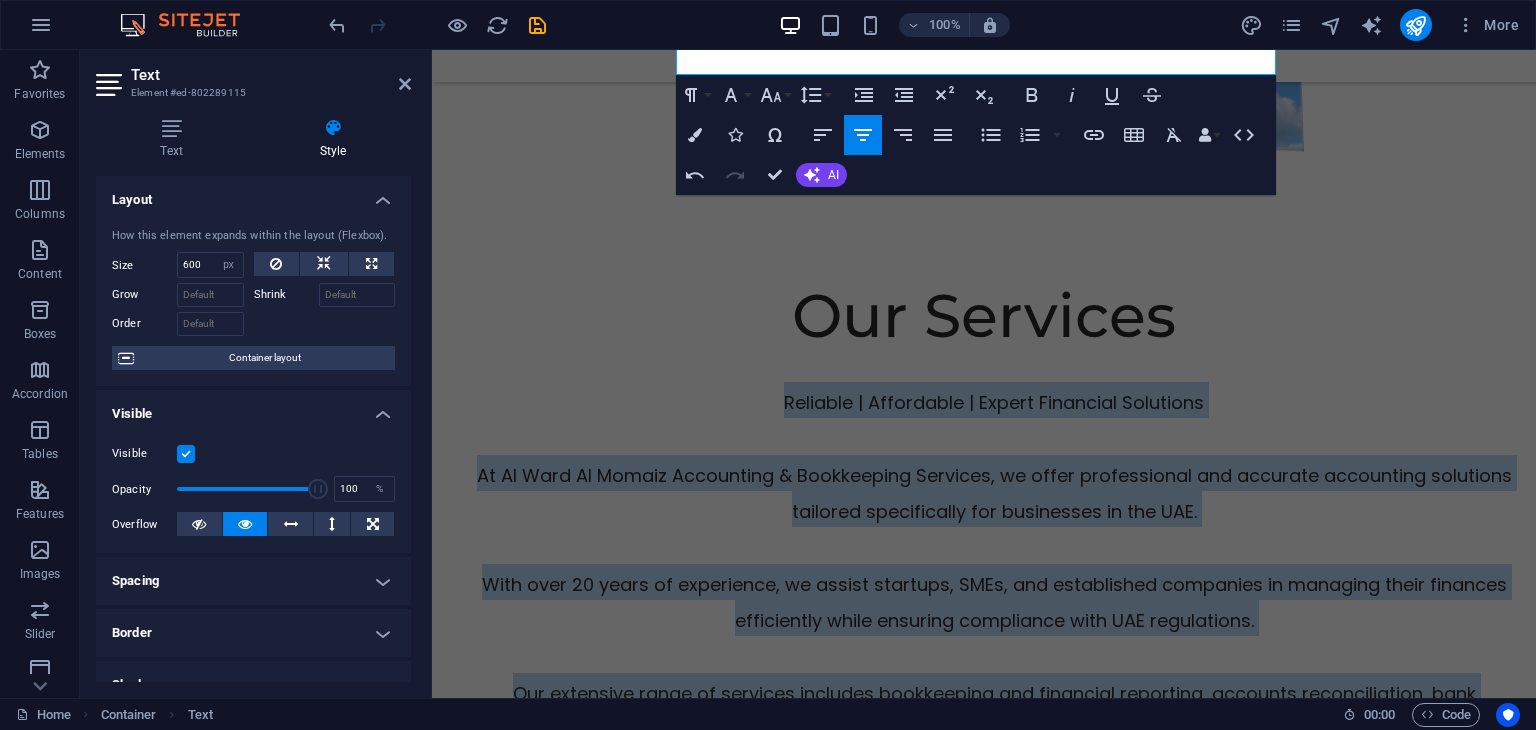 click on "Skip to main content
Expert Accounting and Bookkeeping Services in the UAE Affordable and Reliable Accounting and Bookkeeping services for all businesses. Get Started Our Mission We are dedicated to empowering businesses with accurate financial insights and strategic support. Our mission is to ensure compliance with UAE regulations, improve operational efficiency, and promote sustainable growth in a competitive marketplace. With our expert guidance, companies can make well-informed decisions that enhance their long-term success and stability. About Us Your Success Partner At our company, we pride ourselves on offering services that are specifically tailored to meet the unique and diverse needs of your business. We understand that every organization is different, and we strive to provide personalized solutions that align with your goals. Technology Driven We use advanced accounting software to streamline processes and boost productivity, ensuring precise and timely results for informed decision-making. ," at bounding box center [984, 3139] 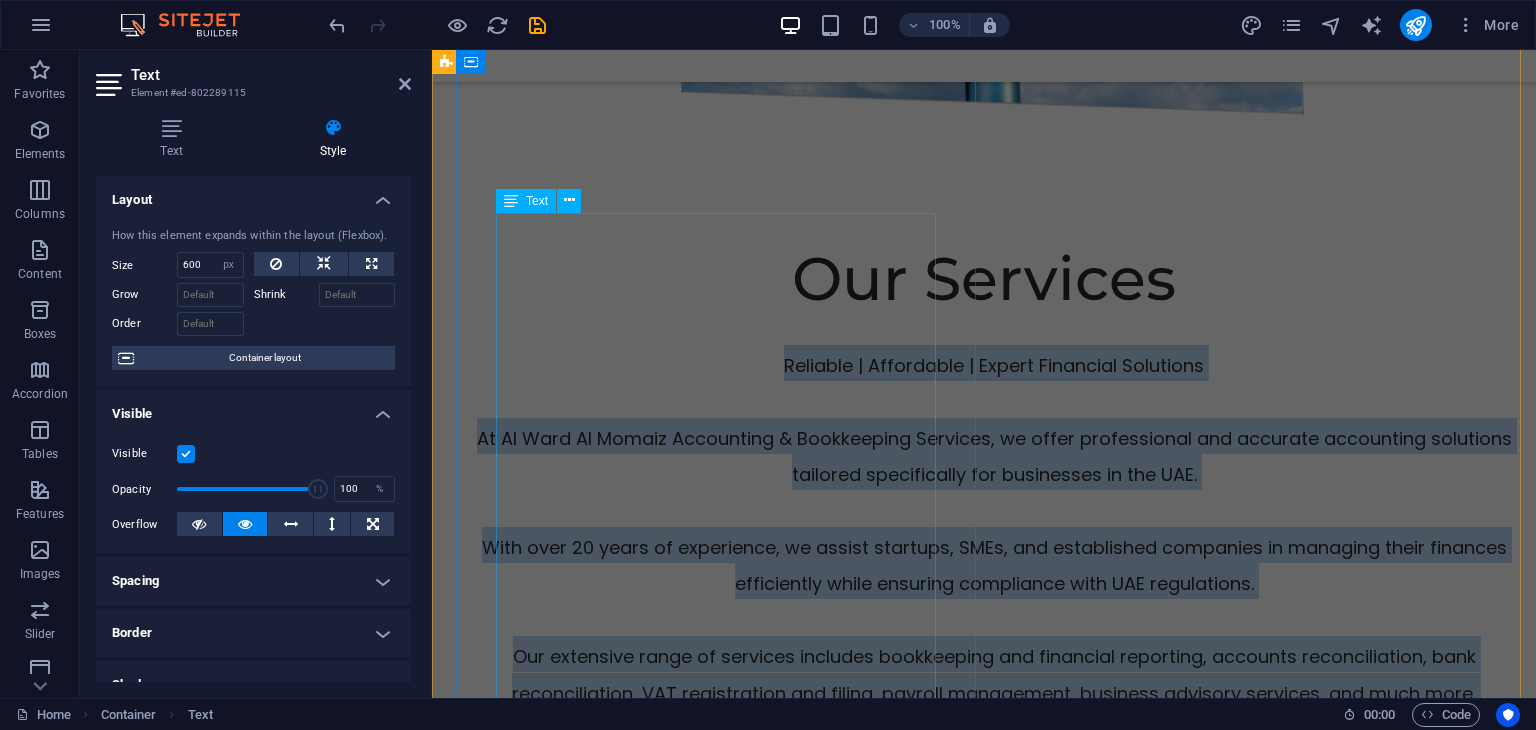click on "Starter Package  – Ideal for freelancers & small businesses   -Bookkeeping(upto100 transactions/month)  - Bank Reconciliation   - Monthly Financial Statements   - VAT Filing (Quarterly)   - Payroll Processing (up to 5 employees) - Basic Financial Advisory   Standard Package  – Best for SMEs & growing businesses   -Bookkeeping(100–500 transactions/month)  -Account Payable & Receivable Management  - VAT Filing & Compliance - Payroll Processing (up to 20 employees) - Monthly Management Reports   - Financial Health Check-Up    Premium Package  – For large businesses & high-volume transactions -Full Accounting Services (unlimited transactions)   - VAT, ESR & Corporate Tax Compliance   -Payroll & WPS Processing (up to 50 employees)   - Advanced Financial Analysis & Forecasting   - Budgeting & Cash Flow Management   - CFO Insights & Advisory    Additional Services   -Company Setup & Accounting System Implementation   - Backlog Accounting (Catch-Up Work)   - VAT Registration & Filing" at bounding box center [984, 2042] 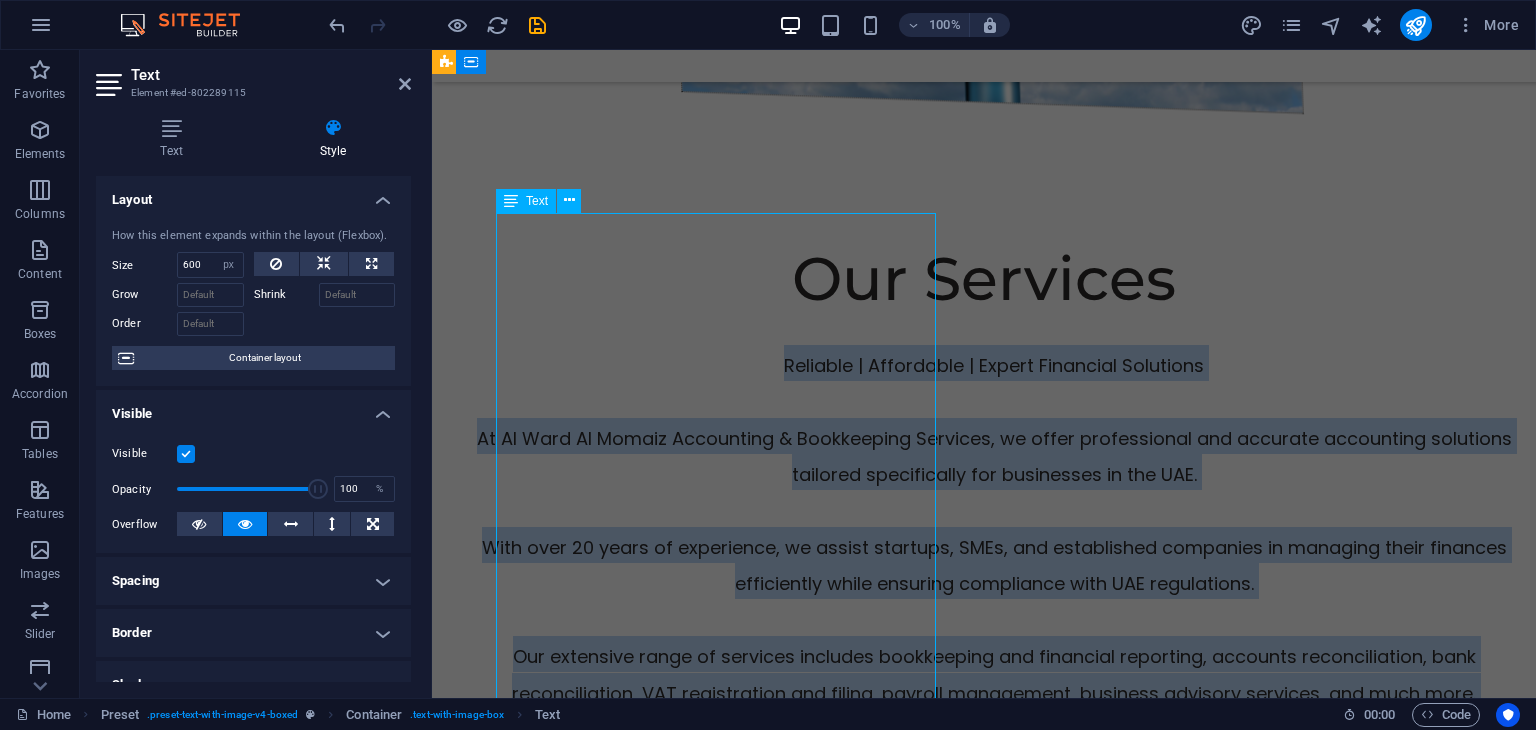 click on "Starter Package  – Ideal for freelancers & small businesses   -Bookkeeping(upto100 transactions/month)  - Bank Reconciliation   - Monthly Financial Statements   - VAT Filing (Quarterly)   - Payroll Processing (up to 5 employees) - Basic Financial Advisory   Standard Package  – Best for SMEs & growing businesses   -Bookkeeping(100–500 transactions/month)  -Account Payable & Receivable Management  - VAT Filing & Compliance - Payroll Processing (up to 20 employees) - Monthly Management Reports   - Financial Health Check-Up    Premium Package  – For large businesses & high-volume transactions -Full Accounting Services (unlimited transactions)   - VAT, ESR & Corporate Tax Compliance   -Payroll & WPS Processing (up to 50 employees)   - Advanced Financial Analysis & Forecasting   - Budgeting & Cash Flow Management   - CFO Insights & Advisory    Additional Services   -Company Setup & Accounting System Implementation   - Backlog Accounting (Catch-Up Work)   - VAT Registration & Filing" at bounding box center [984, 2042] 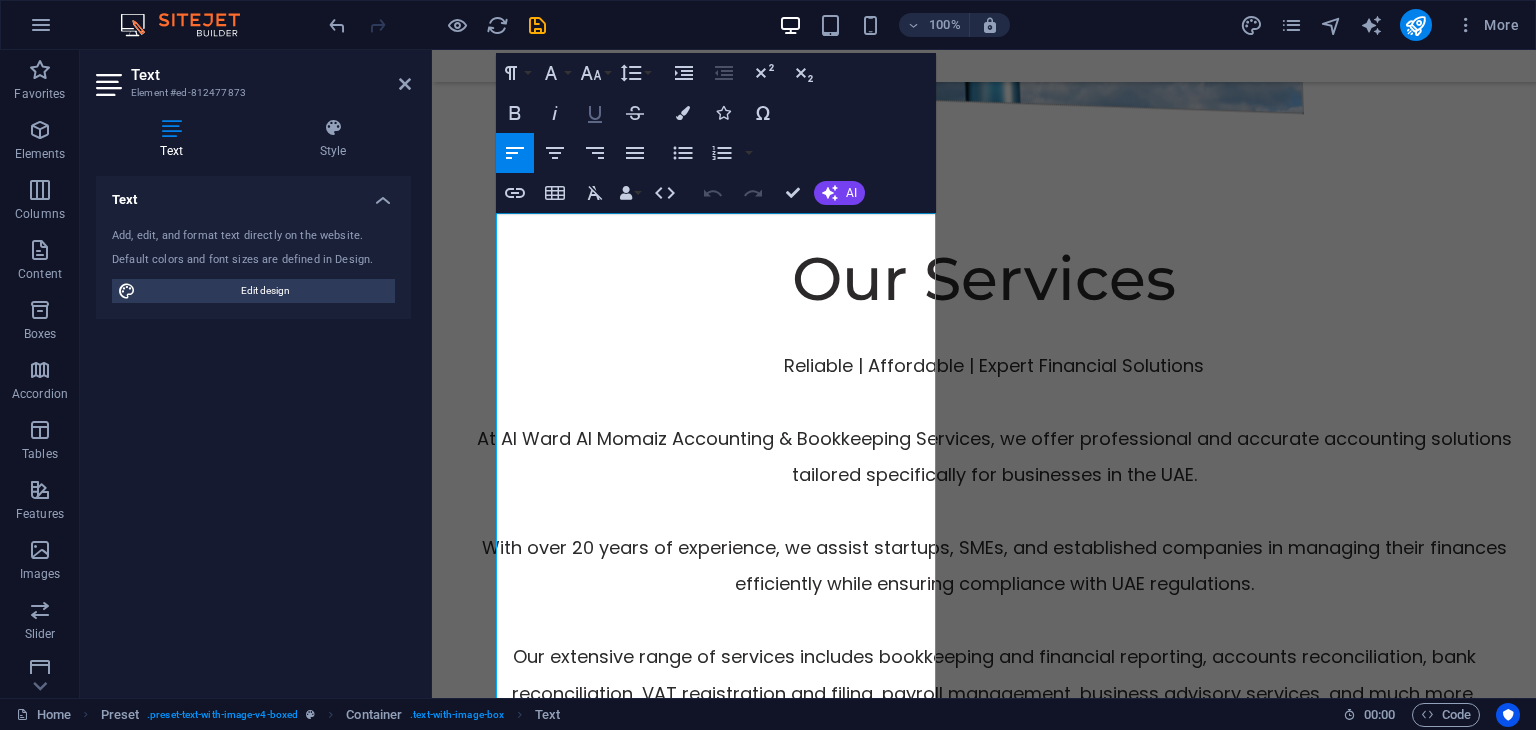 click 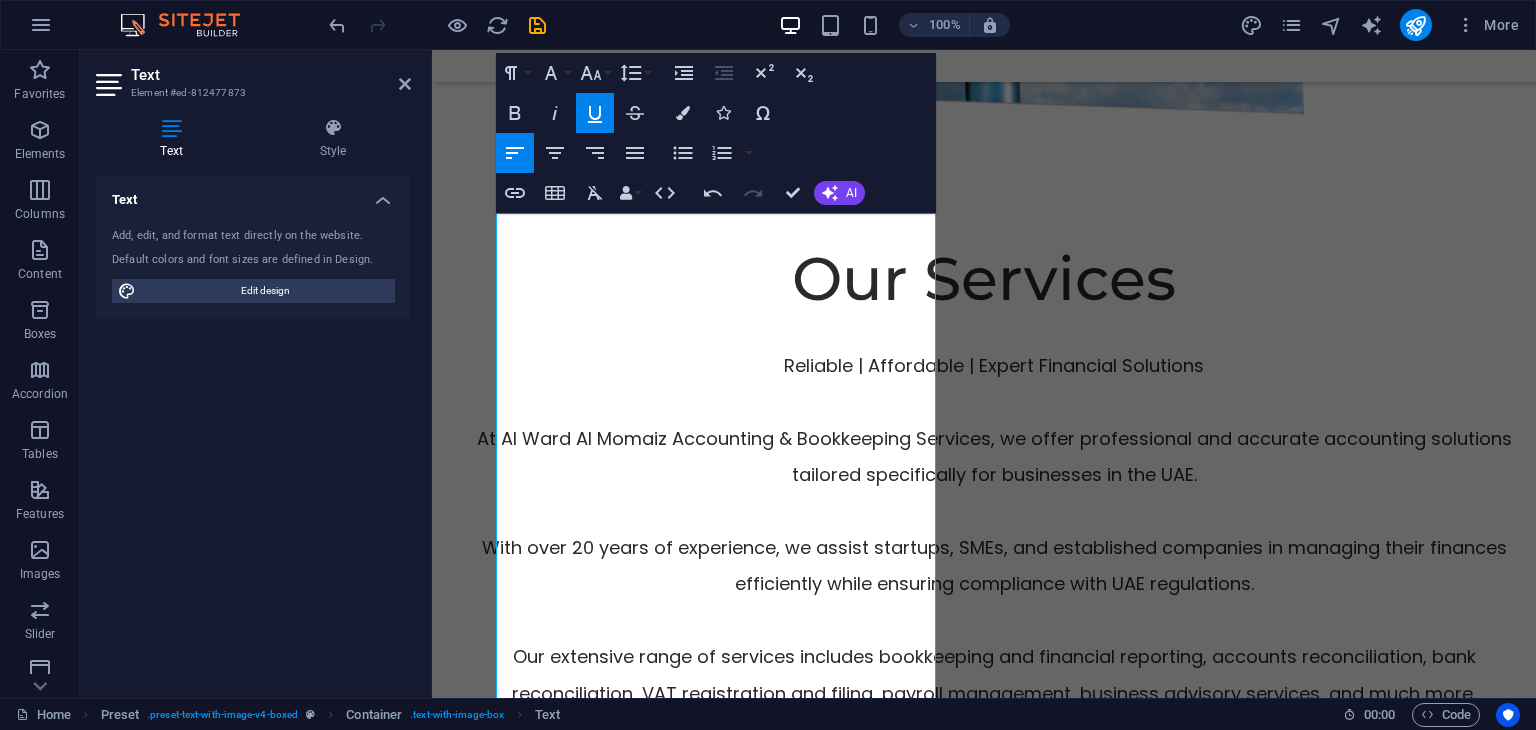 click 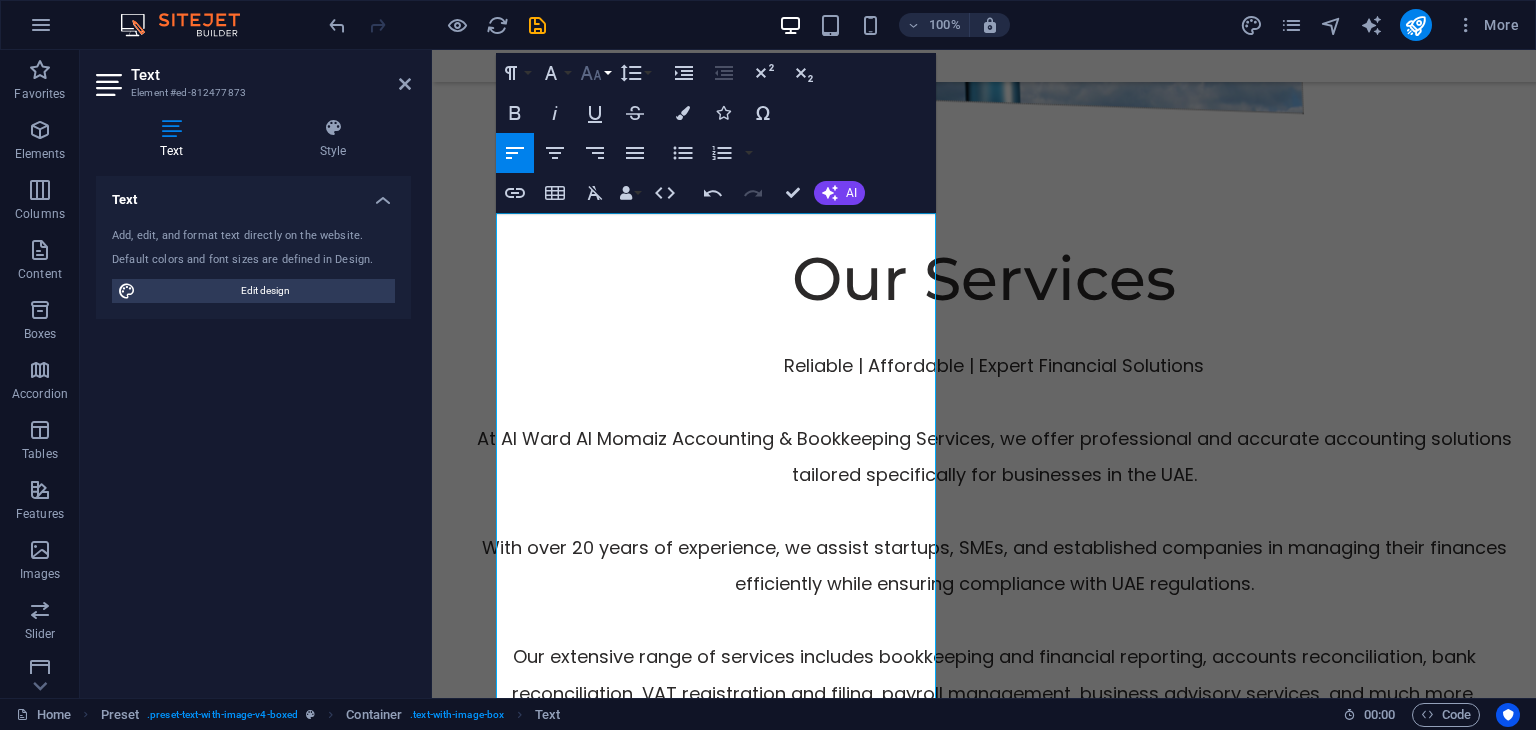 click 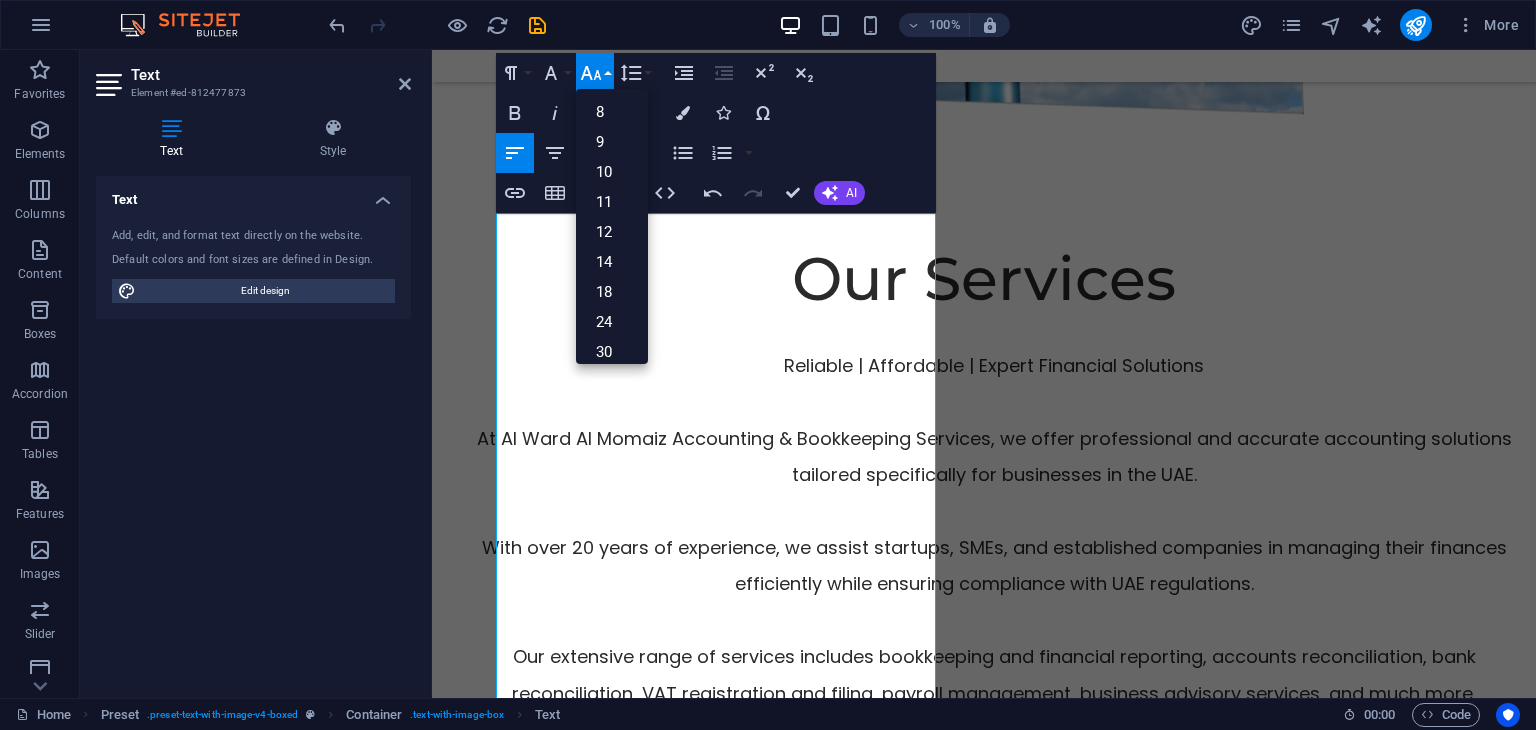 click 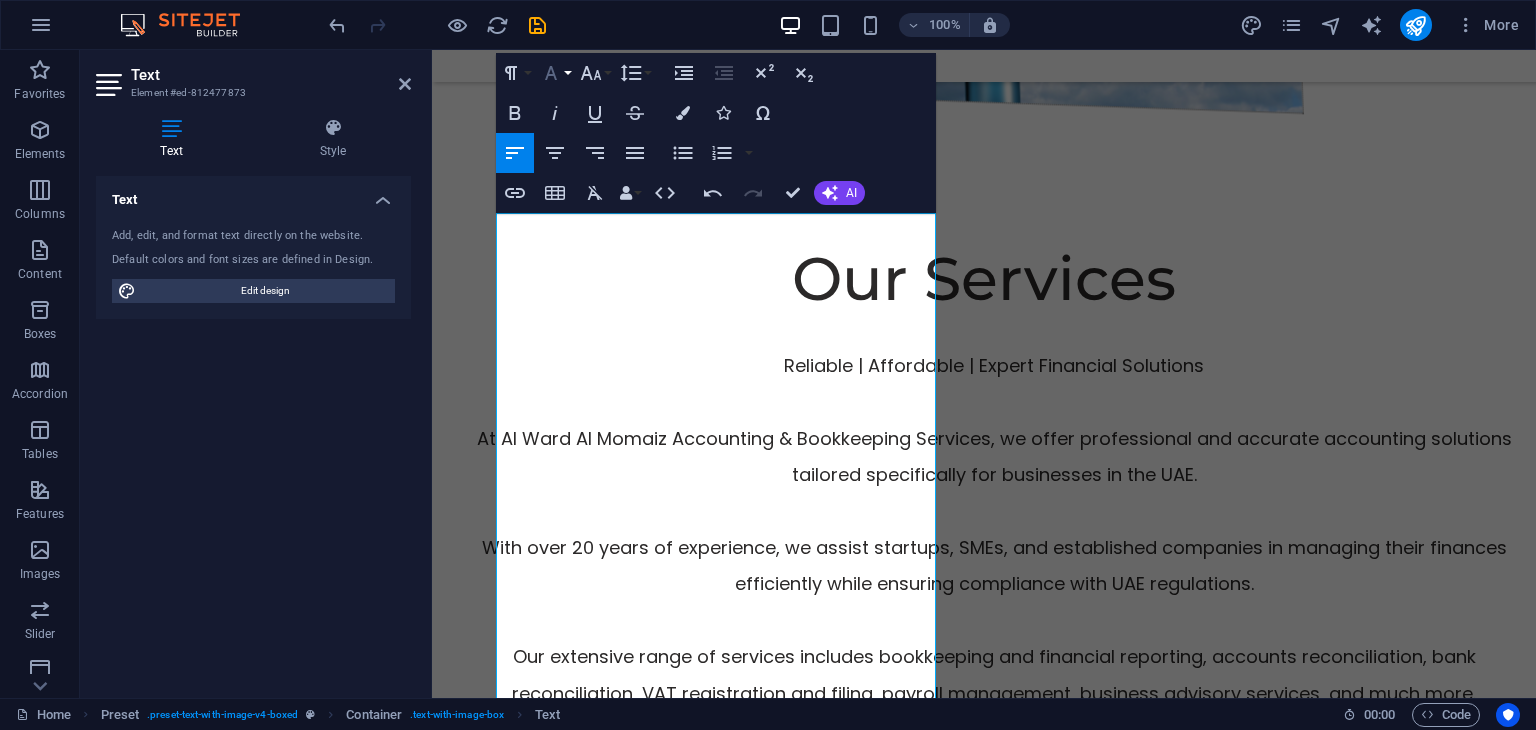click 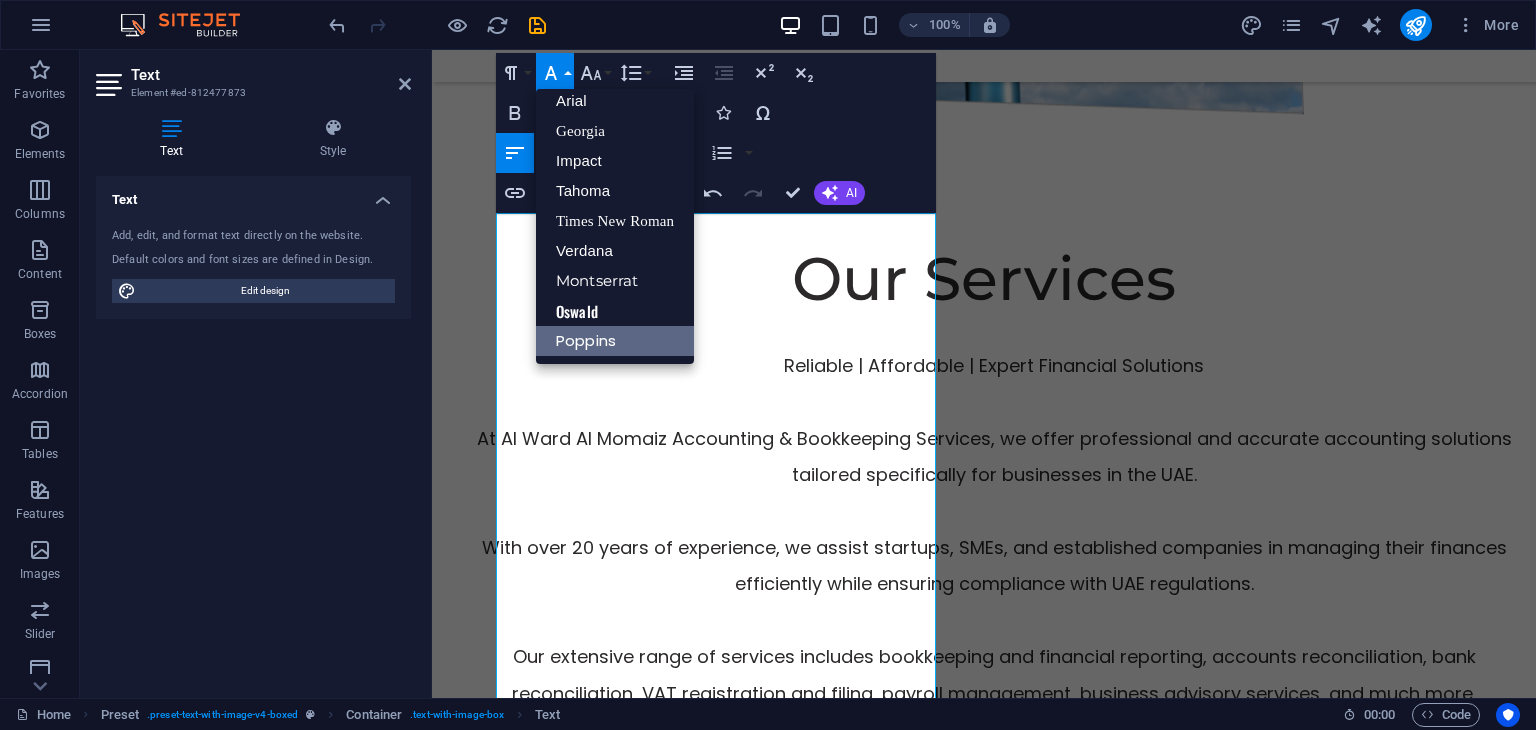 scroll, scrollTop: 11, scrollLeft: 0, axis: vertical 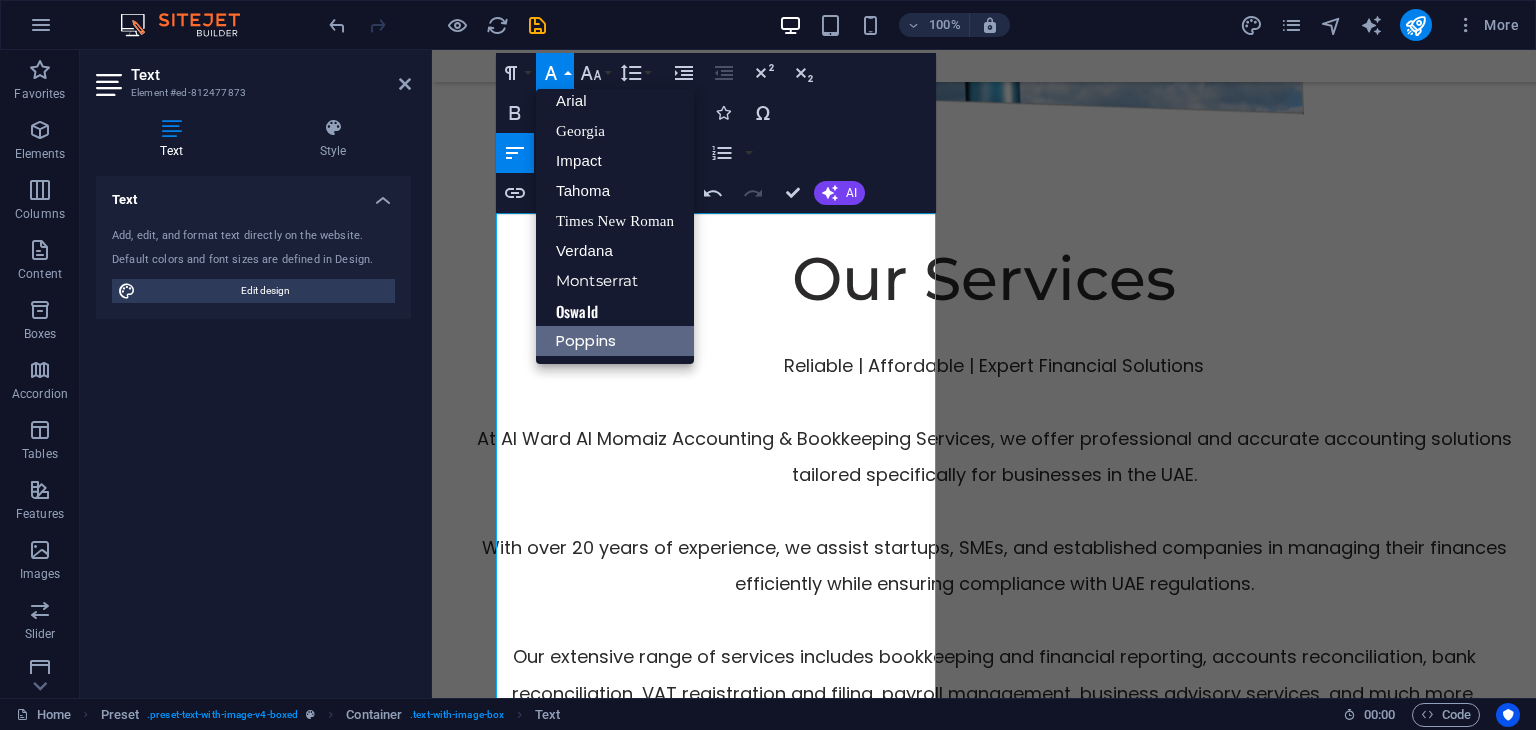 click 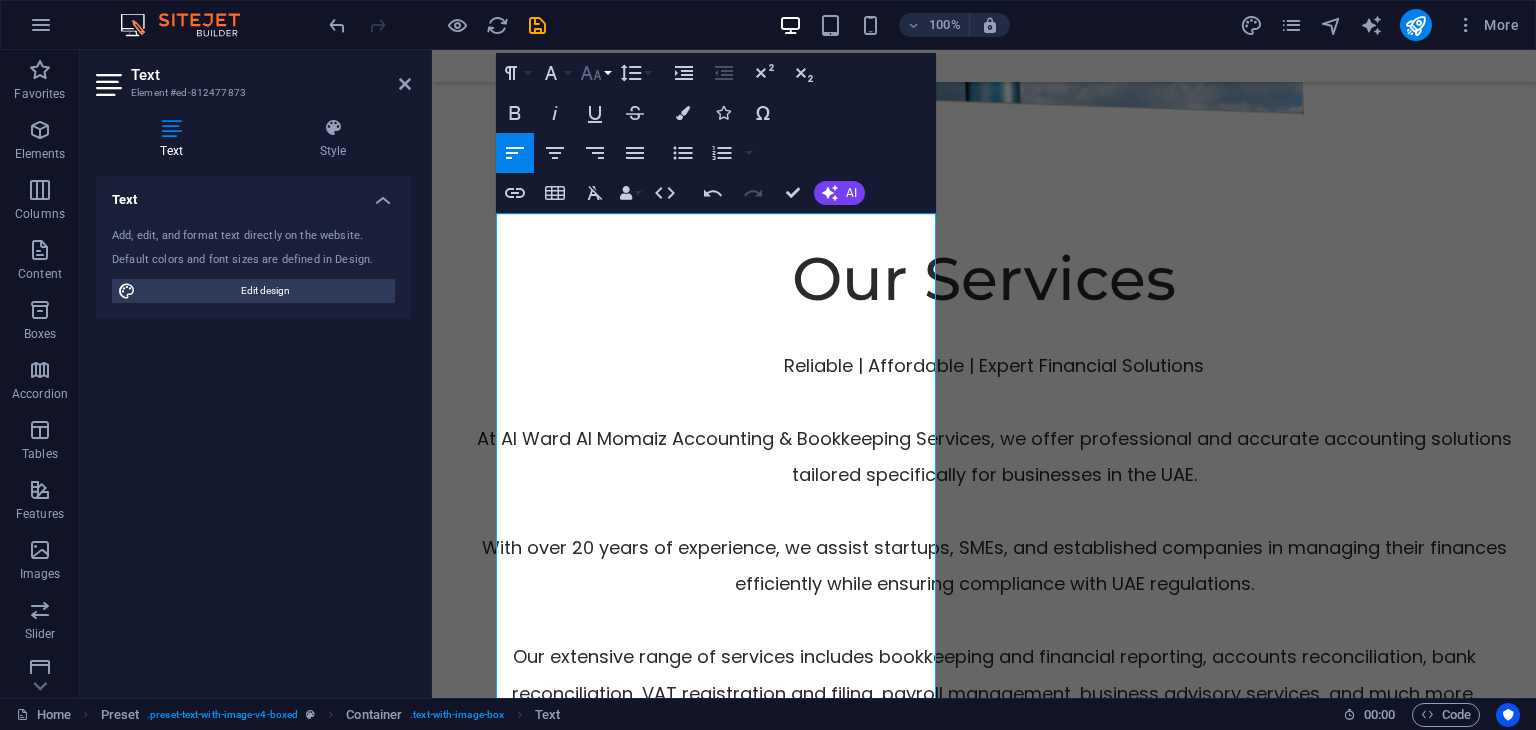 click 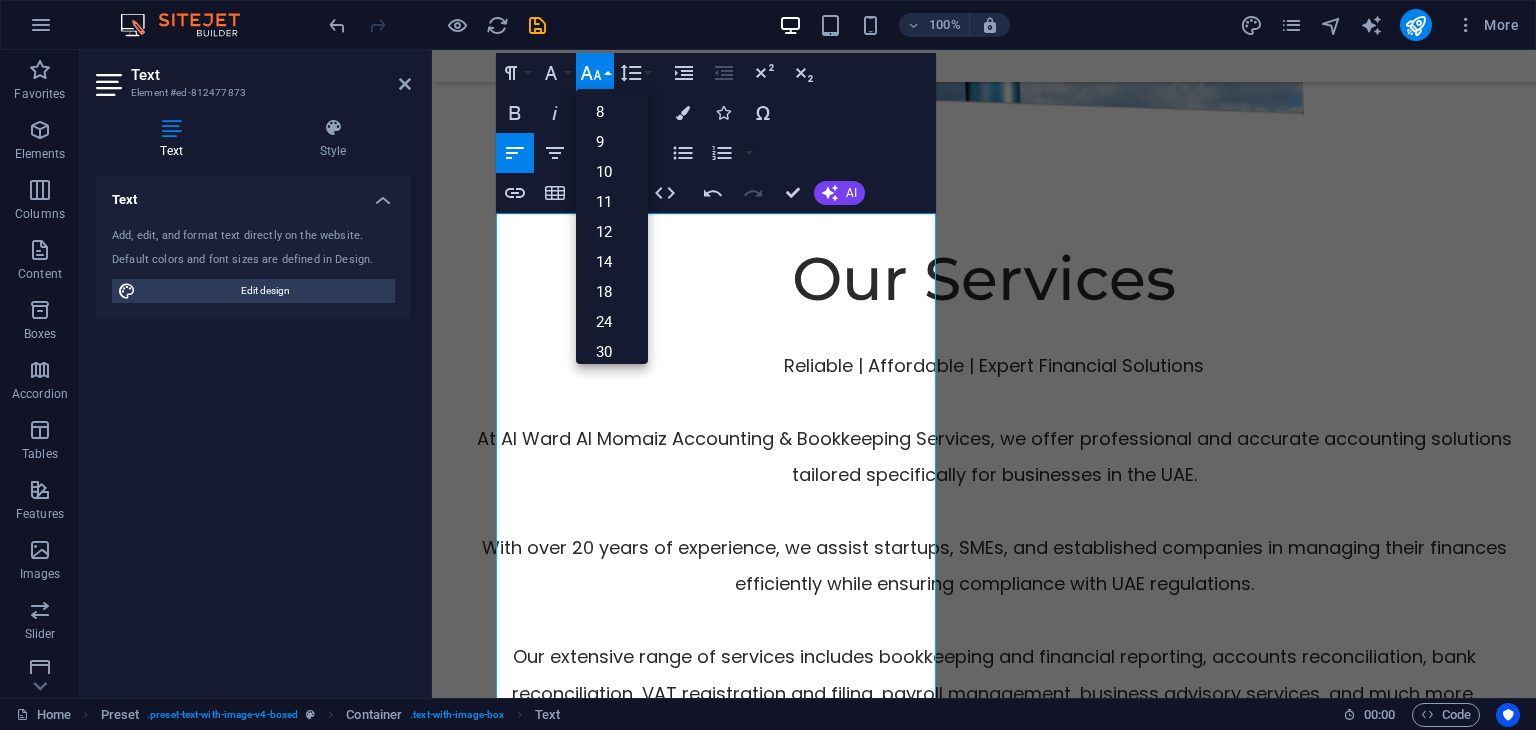click on "Font Size" at bounding box center [595, 73] 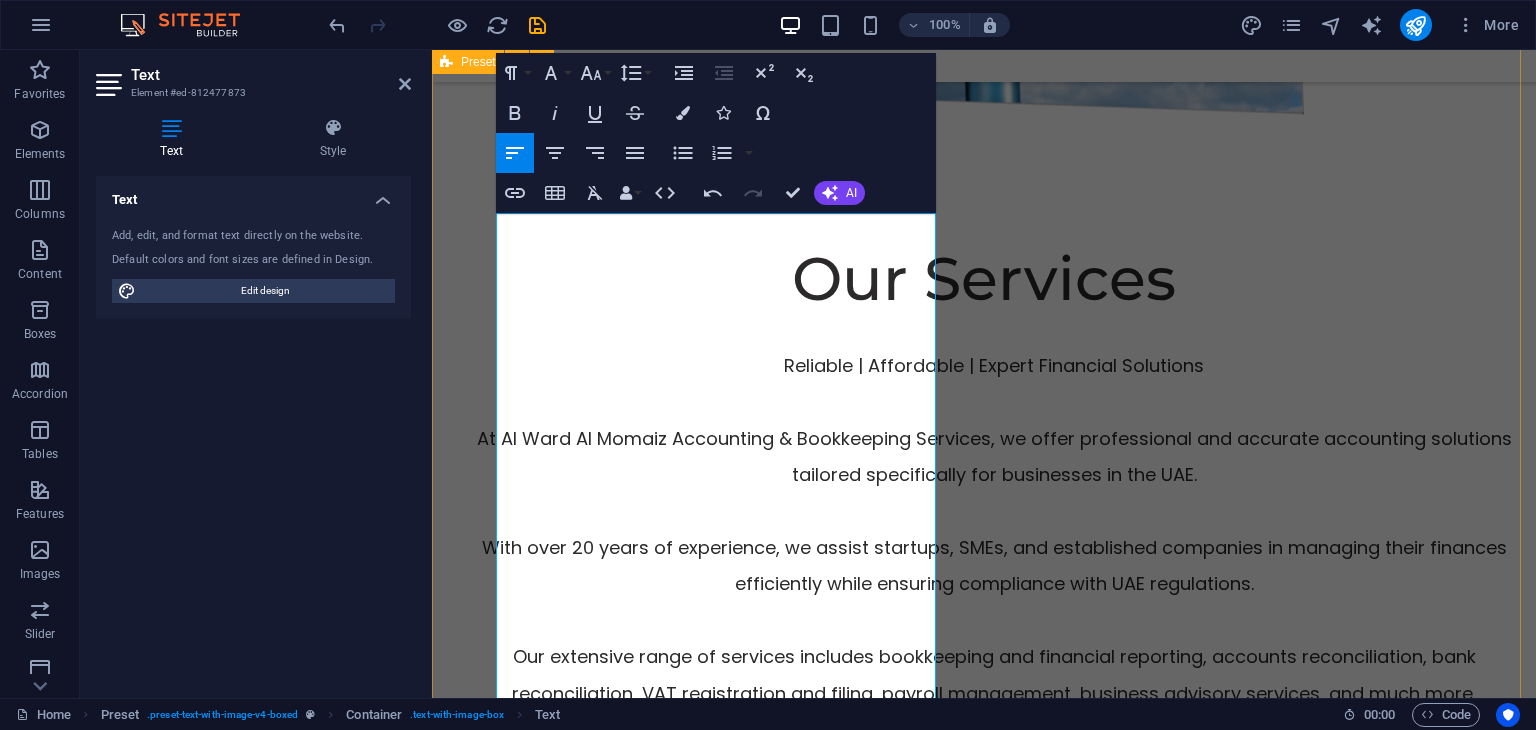 click on "Monthly Accounting & Bookkeeping Packages ​ Starter Package  – Ideal for freelancers & small businesses   -Bookkeeping(upto100 transactions/month)  - Bank Reconciliation   - Monthly Financial Statements   - VAT Filing (Quarterly)   - Payroll Processing (up to 5 employees) - Basic Financial Advisory   Standard Package  – Best for SMEs & growing businesses   -Bookkeeping(100–500 transactions/month)  -Account Payable & Receivable Management  - VAT Filing & Compliance - Payroll Processing (up to 20 employees) - Monthly Management Reports   - Financial Health Check-Up    Premium Package  – For large businesses & high-volume transactions -Full Accounting Services (unlimited transactions)   - VAT, ESR & Corporate Tax Compliance   -Payroll & WPS Processing (up to 50 employees)   - Advanced Financial Analysis & Forecasting   - Budgeting & Cash Flow Management   - CFO Insights & Advisory    Additional Services   -Company Setup & Accounting System Implementation   - Part-Time CFO Advisory" at bounding box center [984, 3015] 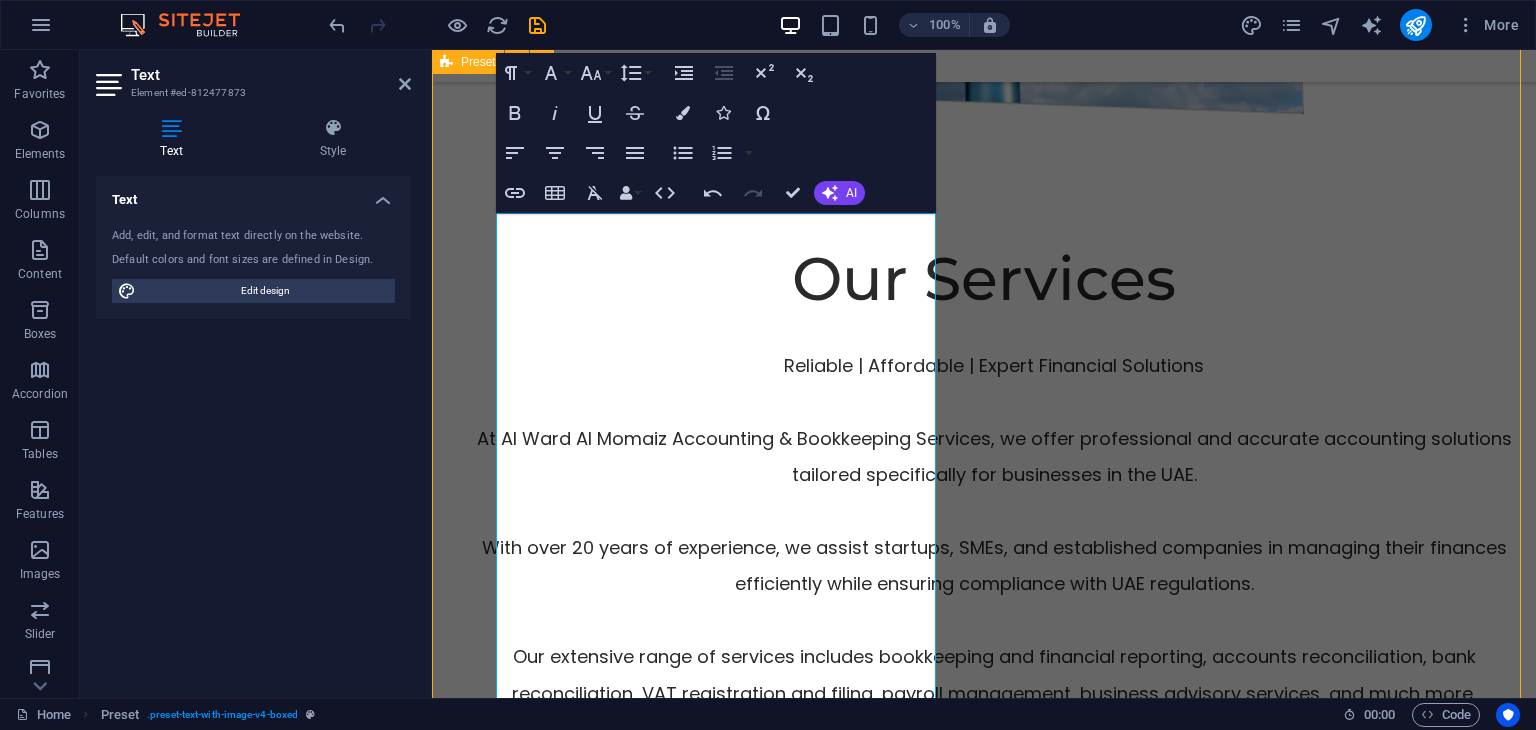 scroll, scrollTop: 5864, scrollLeft: 0, axis: vertical 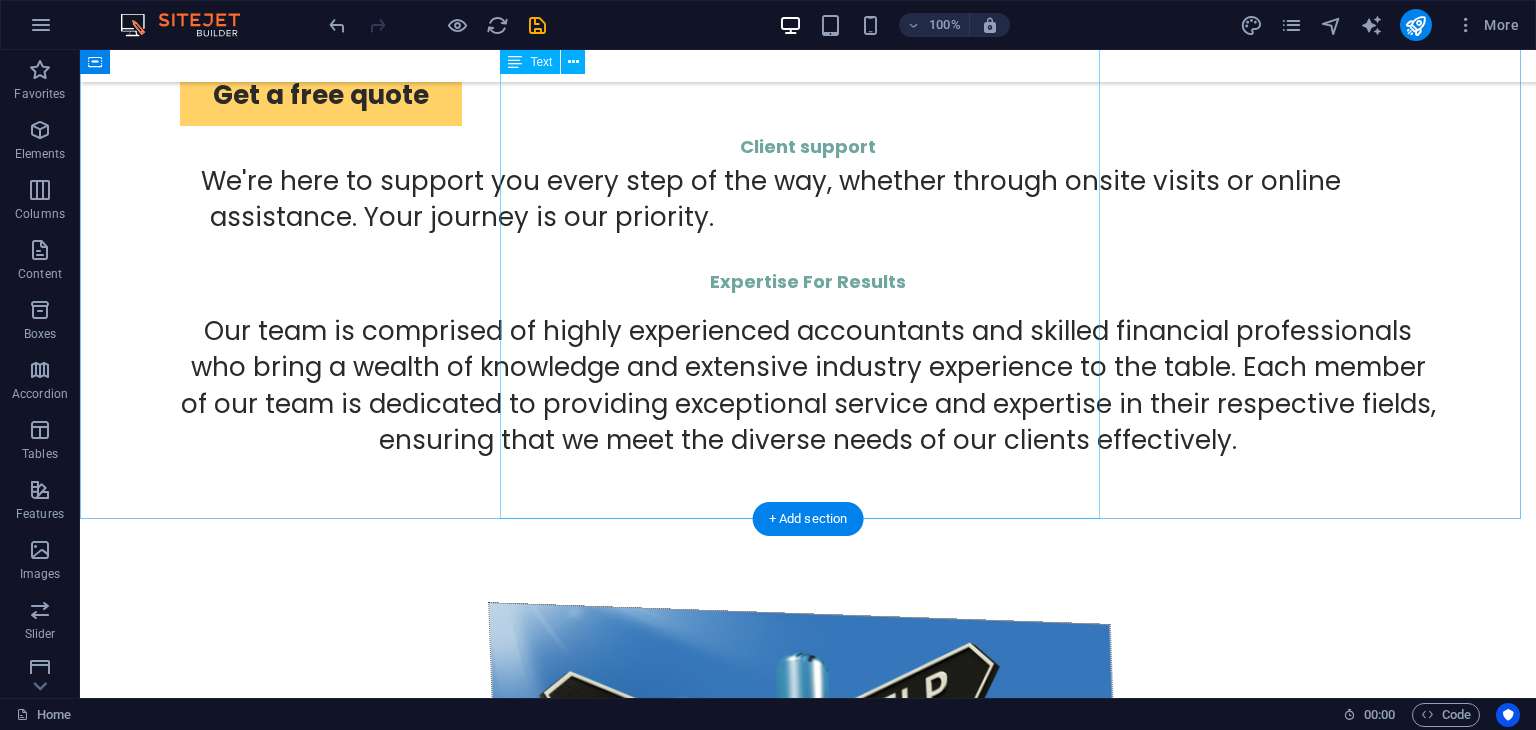 click on "Reliable | Affordable | Expert Financial Solutions At Al Ward Al Momaiz Accounting & Bookkeeping Services, we offer professional and accurate accounting solutions tailored specifically for businesses in the UAE. With over 20 years of experience, we assist startups, SMEs, and established companies in managing their finances efficiently while ensuring compliance with UAE regulations. Our extensive range of services includes bookkeeping and financial reporting, accounts reconciliation, bank reconciliation, VAT registration and filing, payroll management, business advisory services, and much more. Whether you need on-demand freelance services or a hybrid accounting model combining remote and on-site support, we deliver cost-effective and flexible solutions designed to meet your unique needs. Let Al Ward Al Momaiz take care of your accounting requirements so you can focus on growing your business! Contact us today for a free consultation! Email us - info@[DOMAIN].com Whatsapp- [PHONE]" at bounding box center (808, 1728) 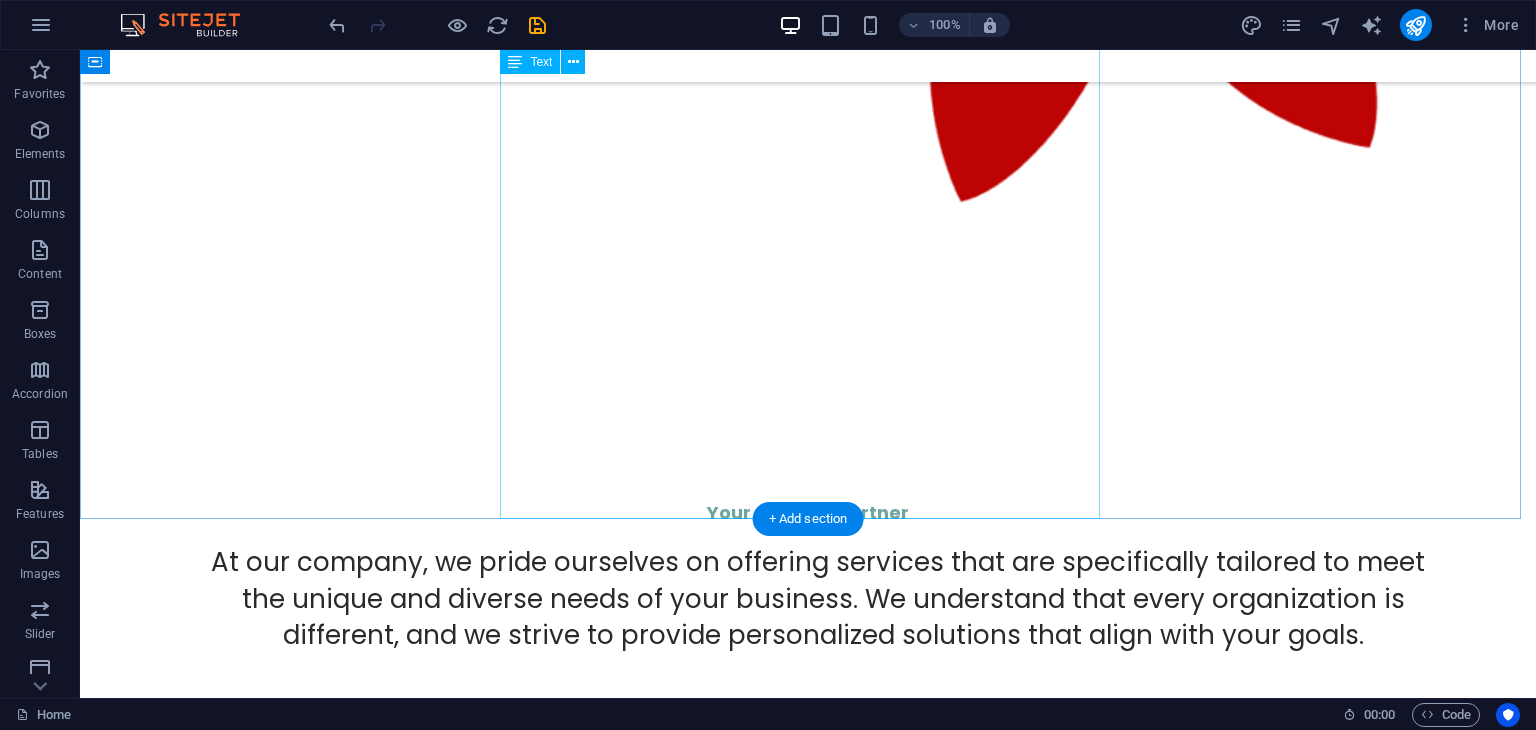select on "px" 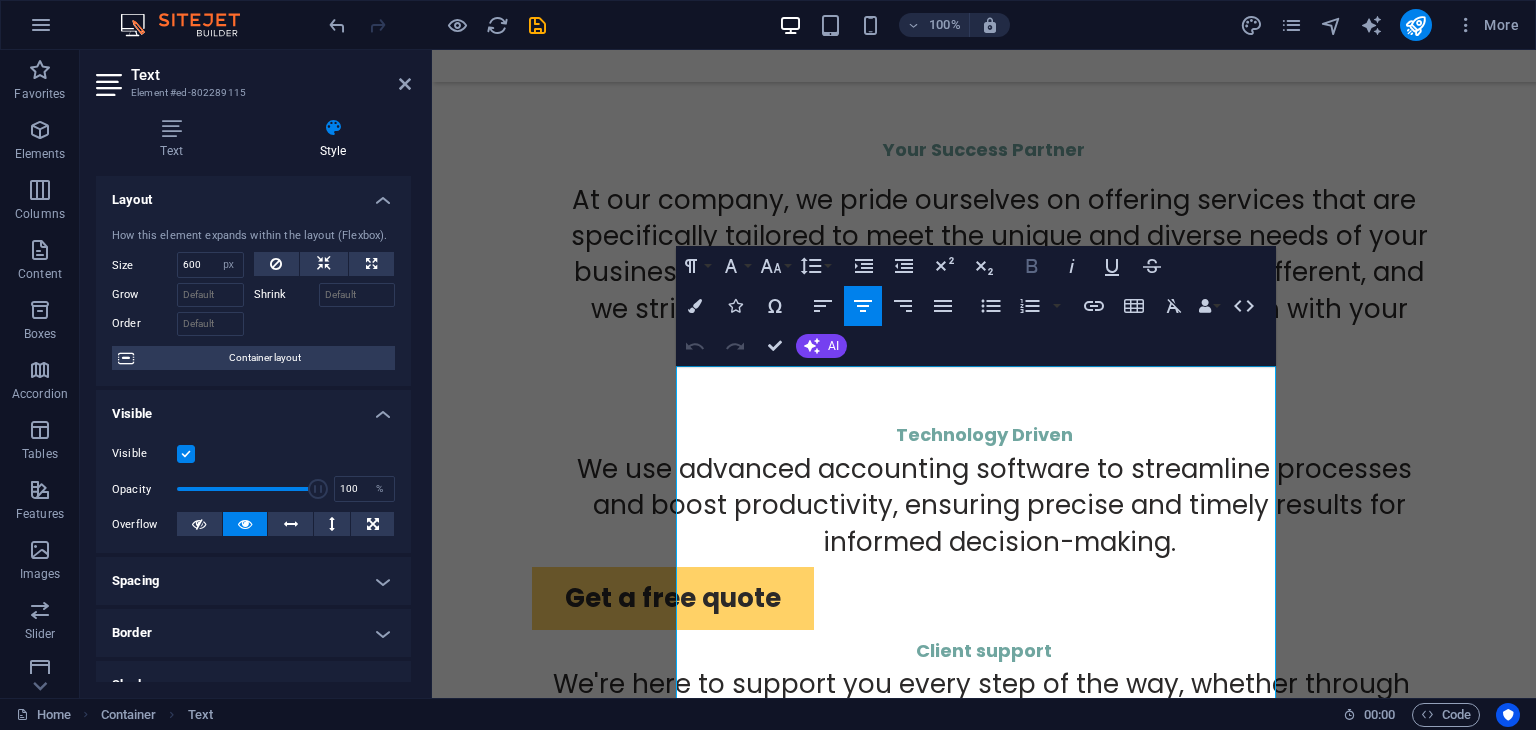 click on "Bold" at bounding box center [1032, 266] 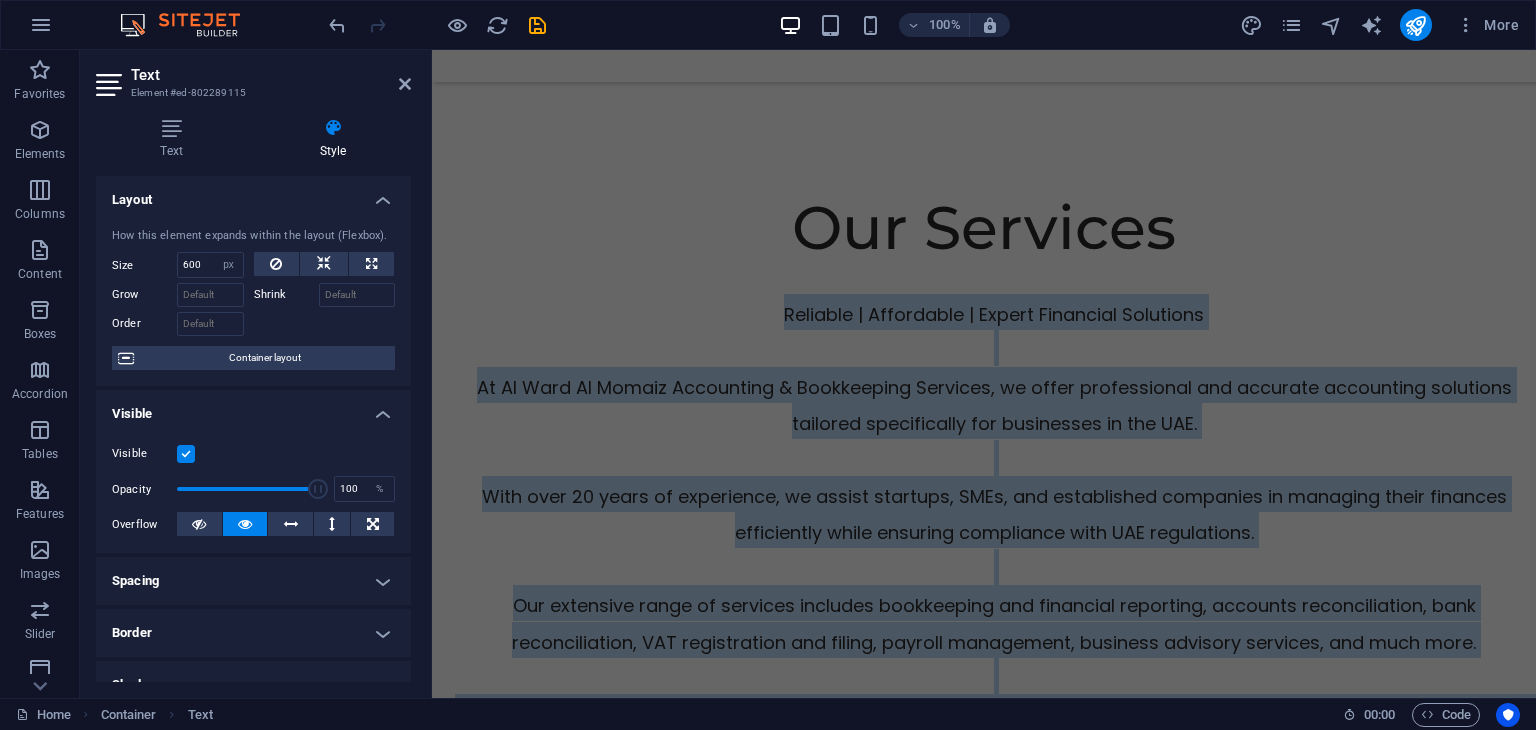 scroll, scrollTop: 6028, scrollLeft: 0, axis: vertical 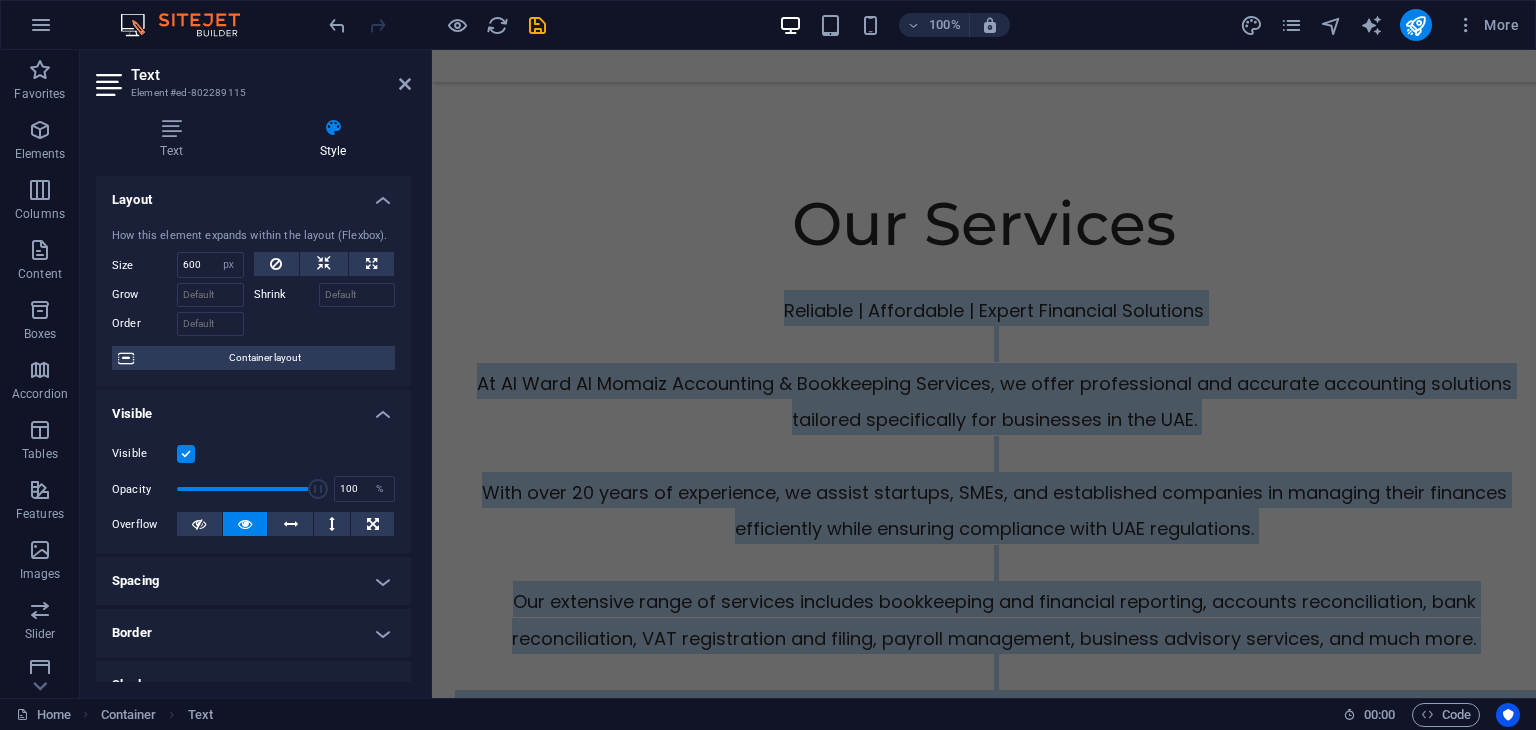 drag, startPoint x: 780, startPoint y: 391, endPoint x: 986, endPoint y: 526, distance: 246.29454 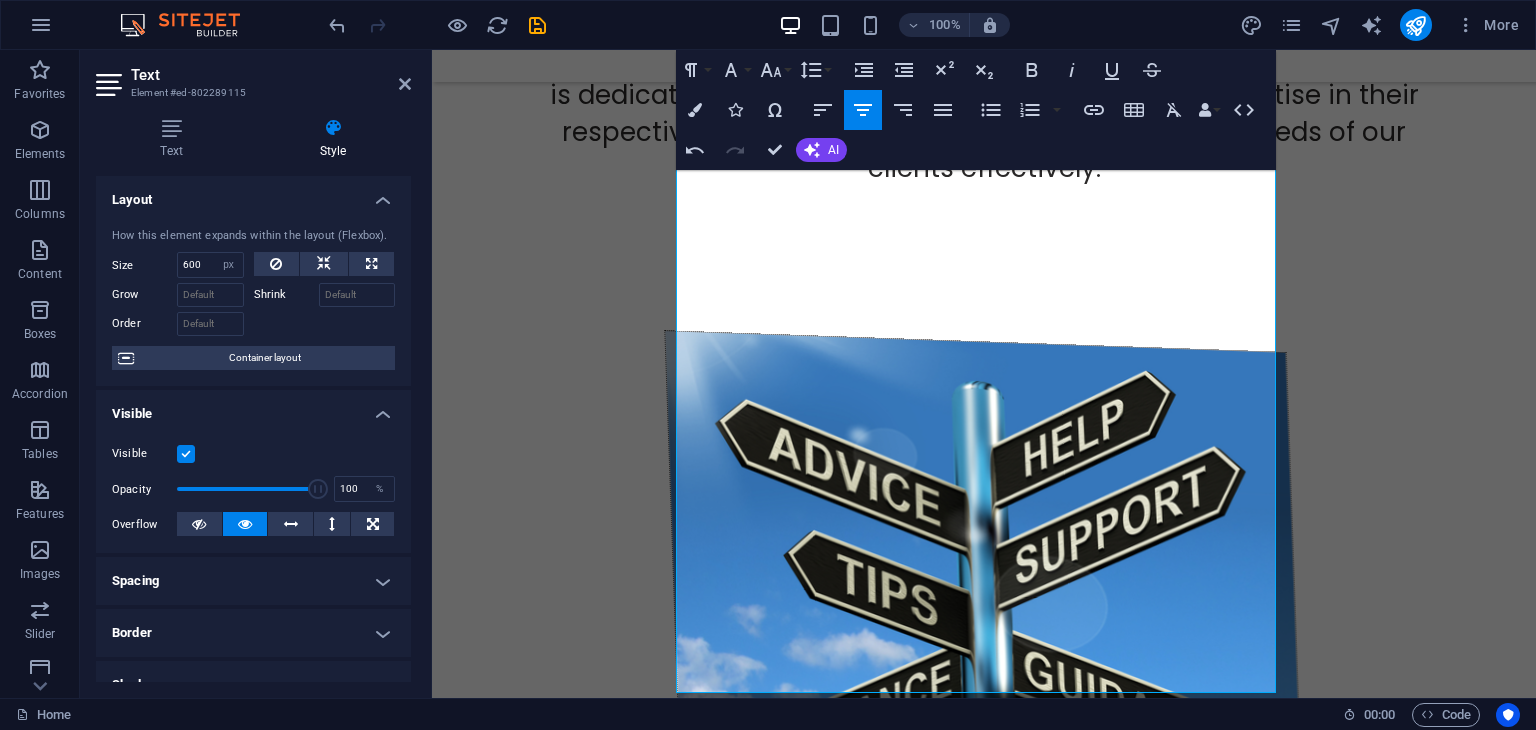 scroll, scrollTop: 5031, scrollLeft: 0, axis: vertical 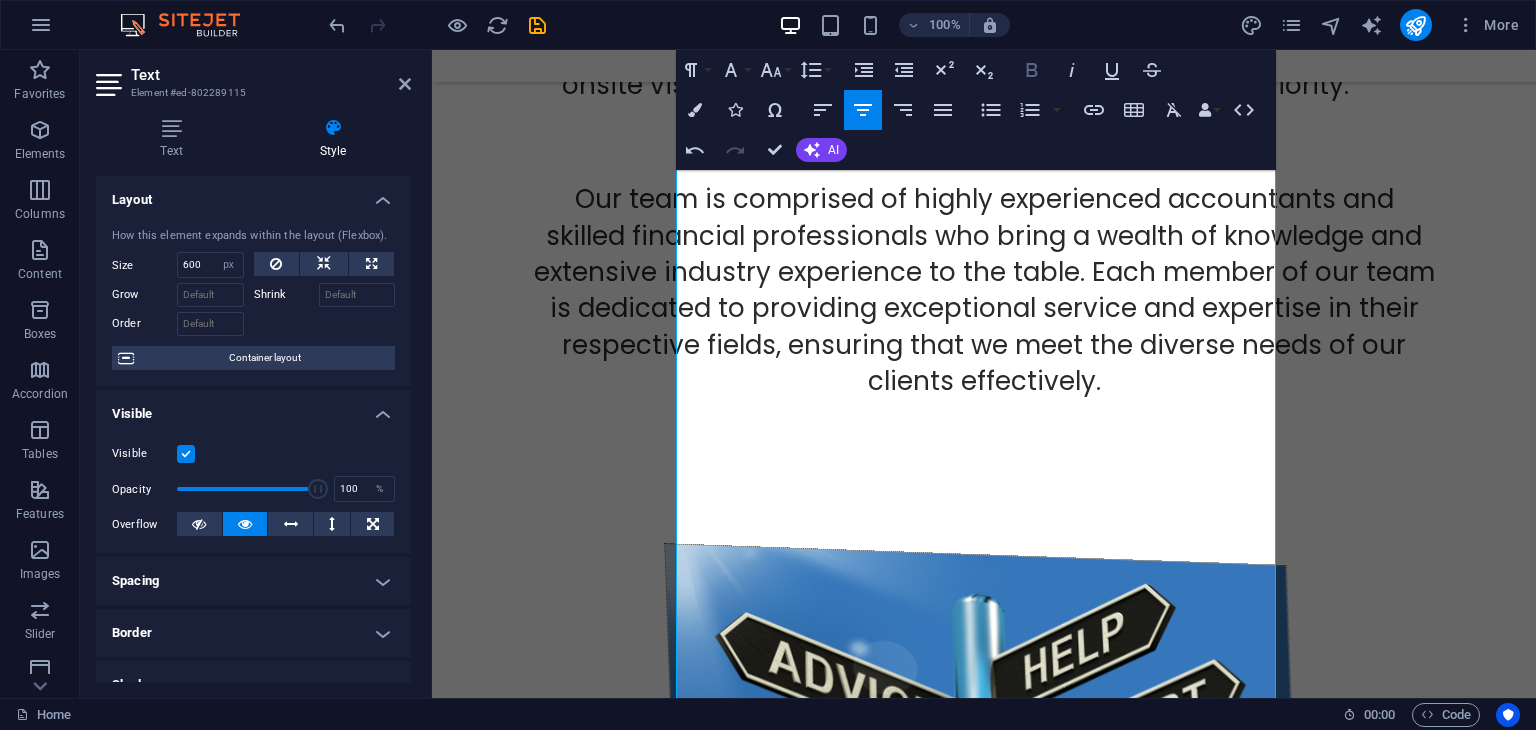 click on "Bold" at bounding box center [1032, 70] 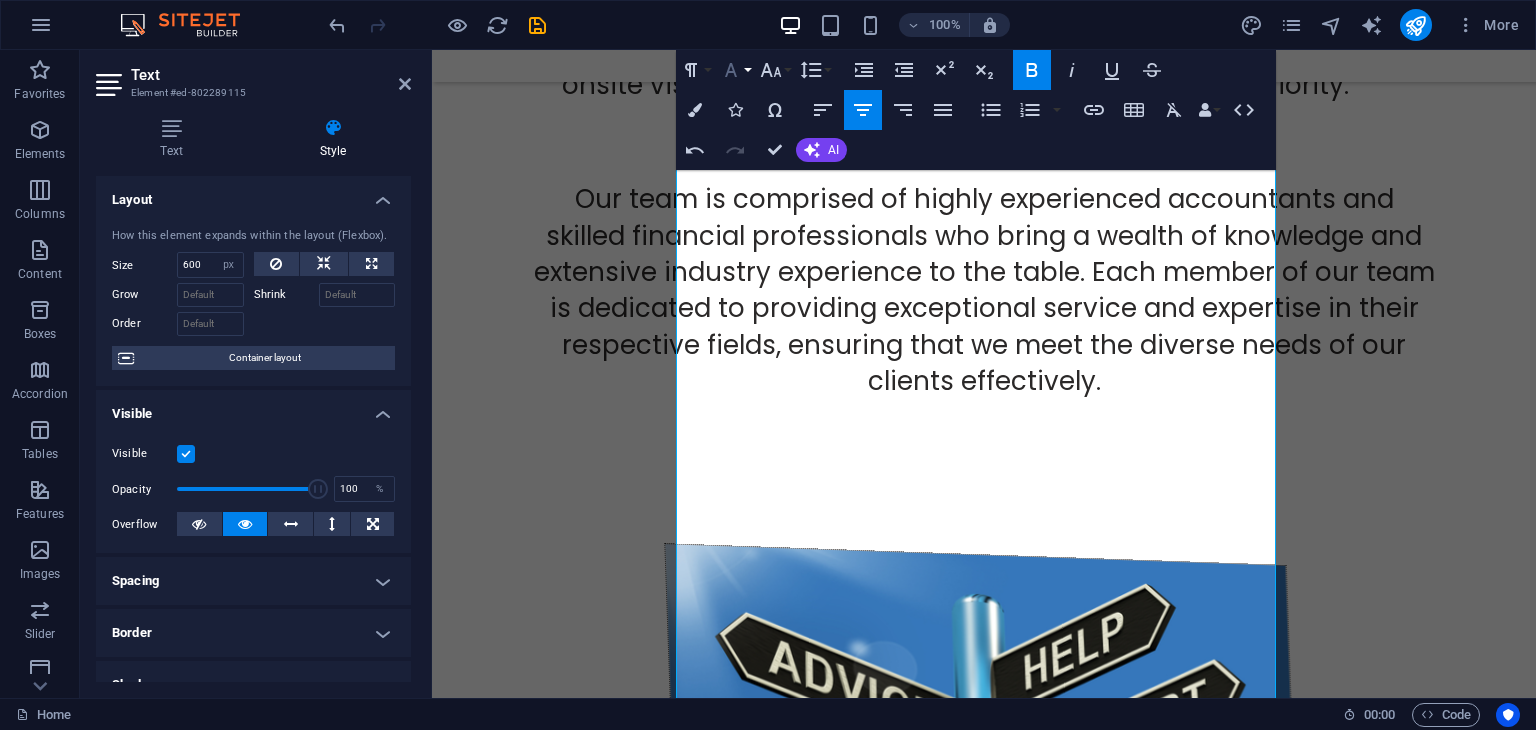 click on "Font Family" at bounding box center [735, 70] 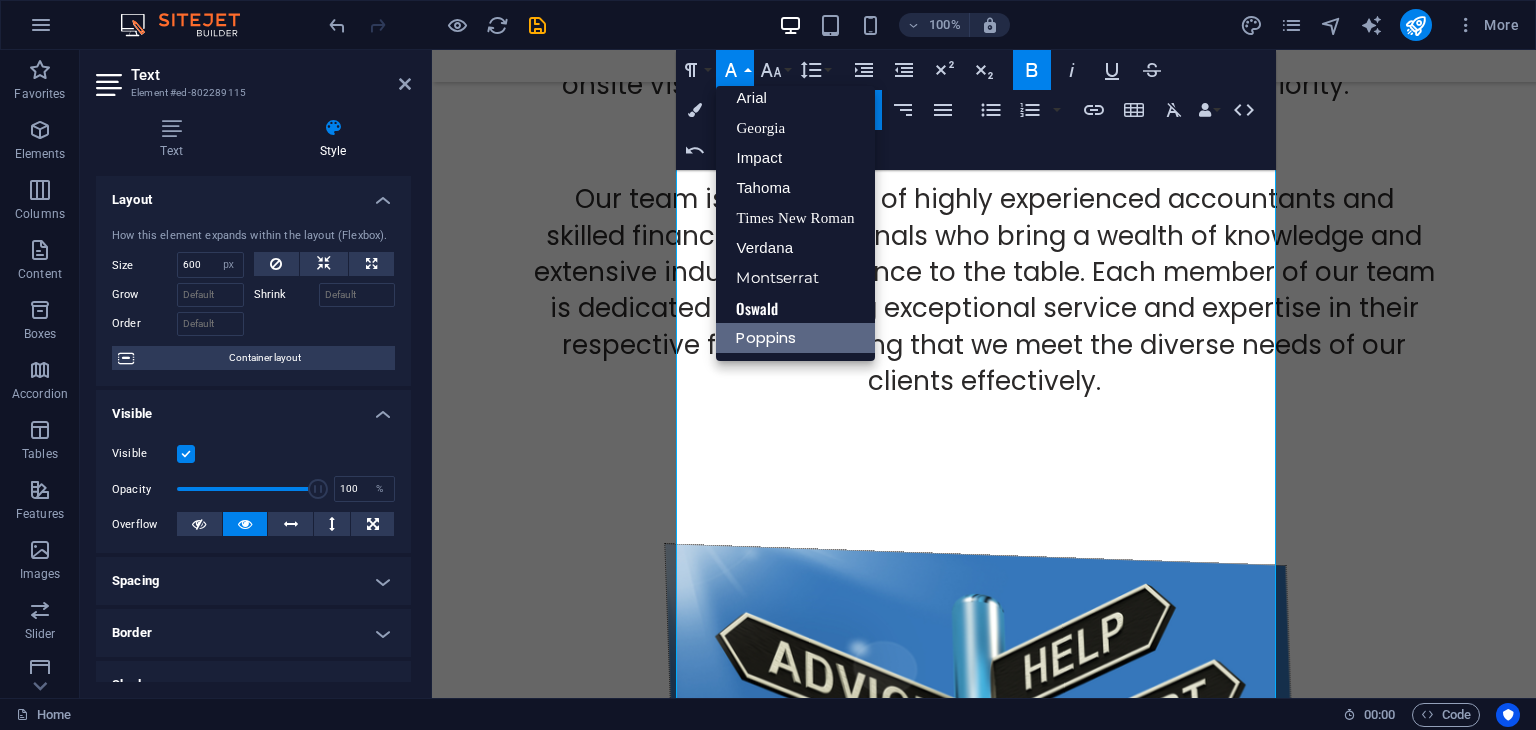 scroll, scrollTop: 11, scrollLeft: 0, axis: vertical 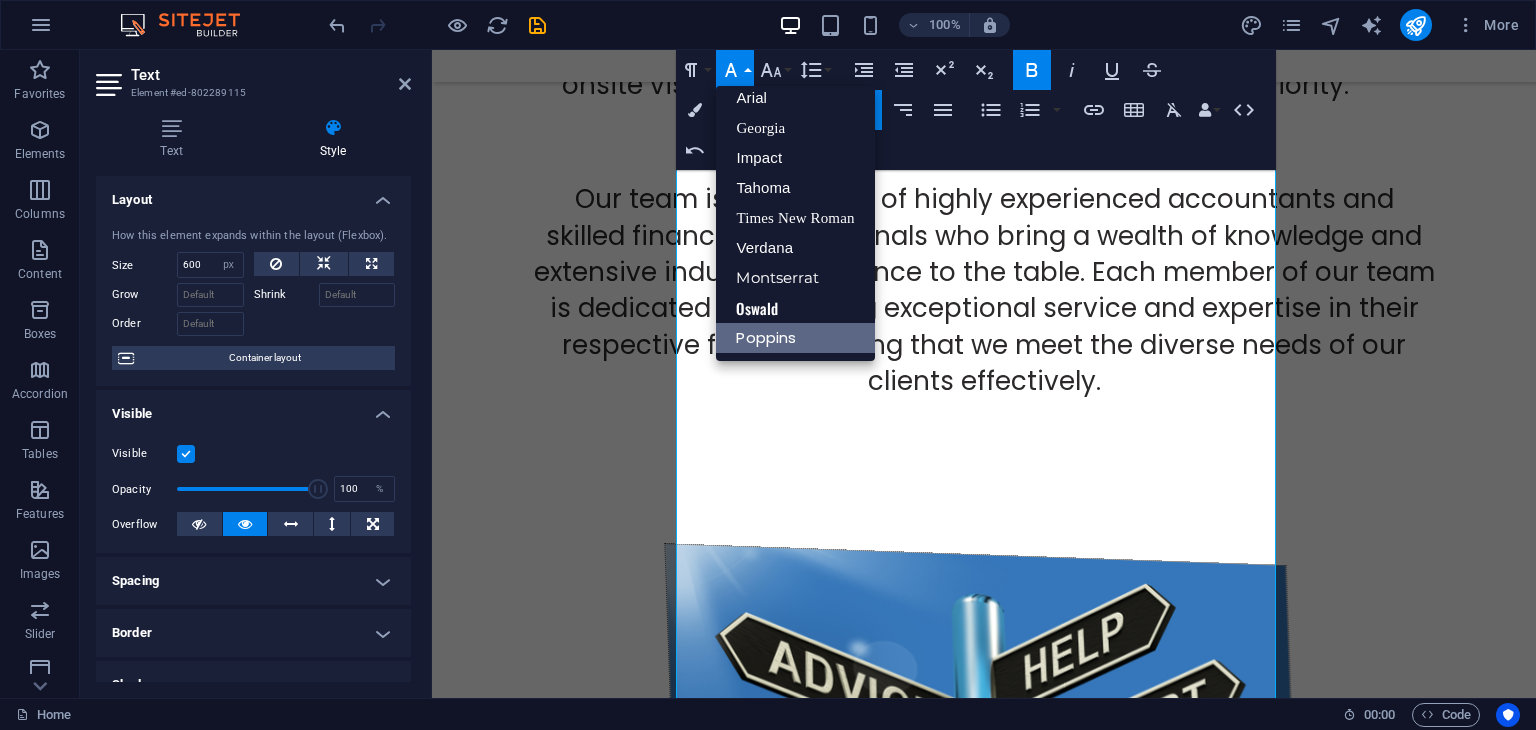 click on "Poppins" at bounding box center (795, 338) 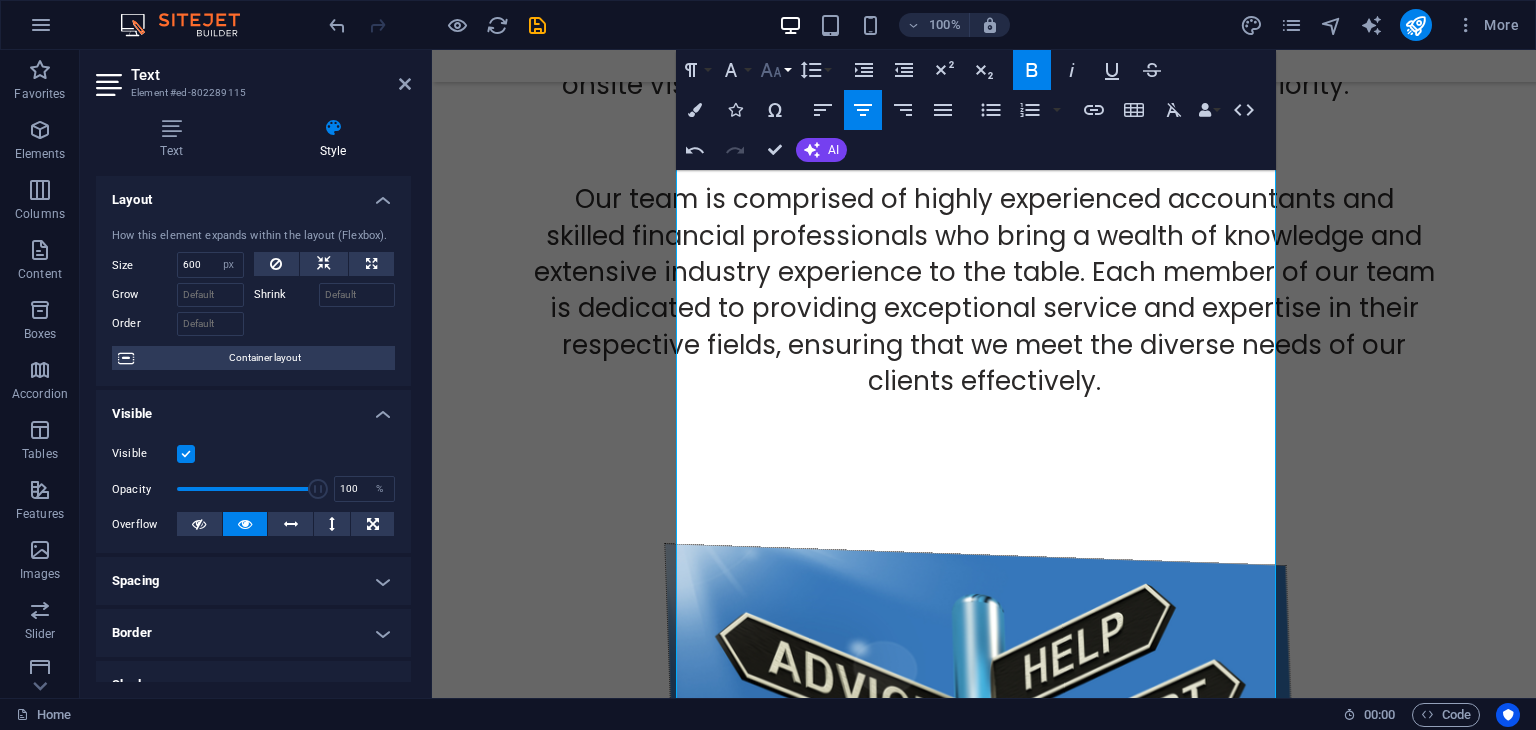 click 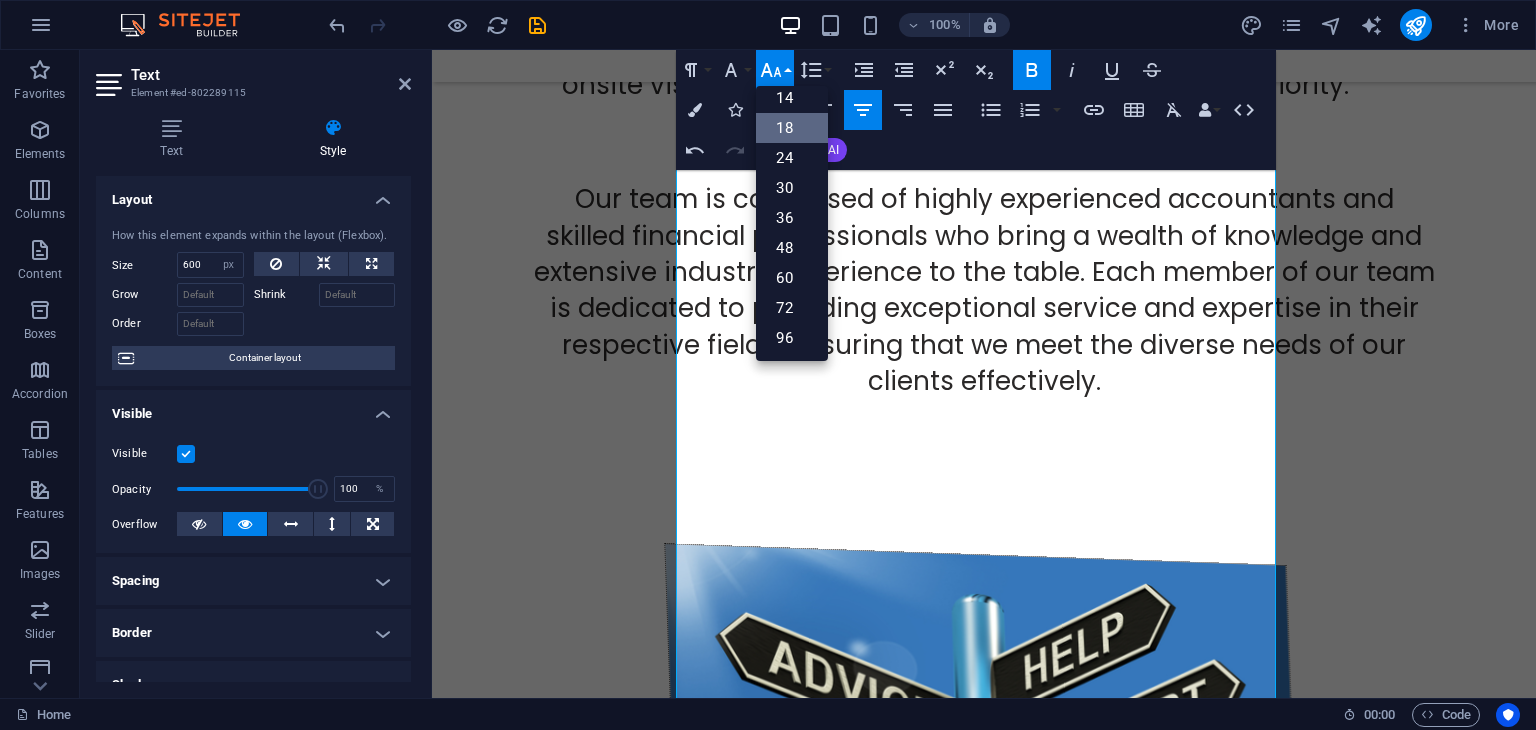 scroll, scrollTop: 160, scrollLeft: 0, axis: vertical 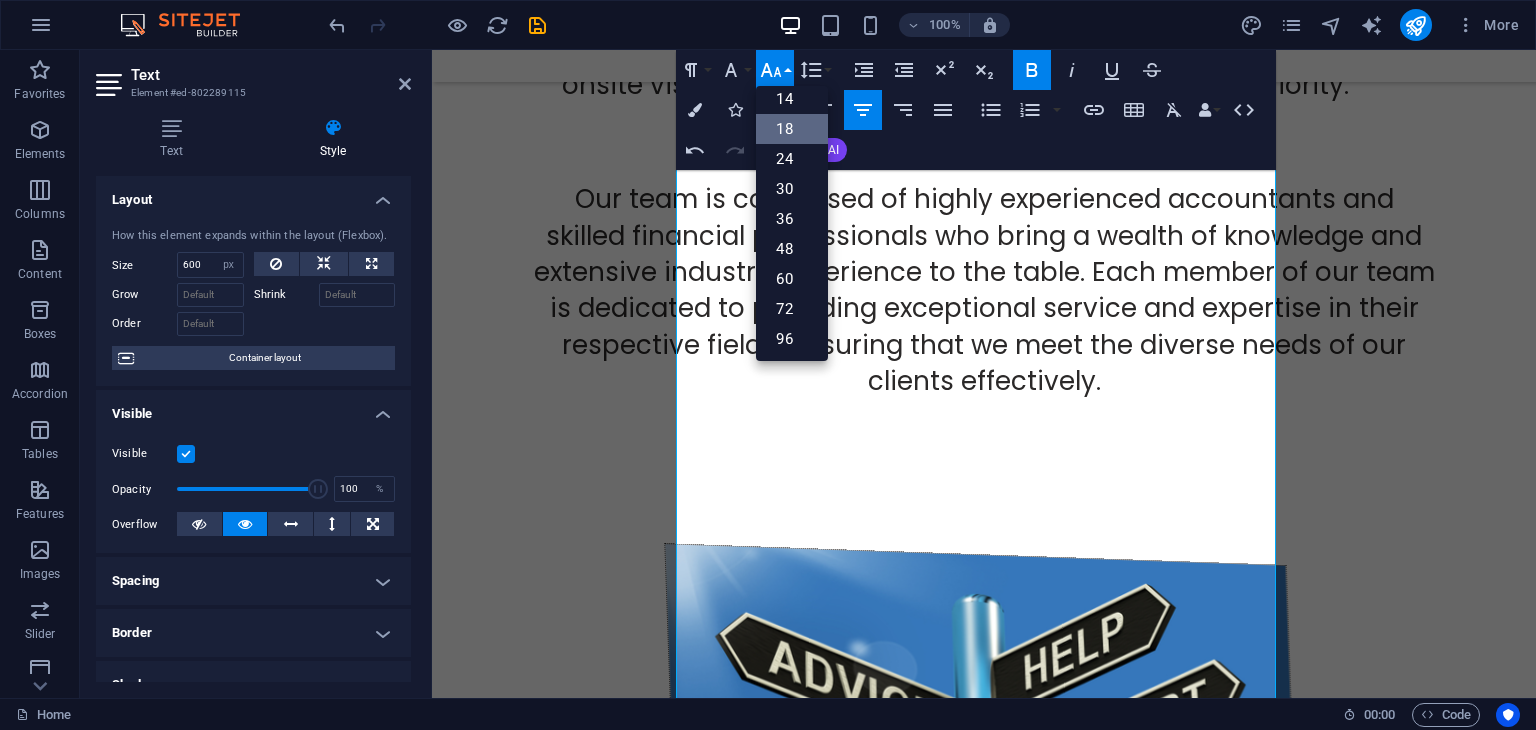 click on "18" at bounding box center (792, 129) 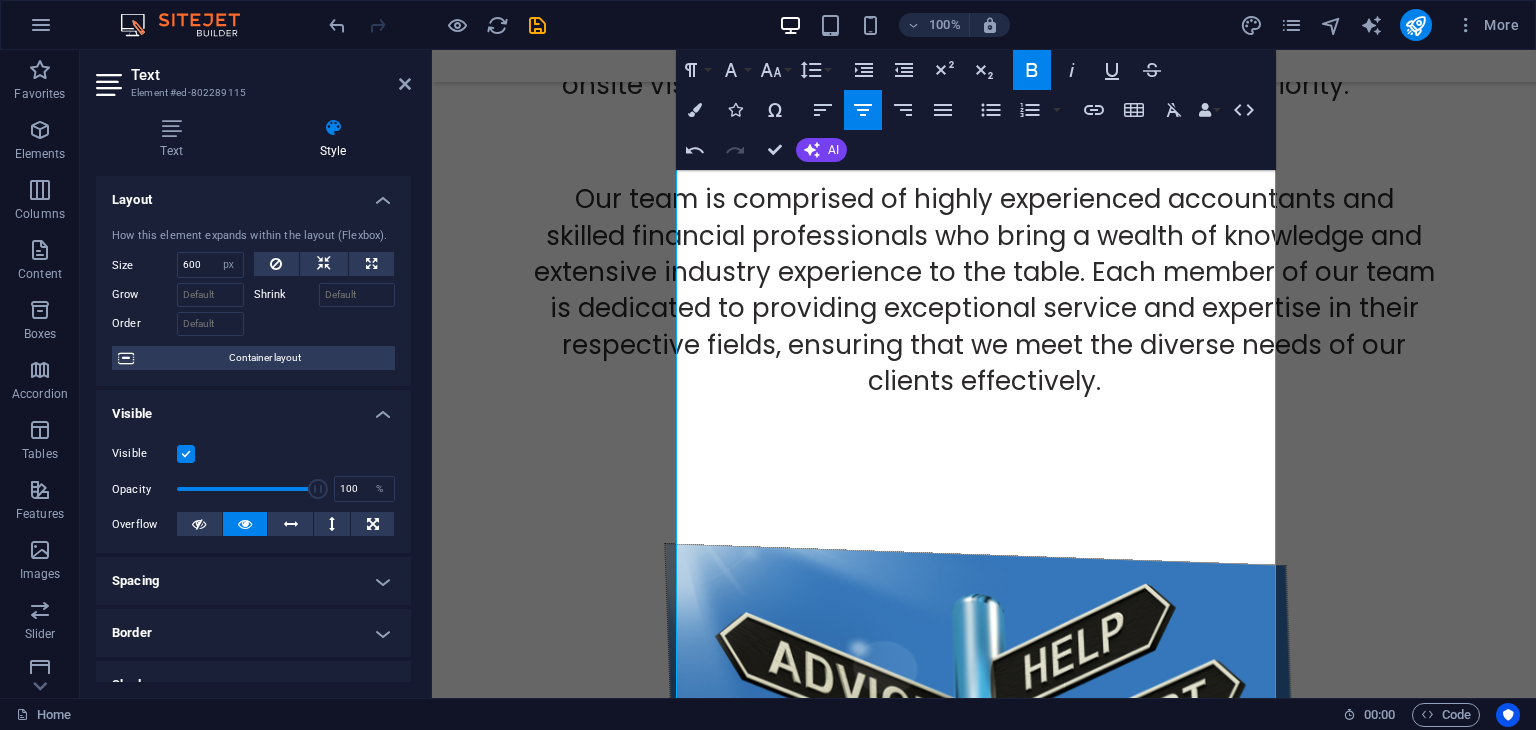 click on "Bold" at bounding box center (1032, 70) 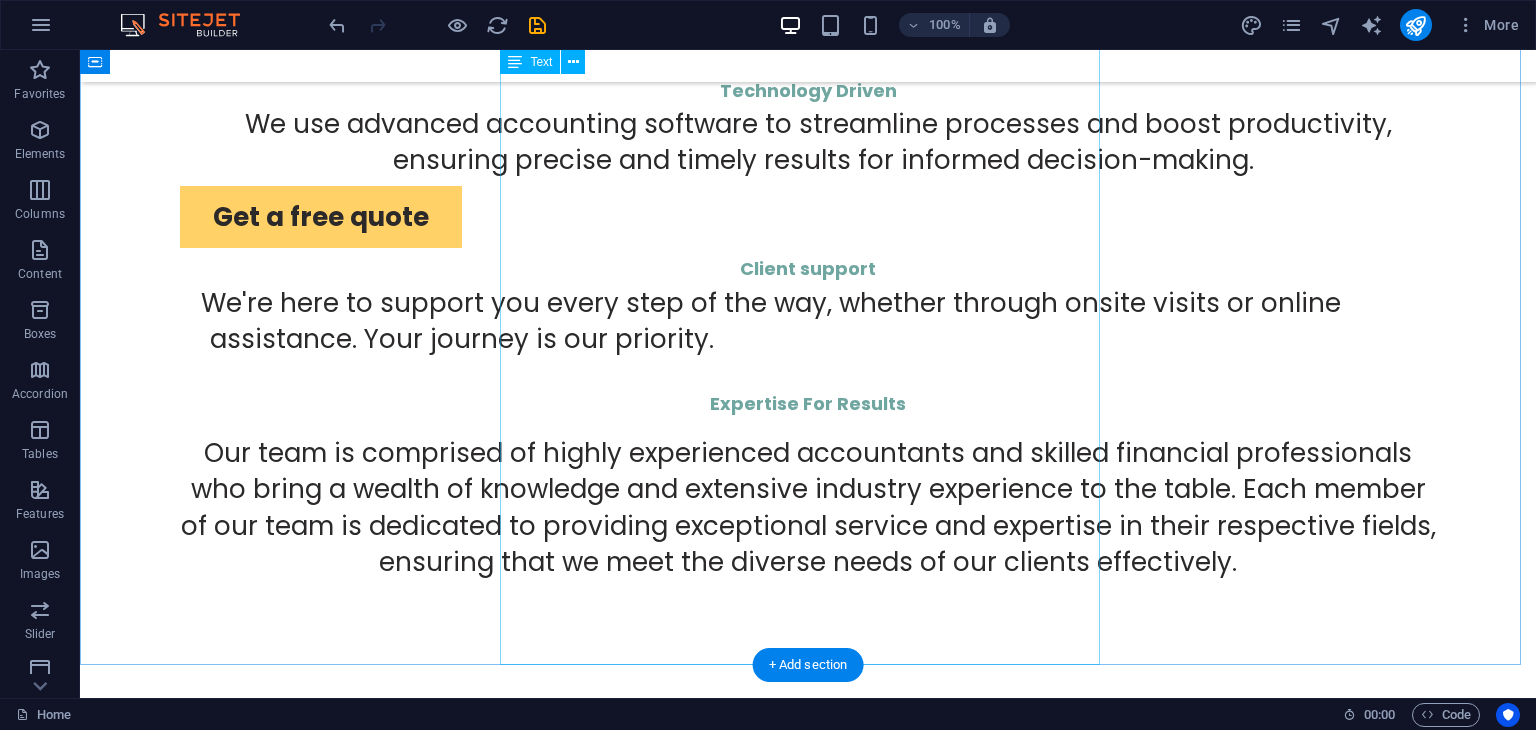 scroll, scrollTop: 4921, scrollLeft: 0, axis: vertical 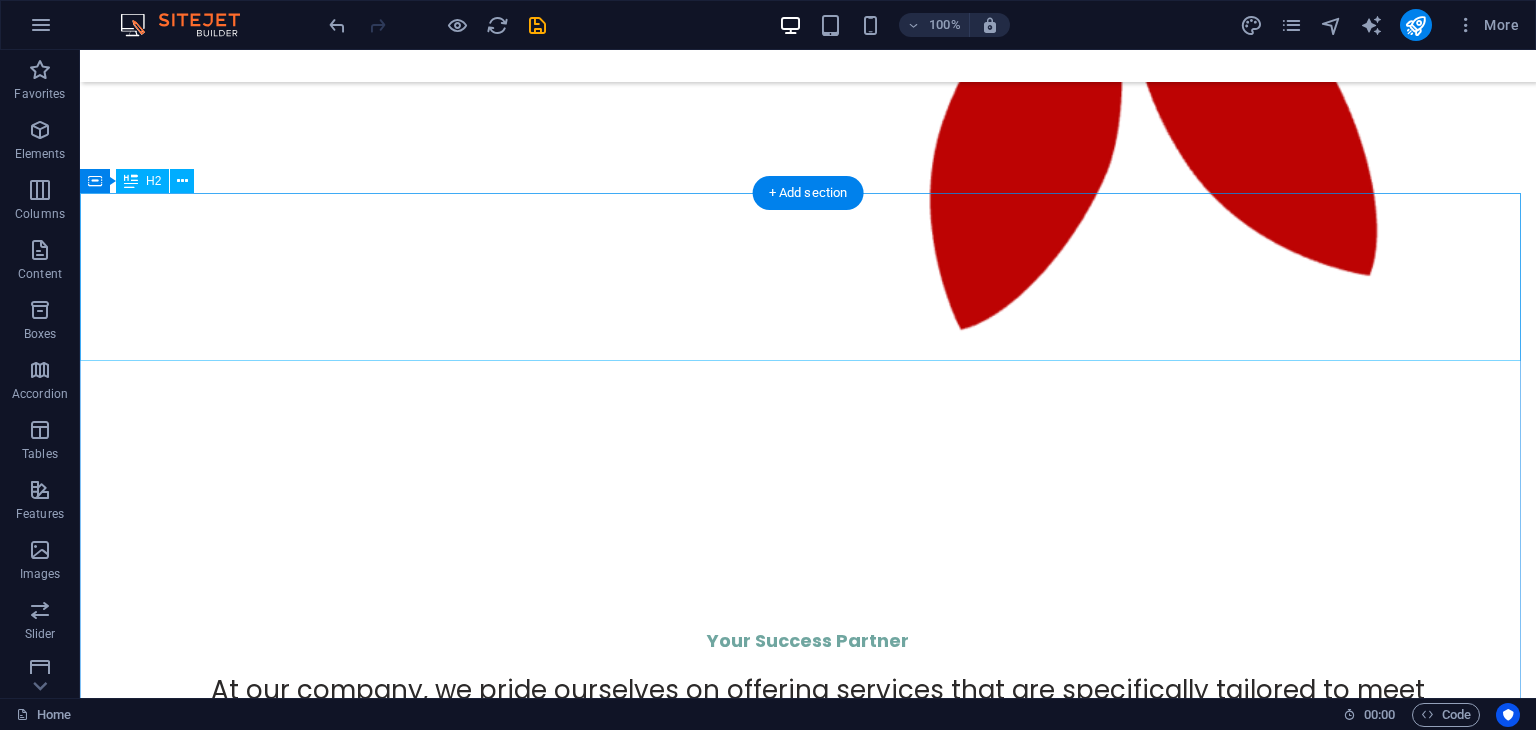 click on "‌Our Services" at bounding box center (808, 2123) 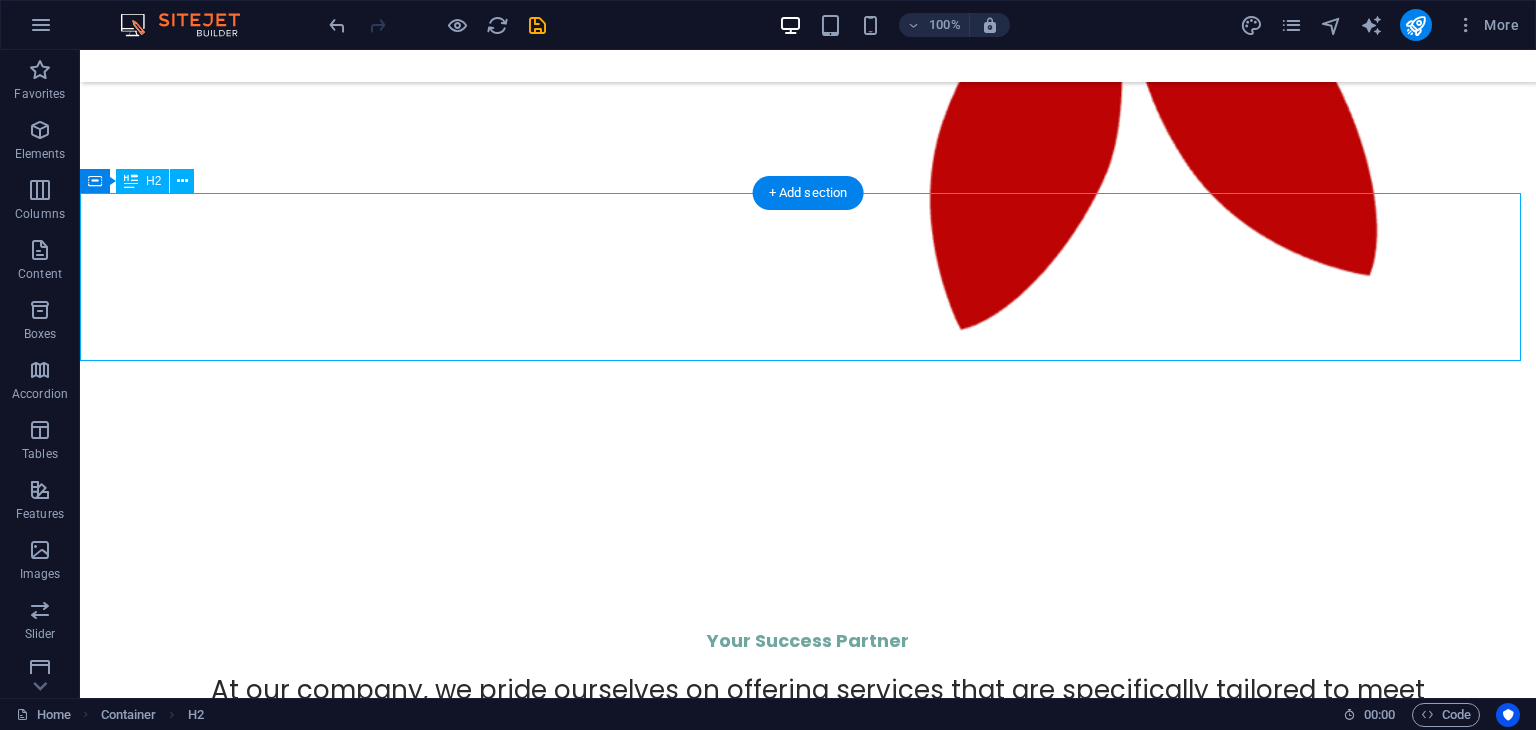 click on "‌Our Services" at bounding box center (808, 2123) 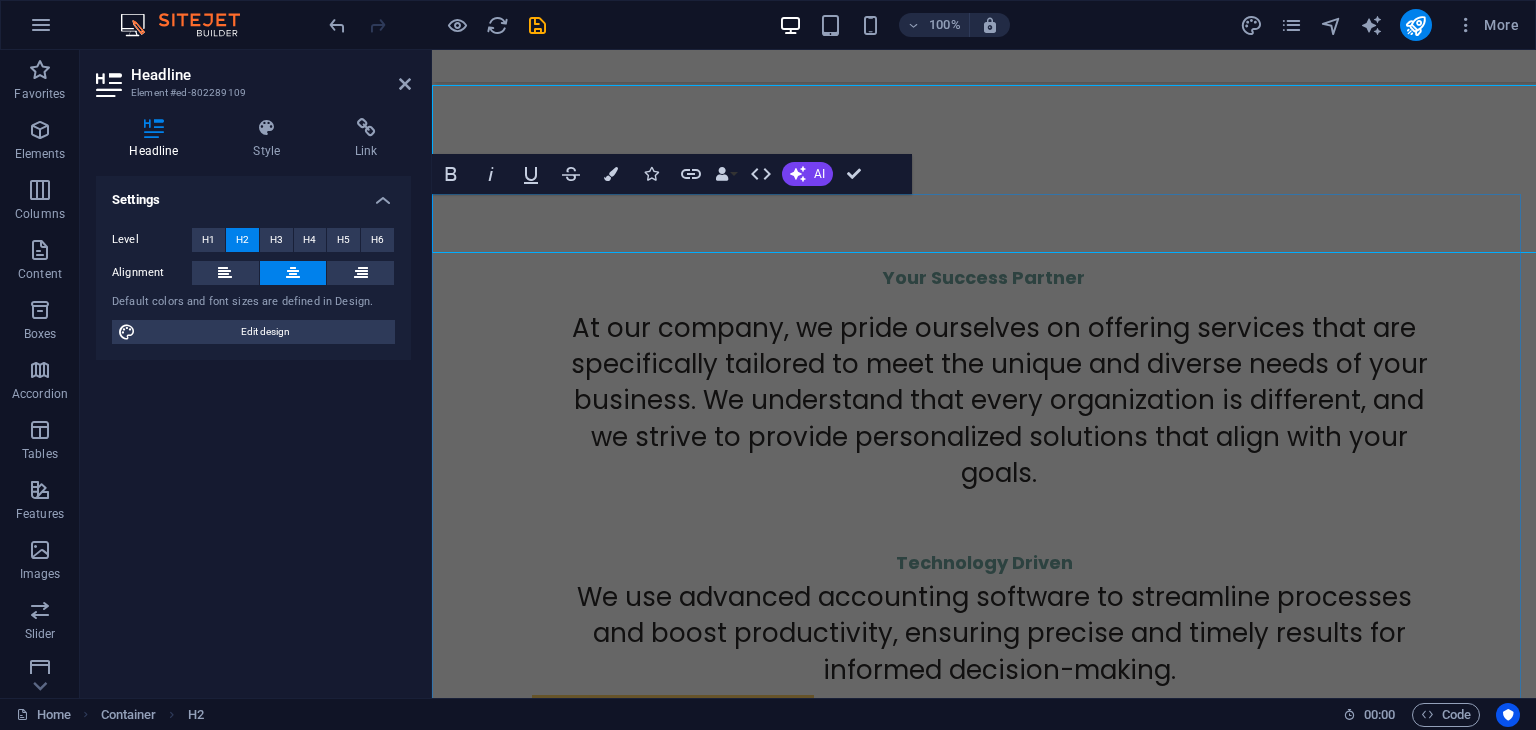 scroll, scrollTop: 4376, scrollLeft: 0, axis: vertical 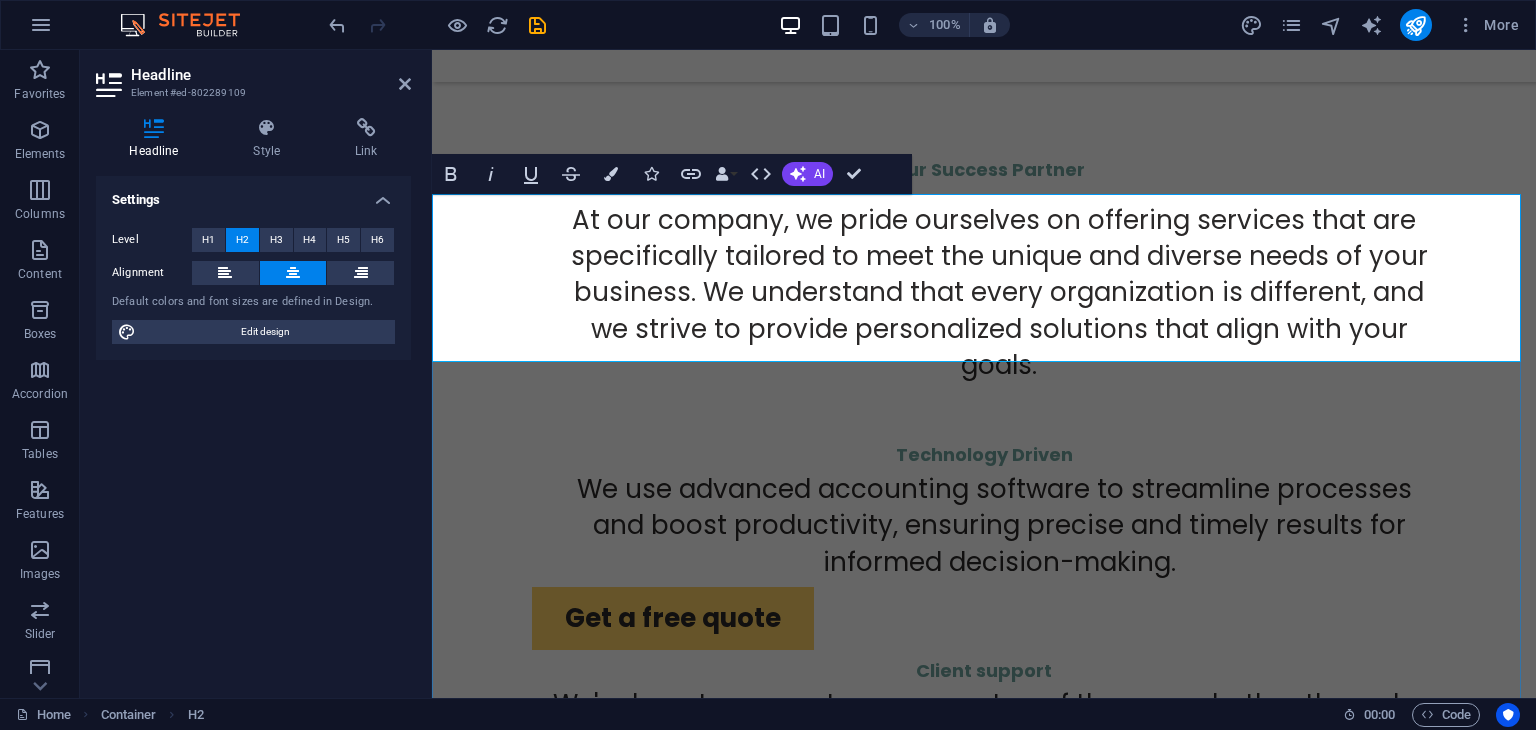 click on "‌Our Services Reliable | Affordable | Expert Financial Solutions At Al Ward Al Momaiz Accounting & Bookkeeping Services, we offer professional and accurate accounting solutions tailored specifically for businesses in the UAE. With over 20 years of experience, we assist startups, SMEs, and established companies in managing their finances efficiently while ensuring compliance with UAE regulations. Our extensive range of services includes bookkeeping and financial reporting, accounts reconciliation, bank reconciliation, VAT registration and filing, payroll management, business advisory services, and much more. Whether you need on-demand freelance services or a hybrid accounting model combining remote and on-site support, we deliver cost-effective and flexible solutions designed to meet your unique needs. Let Al Ward Al Momaiz take care of your accounting requirements so you can focus on growing your business! Contact us today for a free consultation! Email us - info@[DOMAIN].com Whatsapp- [PHONE]" at bounding box center [984, 2228] 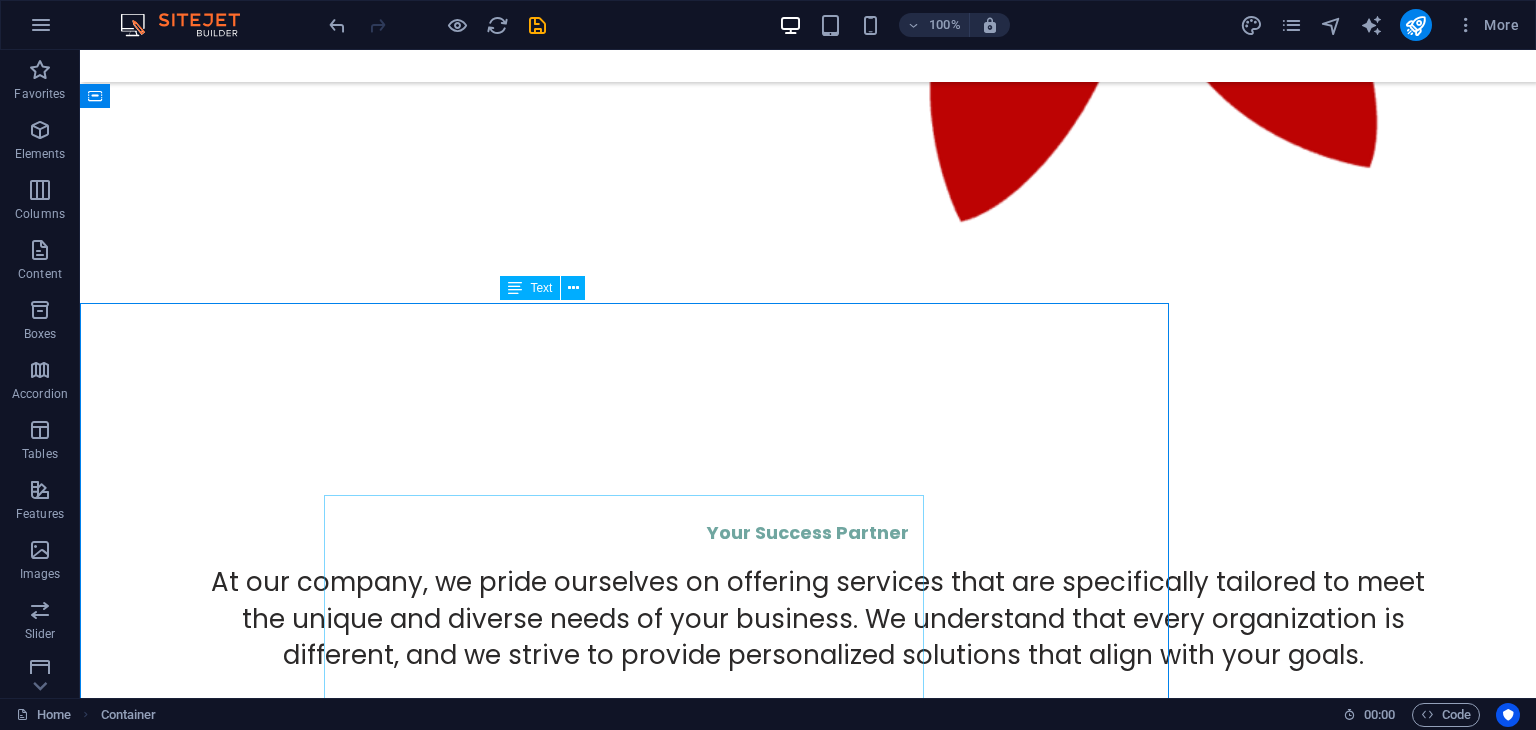 scroll, scrollTop: 4267, scrollLeft: 0, axis: vertical 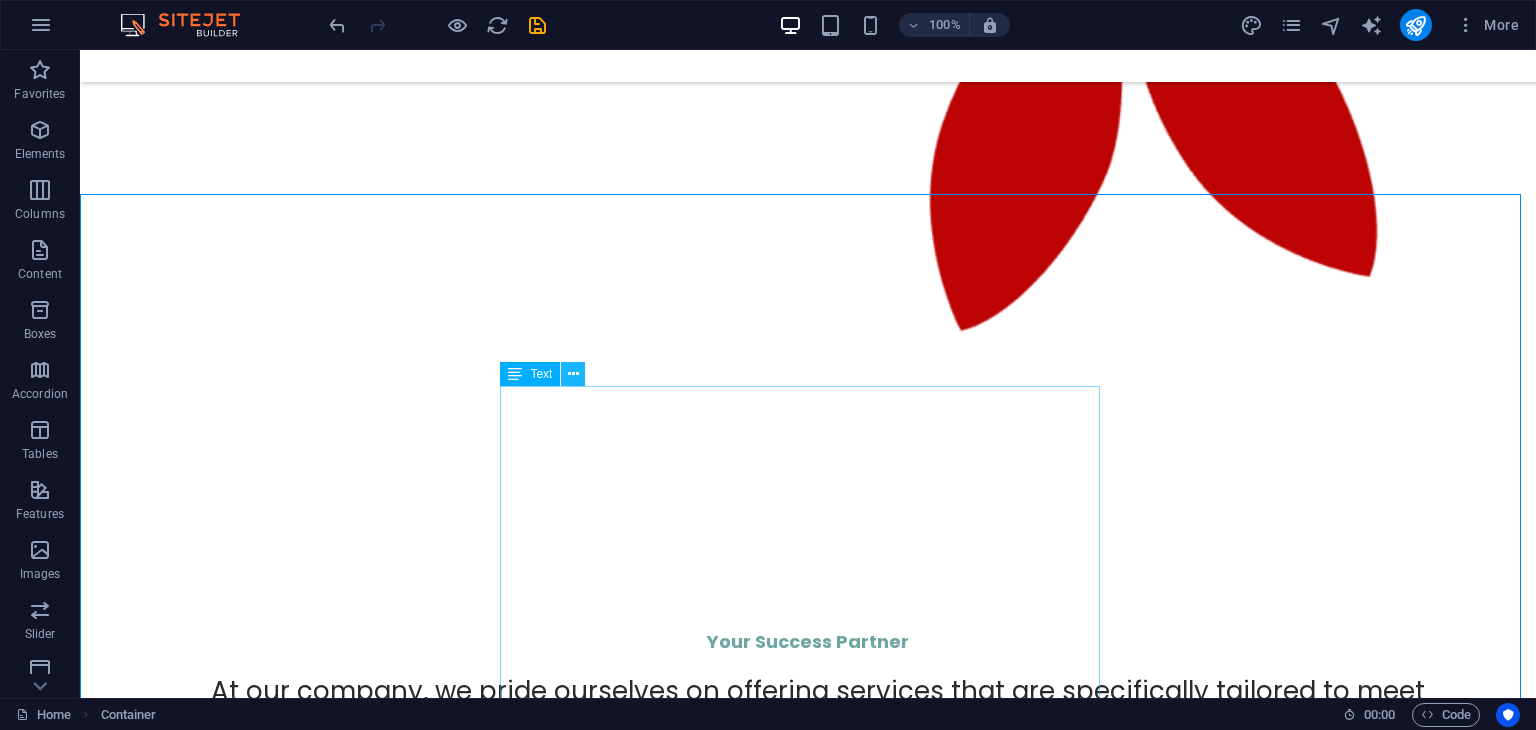 click at bounding box center [573, 374] 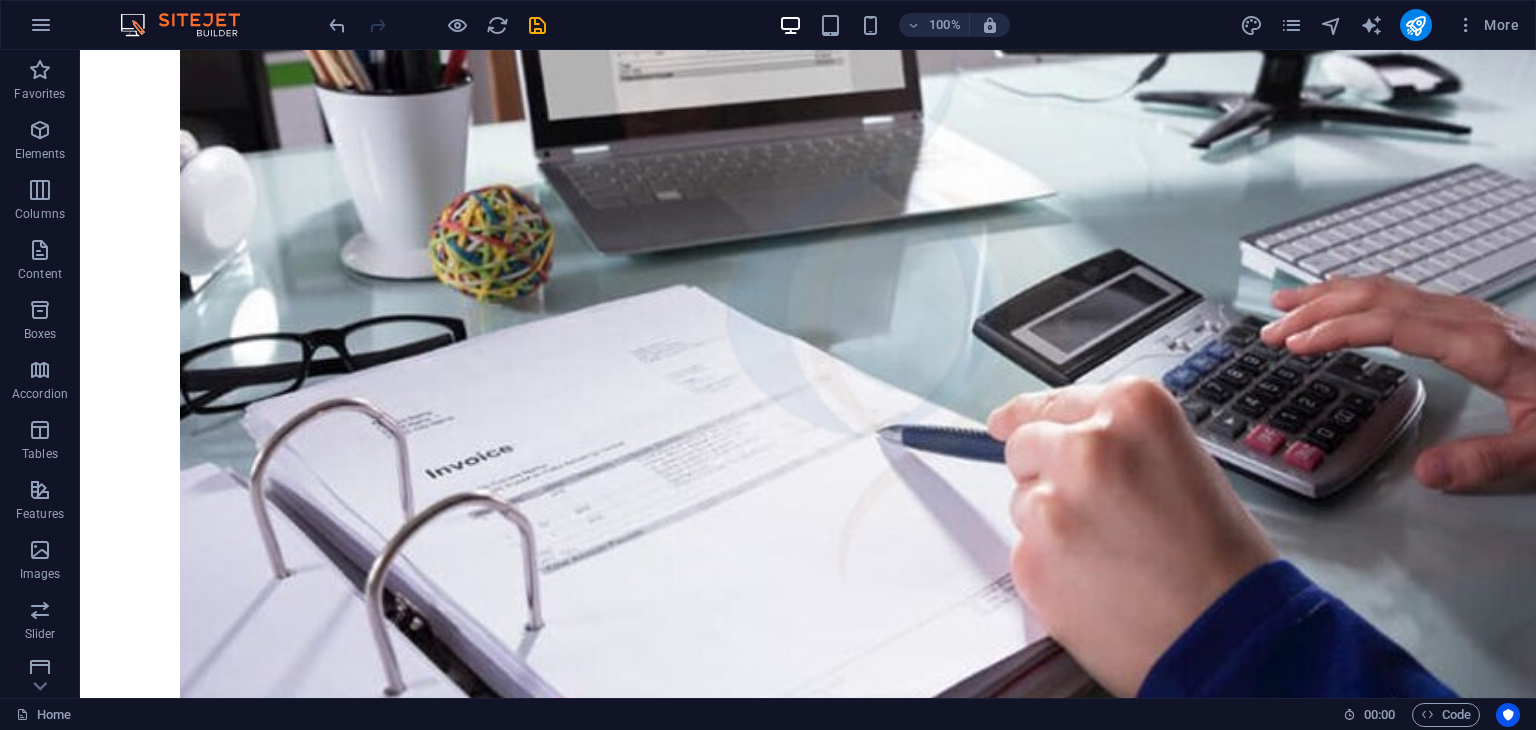 scroll, scrollTop: 0, scrollLeft: 0, axis: both 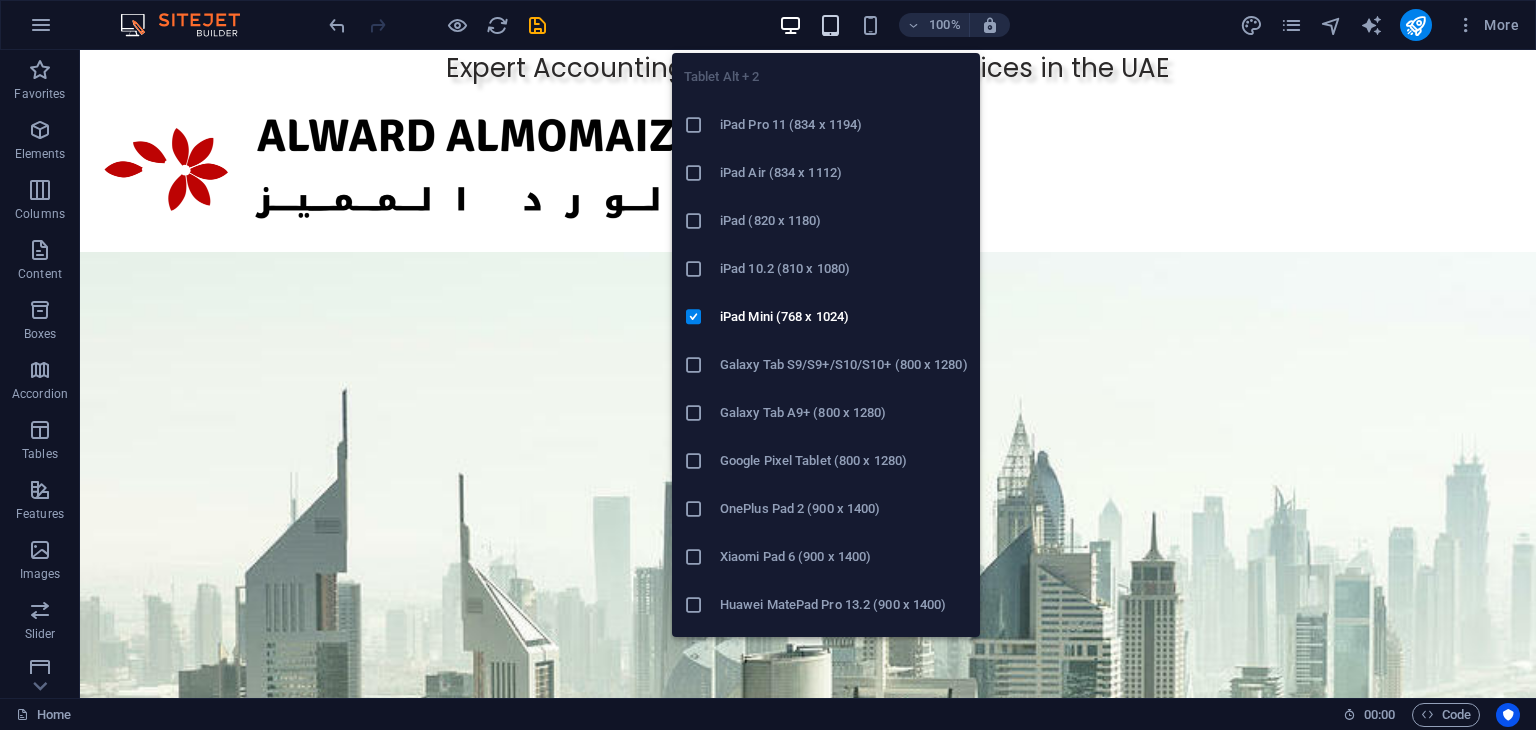 click at bounding box center (830, 25) 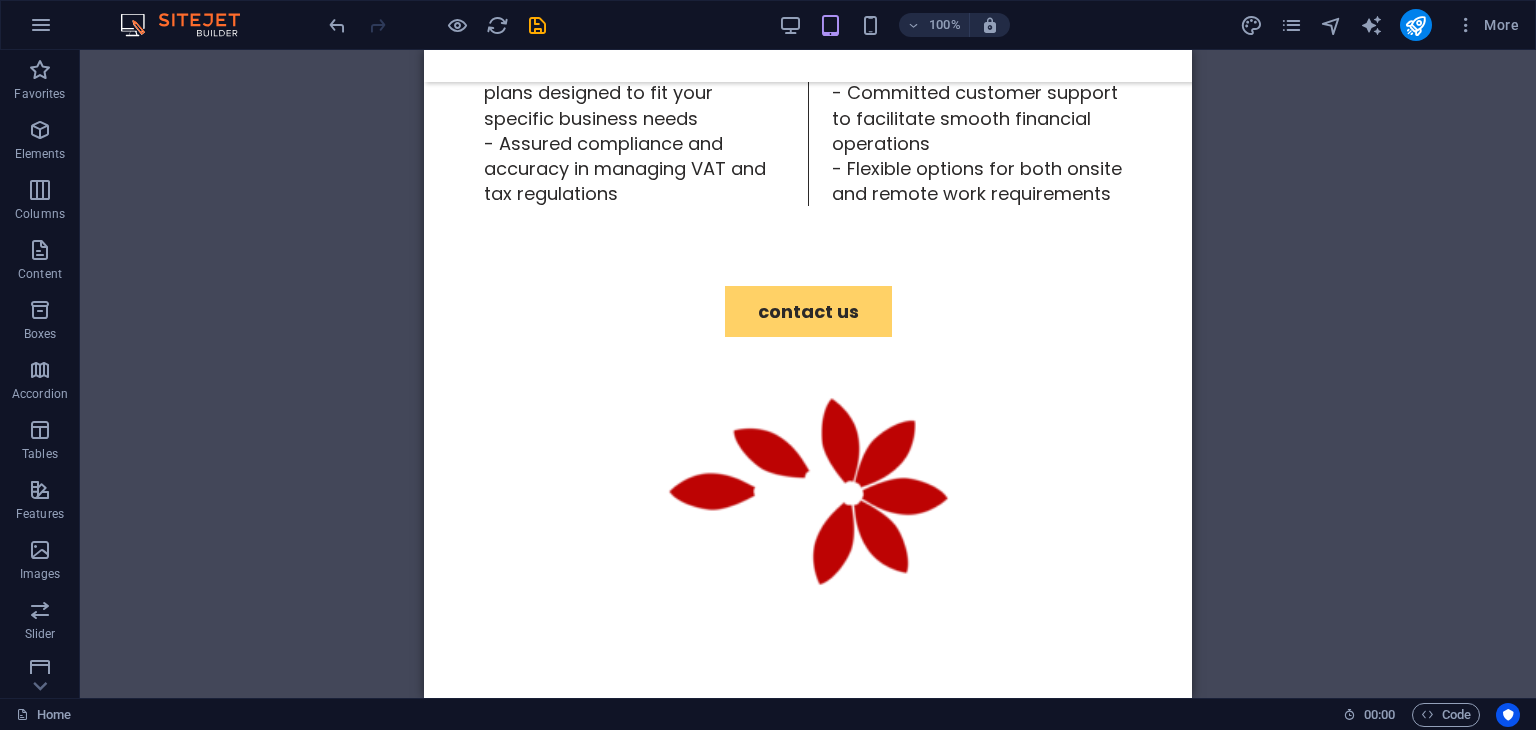 scroll, scrollTop: 0, scrollLeft: 0, axis: both 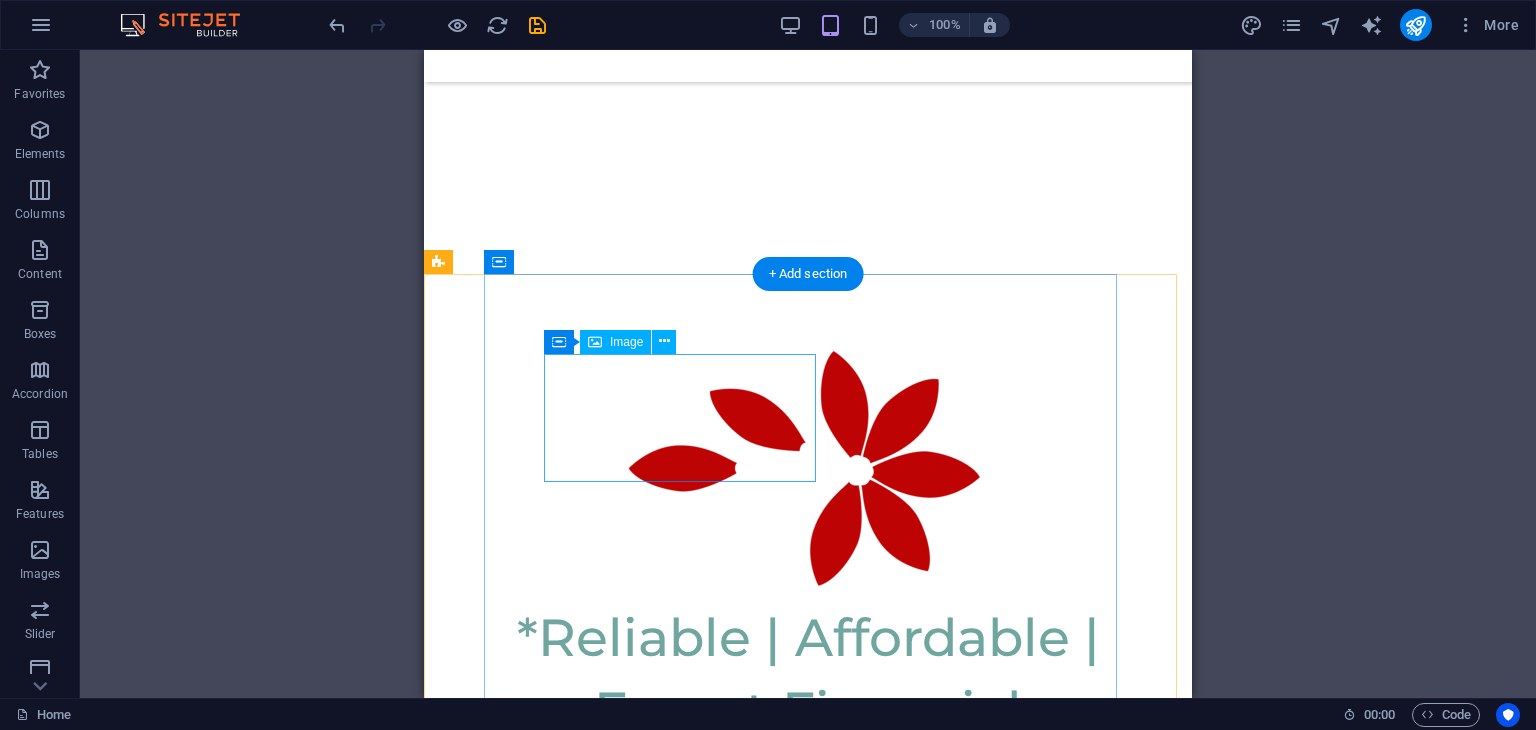 click at bounding box center (808, 1956) 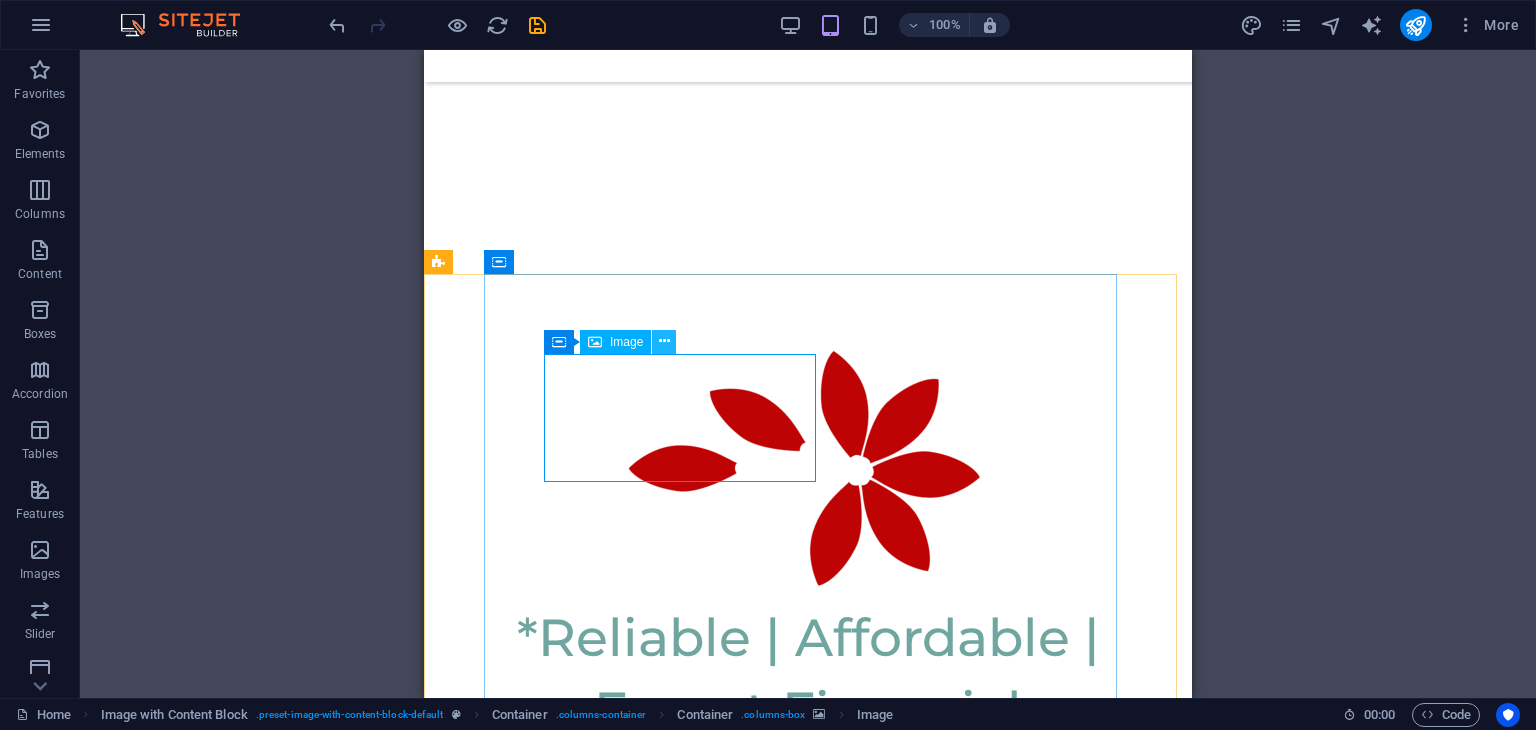 click at bounding box center (664, 341) 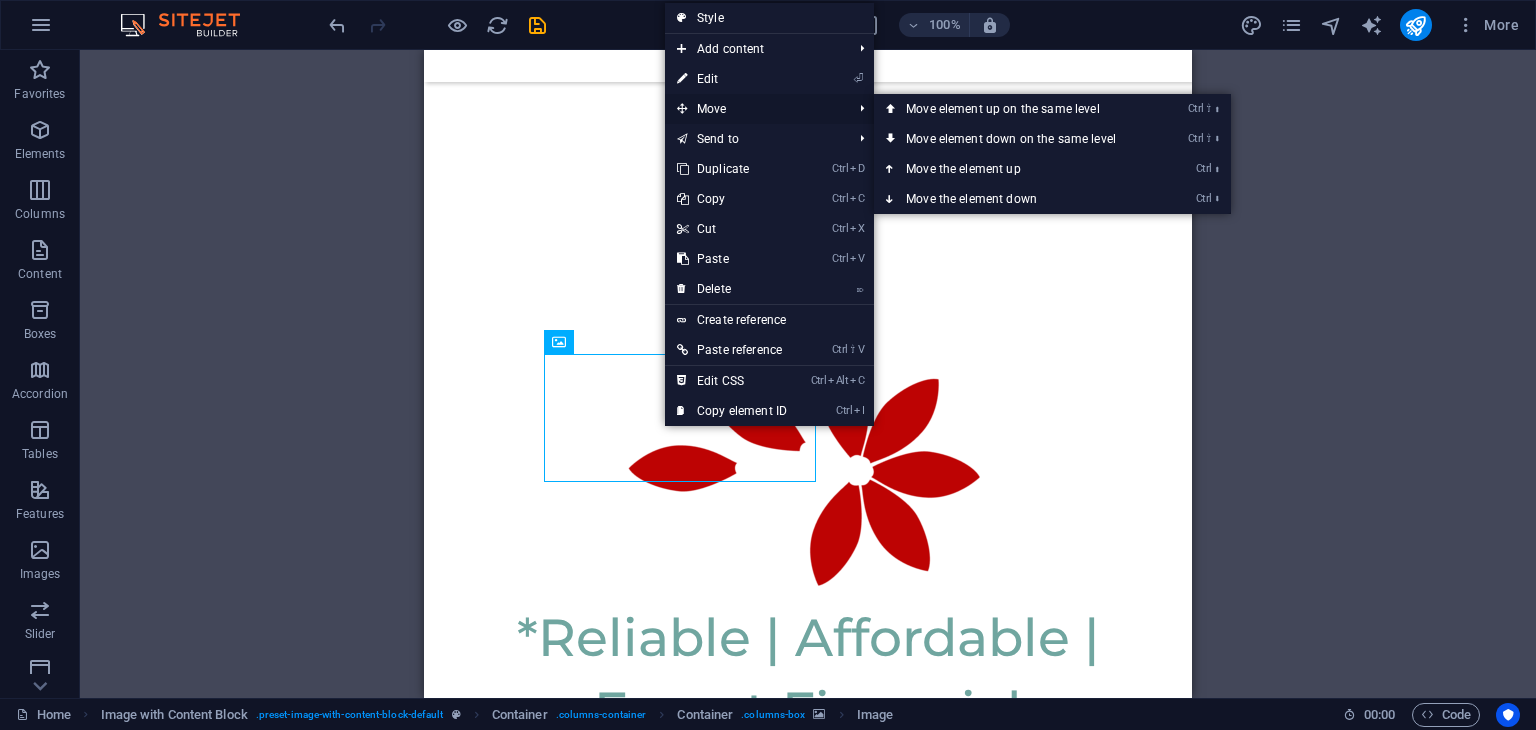click on "Move" at bounding box center (754, 109) 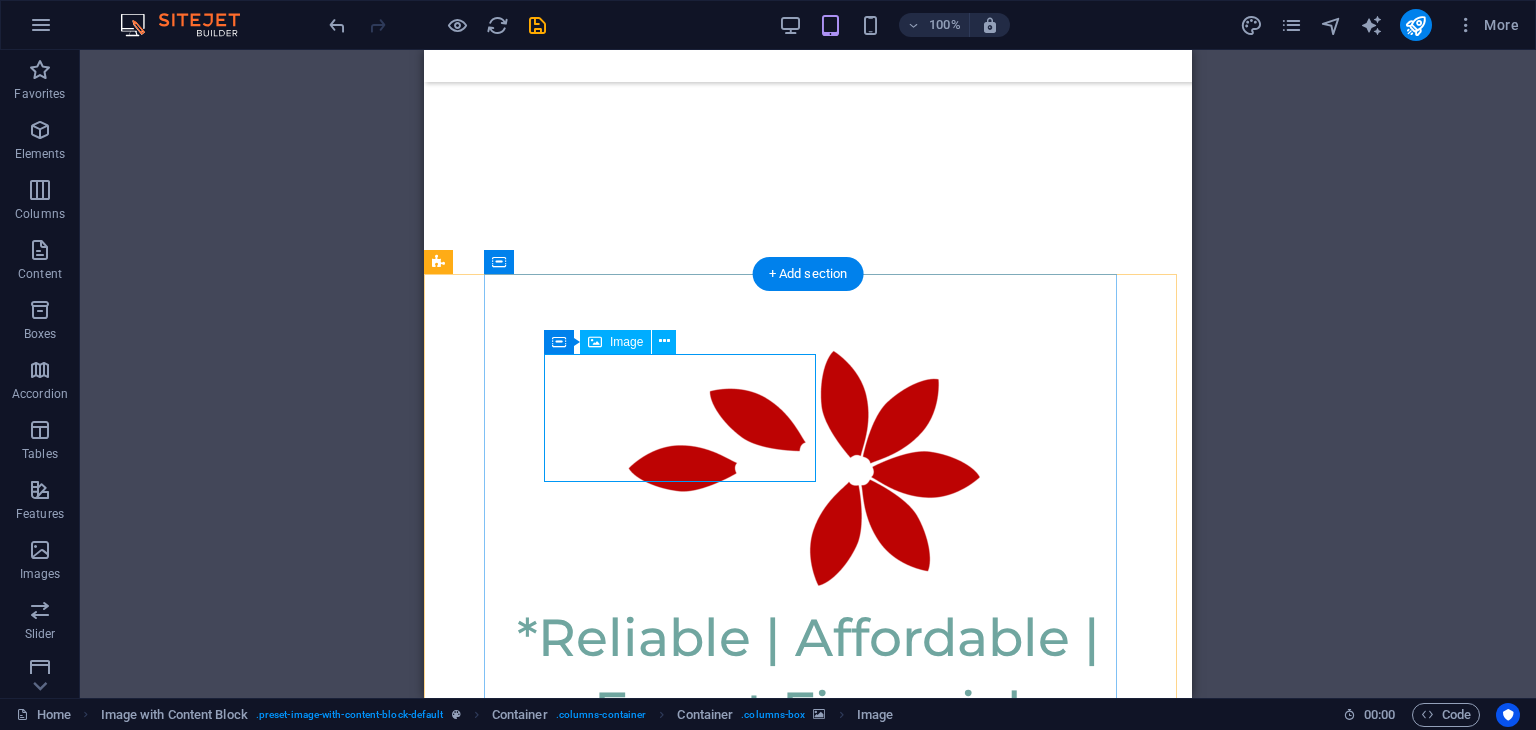 click at bounding box center (808, 1956) 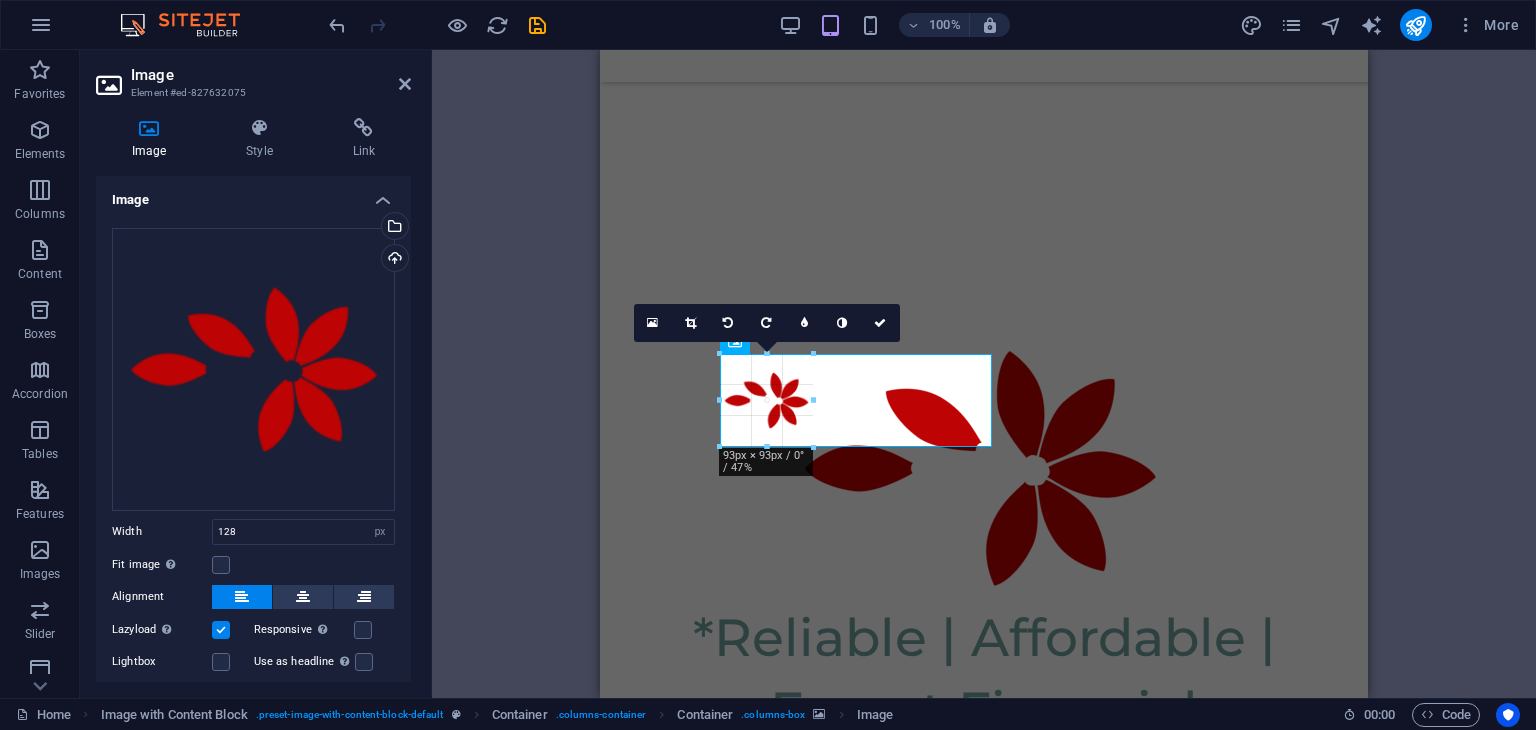 drag, startPoint x: 252, startPoint y: 424, endPoint x: 813, endPoint y: 441, distance: 561.2575 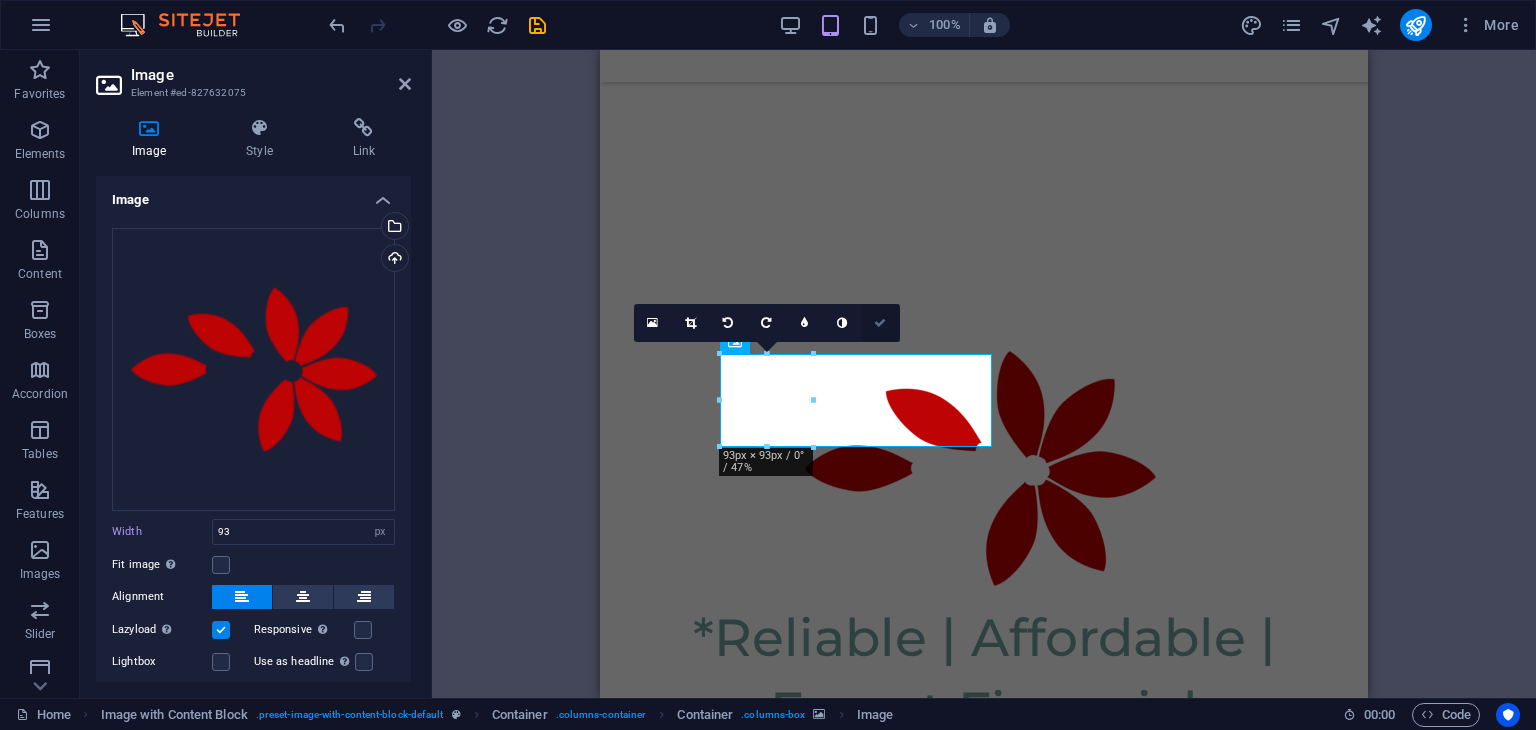 click at bounding box center (880, 323) 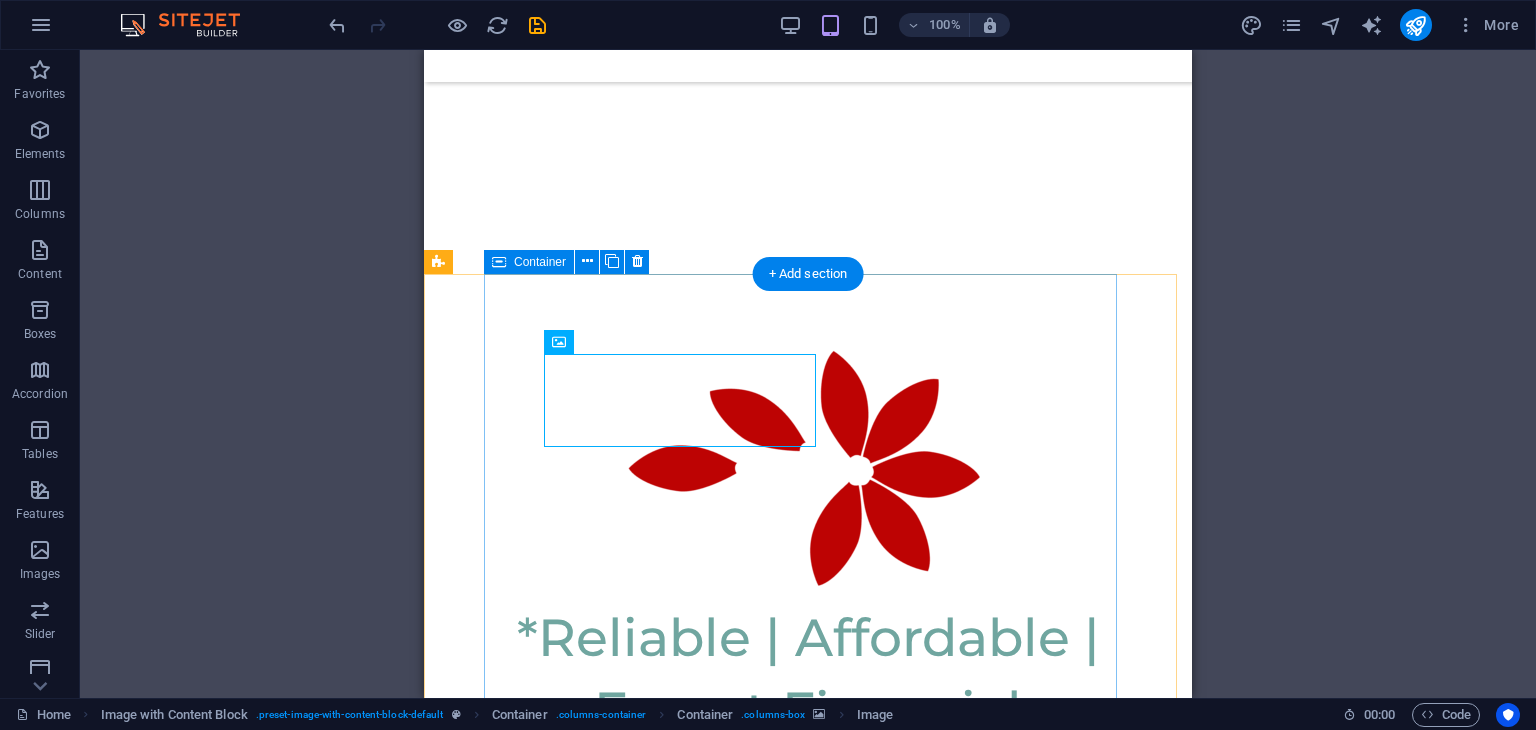 click on "Founder & Chief Consultant, Al Ward Al Momaiz Accounting and Bookkeeping Services LLC With over 20 years of finance expertise, [FIRST] [LAST] leads Al Ward Al Momaiz in supporting startups, SMEs, and established businesses in the UAE with accounting, compliance, and financial reporting. His extensive background includes finance roles at Oman Airports Management Company and proficiency in Oracle Financials, IFRS compliance, VAT implementation, and regulatory audits. [FIRST] specializes in bookkeeping, budgeting, payroll, financial planning, internal controls, and ERP system integration, ensuring clients receive compliant and reliable financial solutions. Whether starting or scaling your business, [FIRST] and his team are dedicated to guiding your financial journey." at bounding box center [808, 2135] 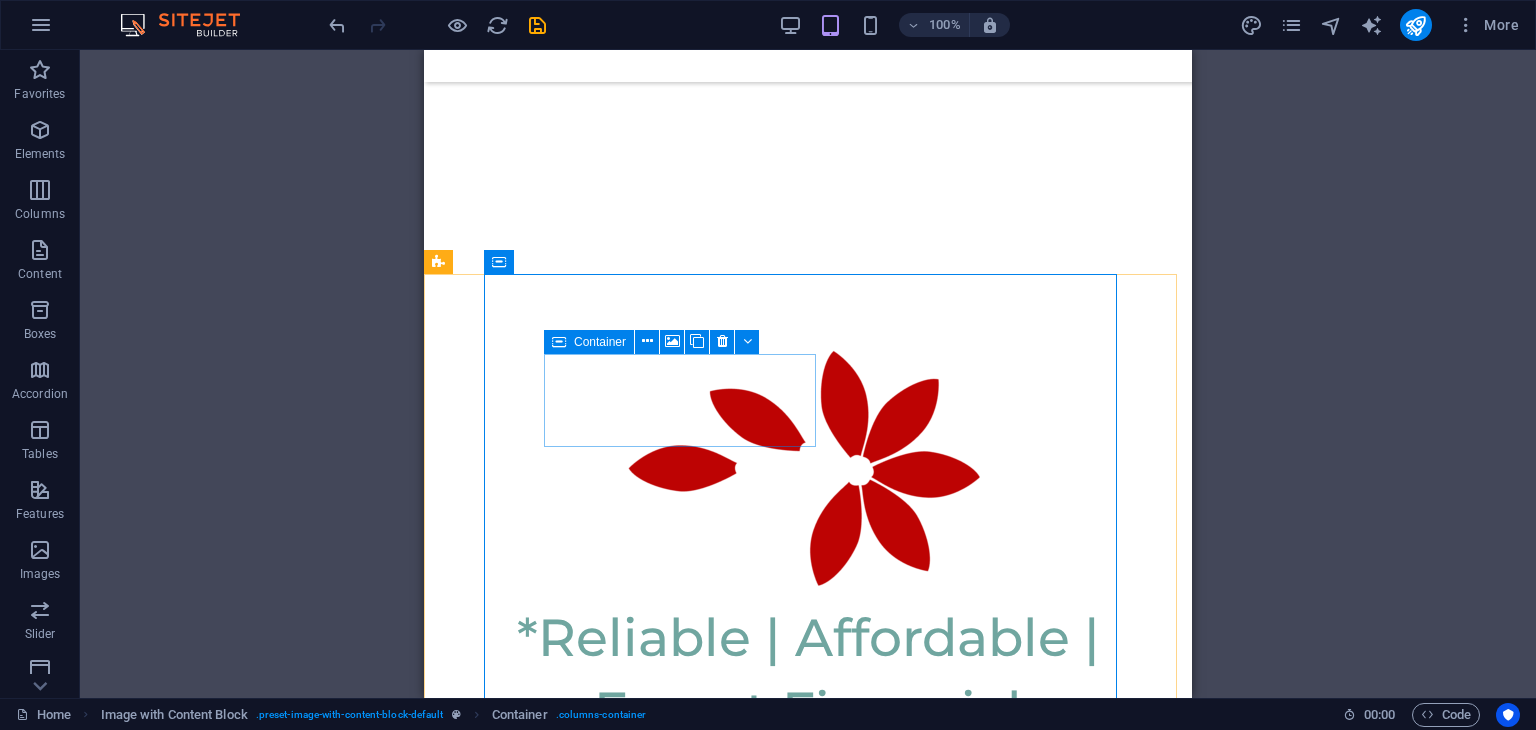 click on "Container" at bounding box center [589, 342] 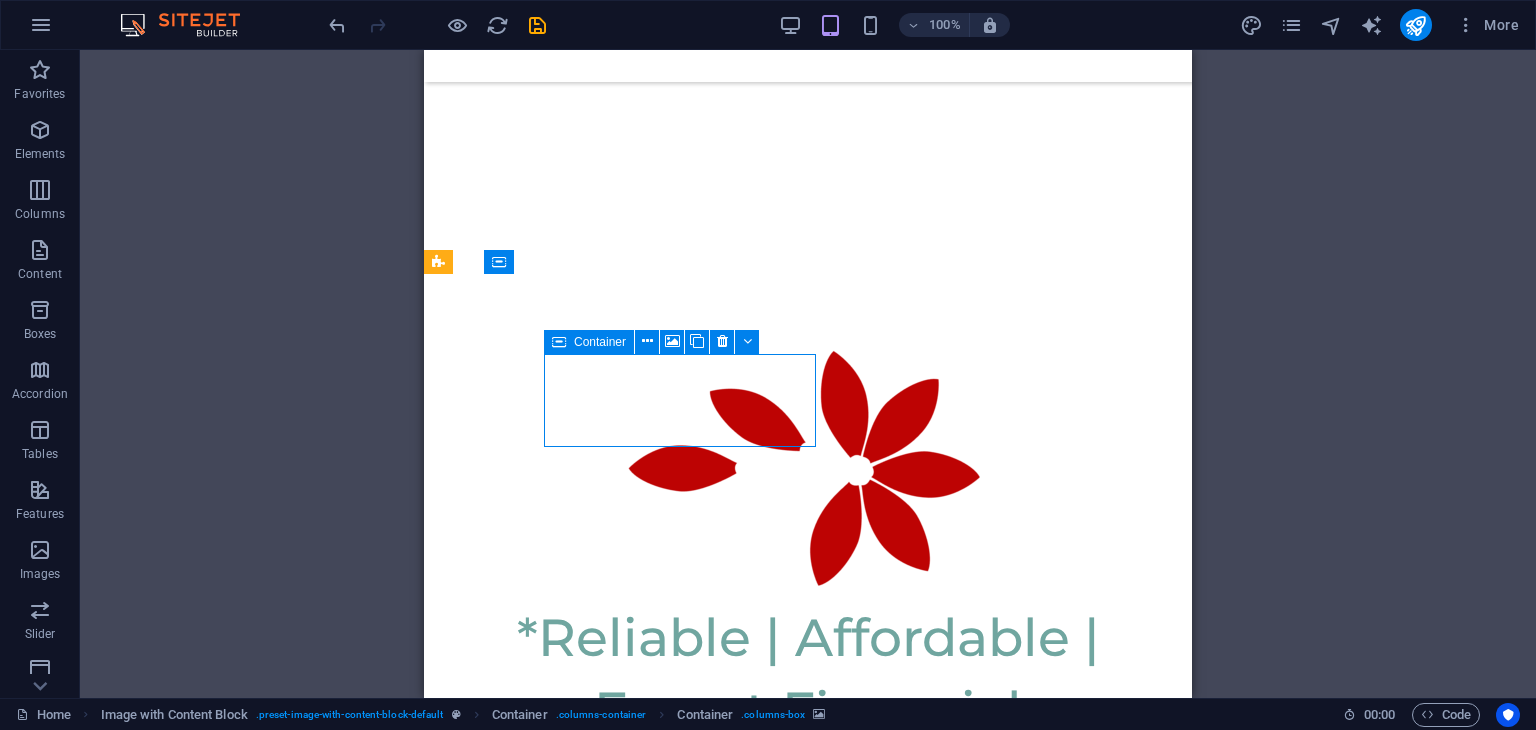 click on "Container" at bounding box center [589, 342] 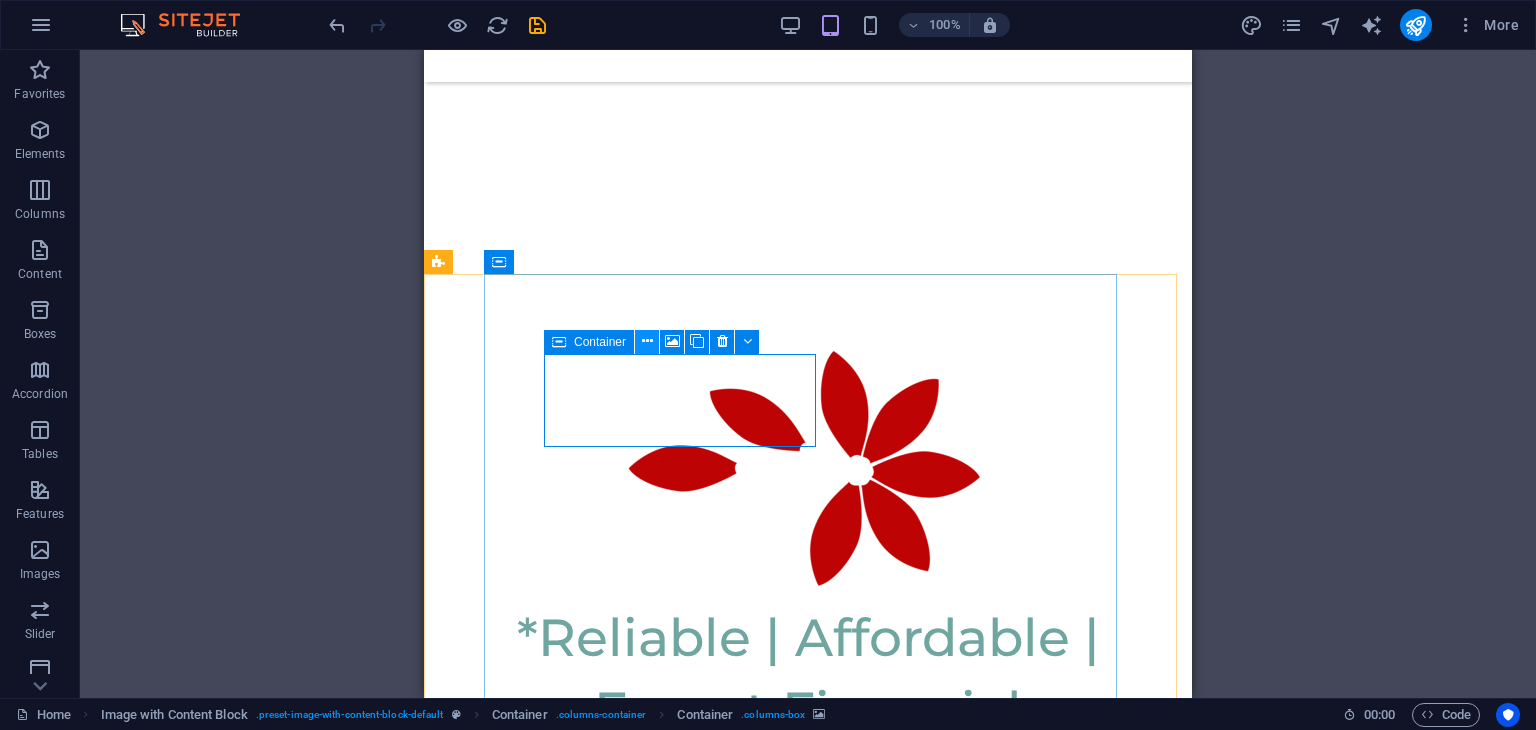 click at bounding box center [647, 341] 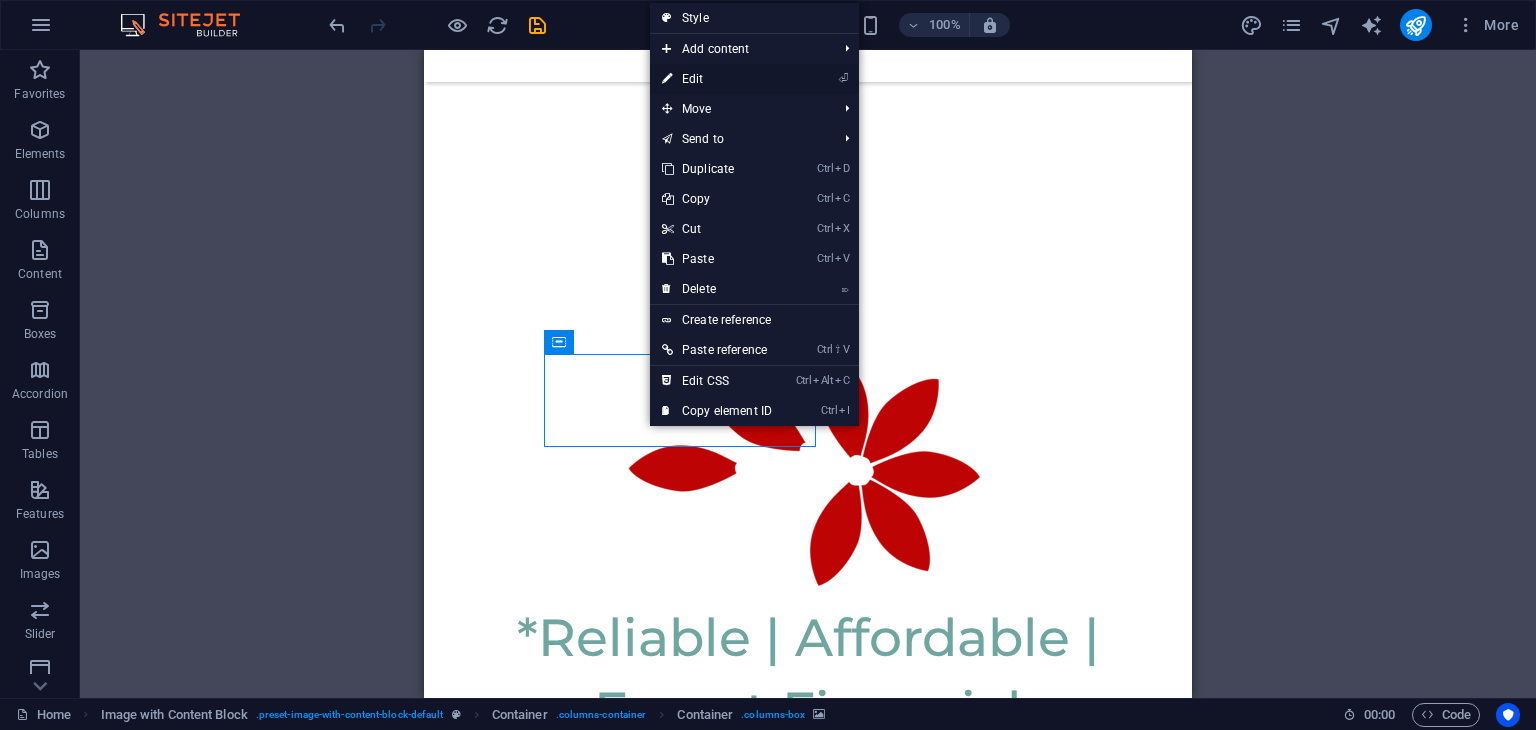 click on "⏎  Edit" at bounding box center [717, 79] 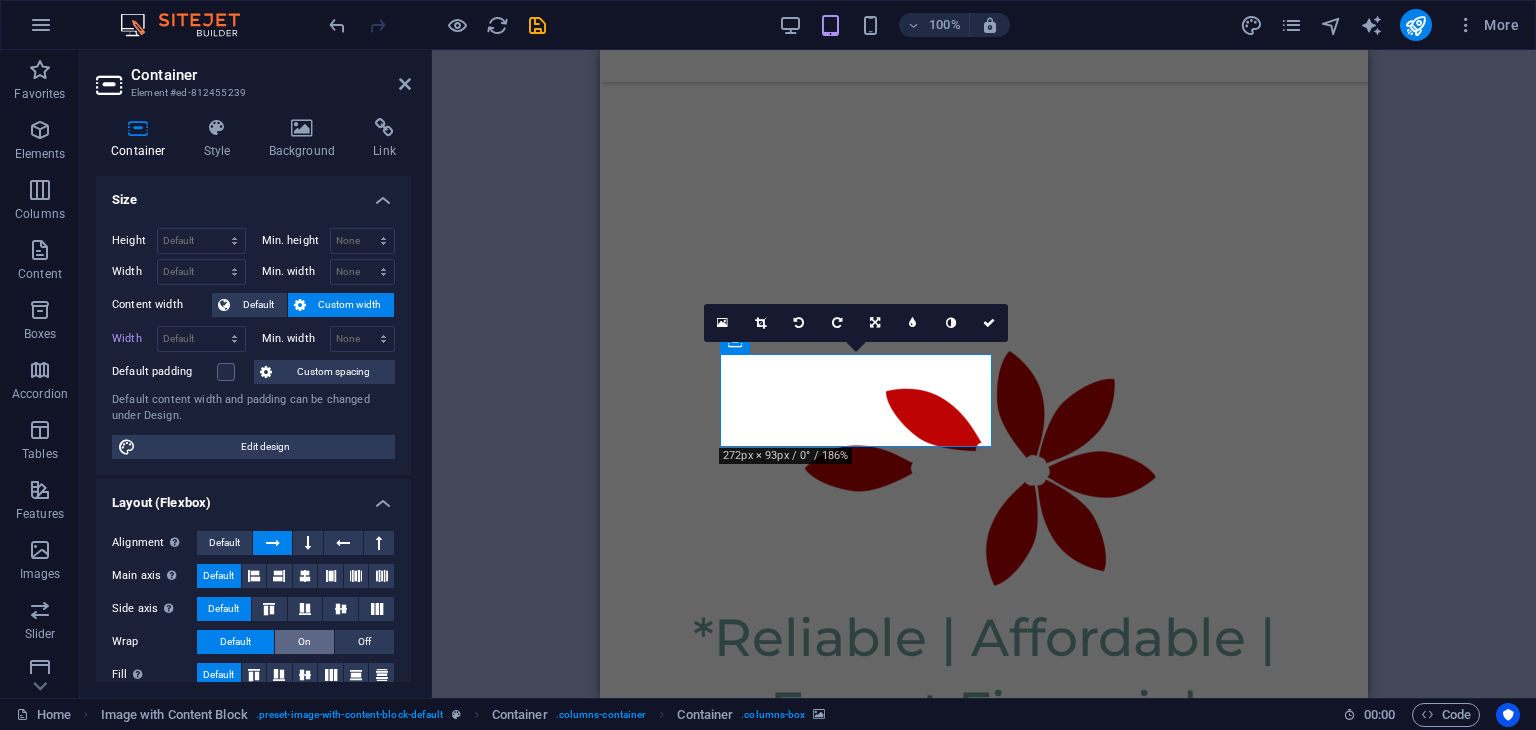 click on "On" at bounding box center [304, 642] 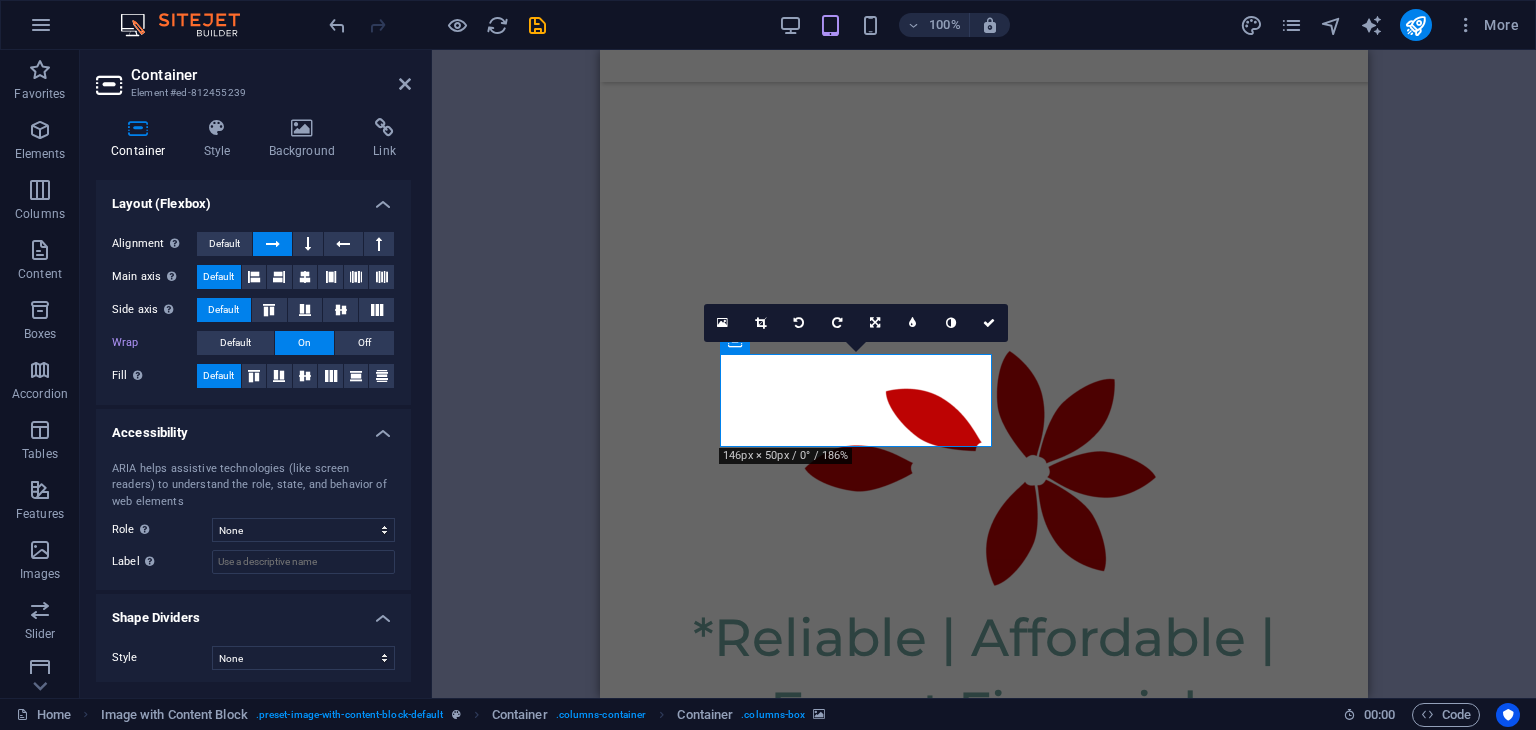 scroll, scrollTop: 301, scrollLeft: 0, axis: vertical 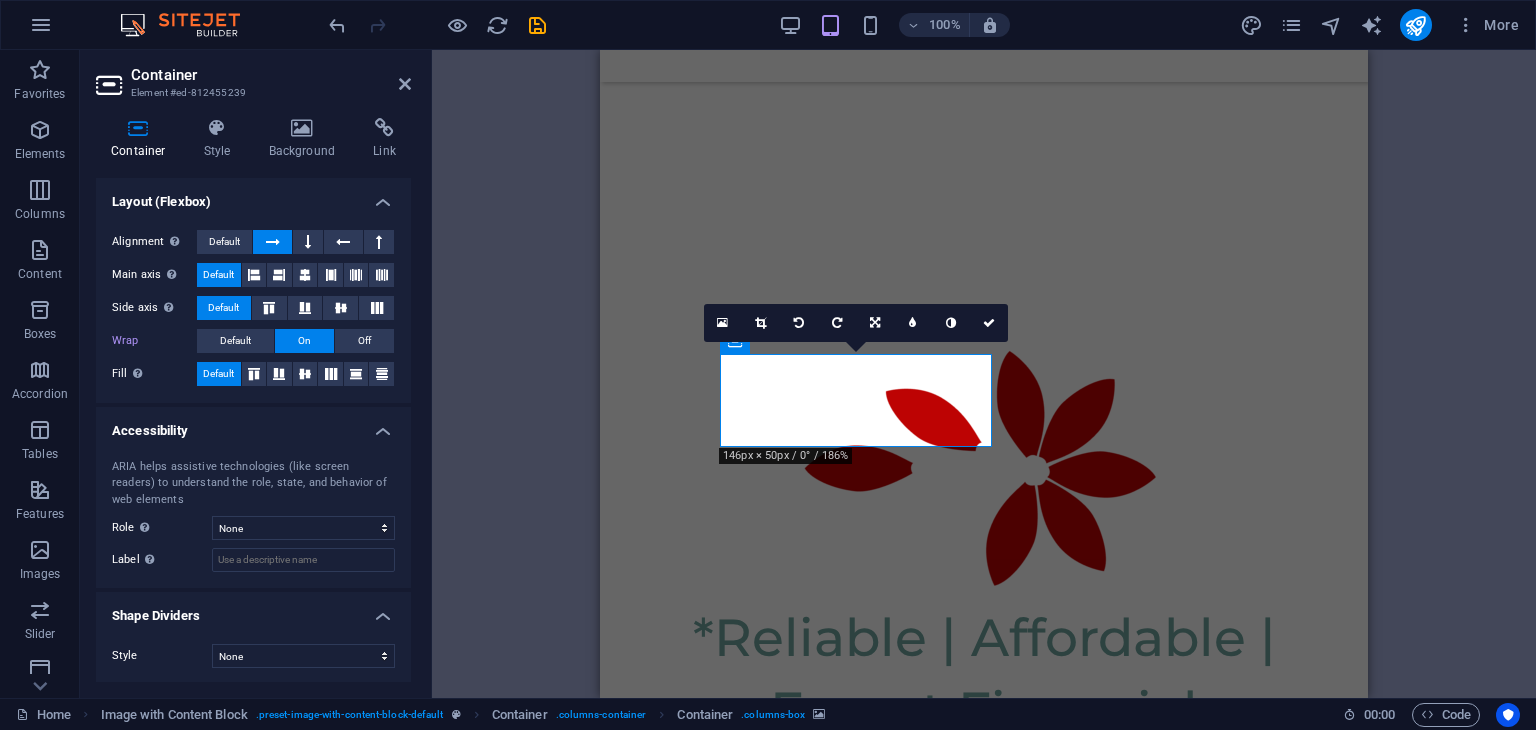 click on "Shape Dividers" at bounding box center [253, 610] 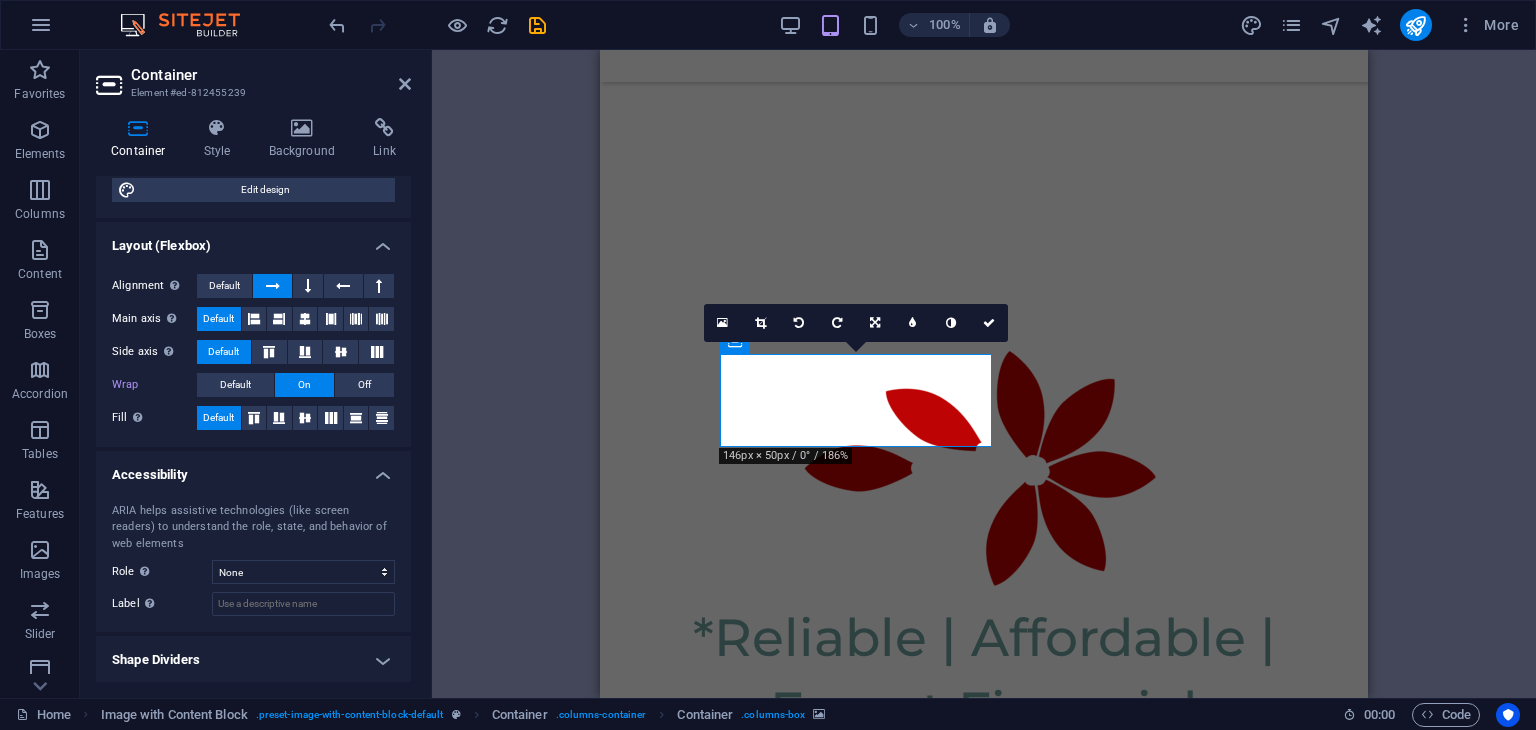 click on "Shape Dividers" at bounding box center (253, 660) 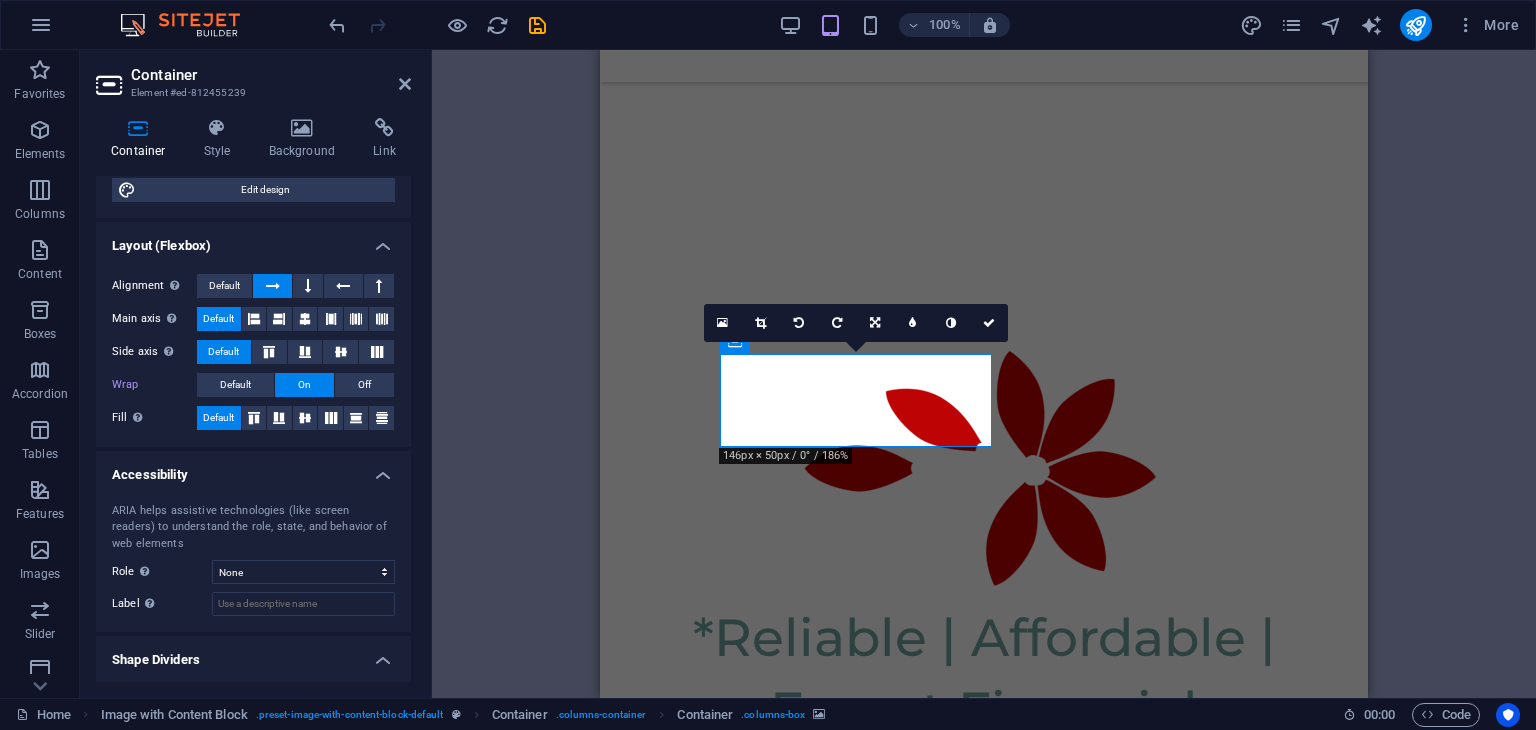 scroll, scrollTop: 301, scrollLeft: 0, axis: vertical 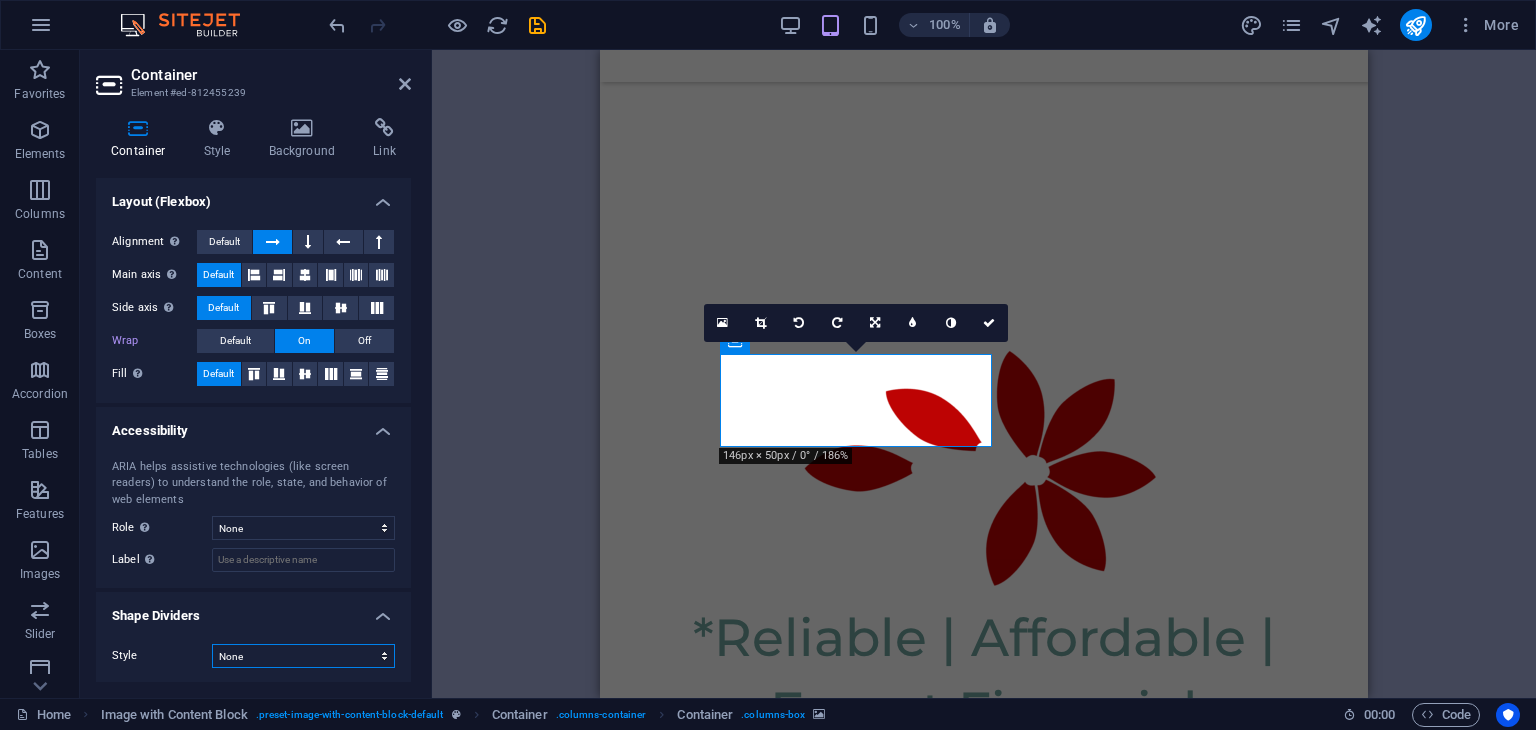 click on "None Triangle Square Diagonal Polygon 1 Polygon 2 Zigzag Multiple Zigzags Waves Multiple Waves Half Circle Circle Circle Shadow Blocks Hexagons Clouds Multiple Clouds Fan Pyramids Book Paint Drip Fire Shredded Paper Arrow" at bounding box center (303, 656) 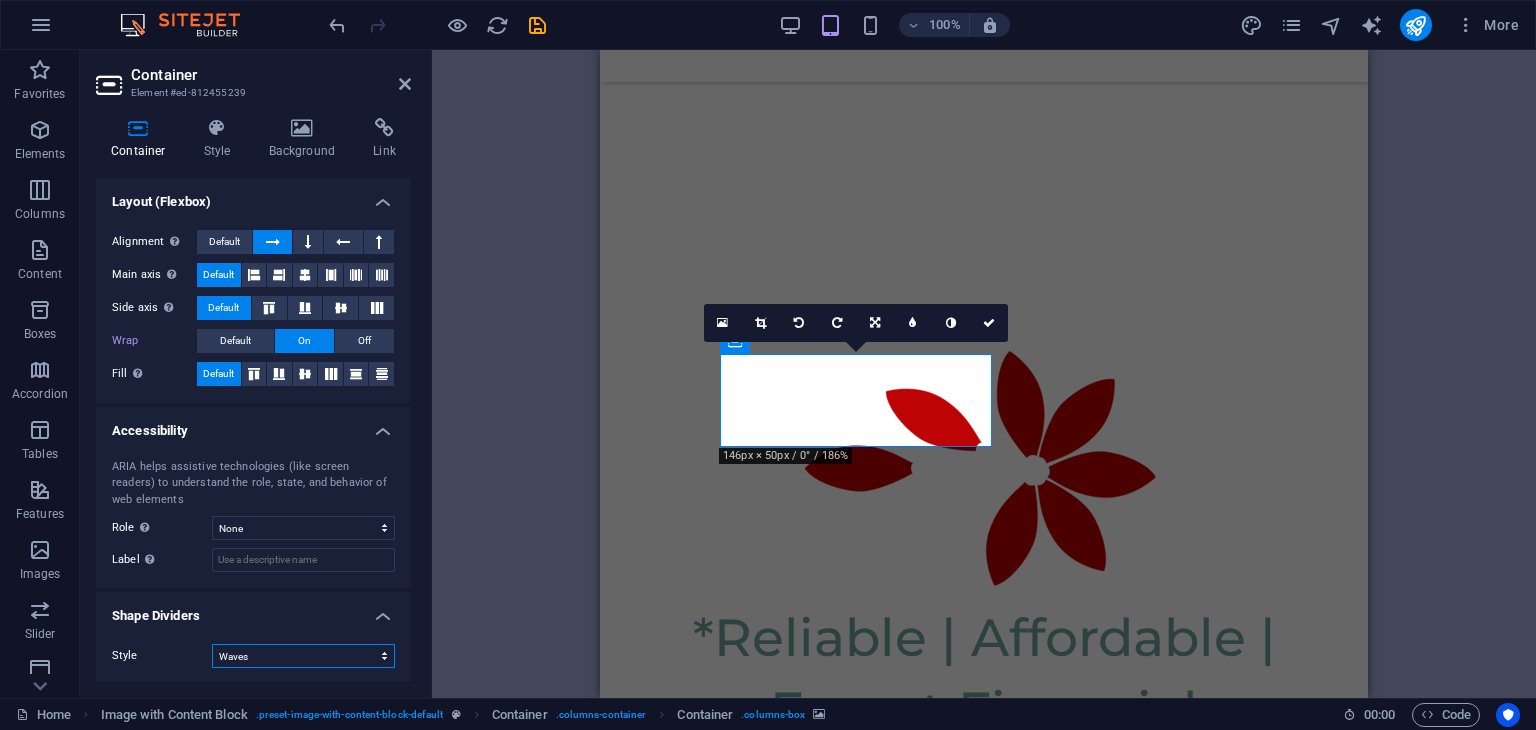 click on "None Triangle Square Diagonal Polygon 1 Polygon 2 Zigzag Multiple Zigzags Waves Multiple Waves Half Circle Circle Circle Shadow Blocks Hexagons Clouds Multiple Clouds Fan Pyramids Book Paint Drip Fire Shredded Paper Arrow" at bounding box center (303, 656) 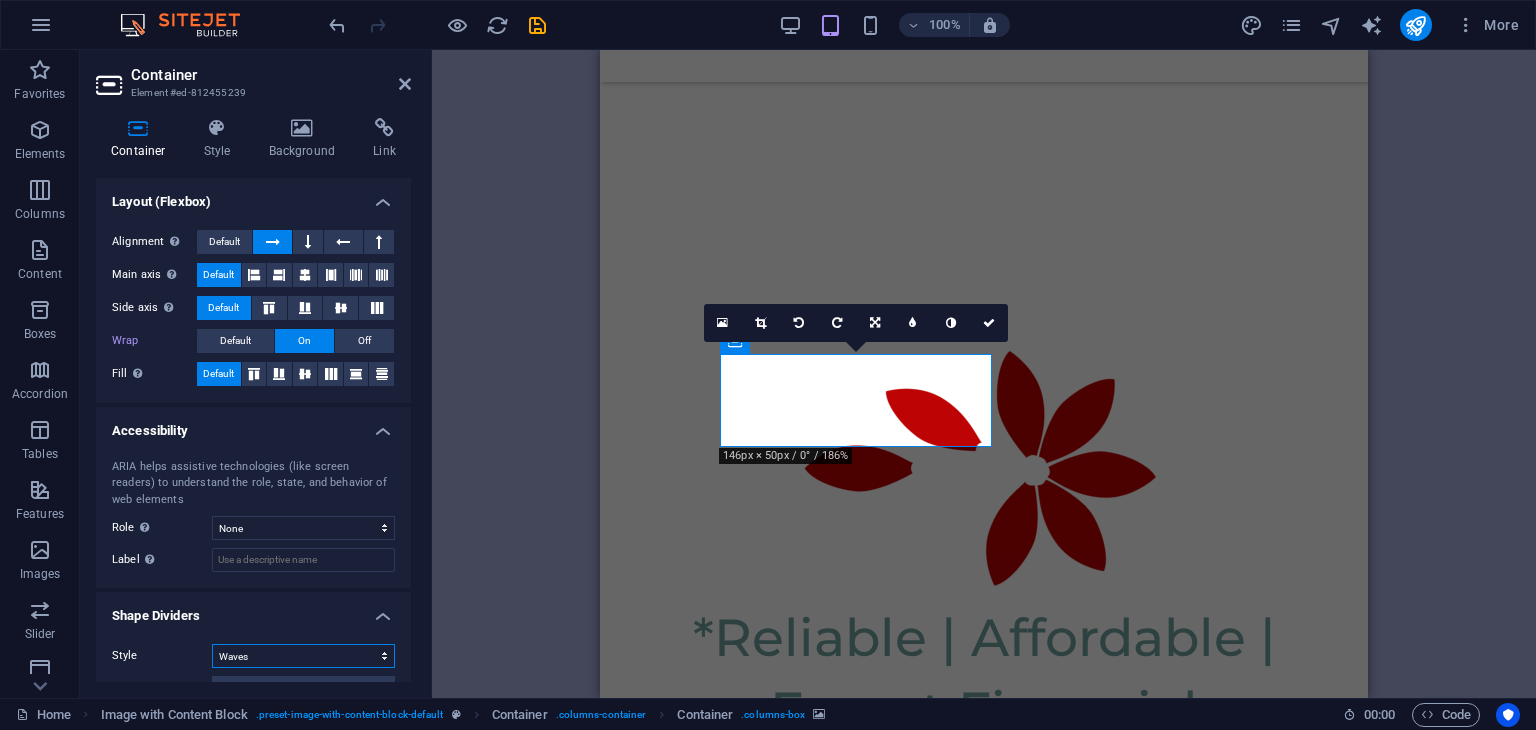click on "None Triangle Square Diagonal Polygon 1 Polygon 2 Zigzag Multiple Zigzags Waves Multiple Waves Half Circle Circle Circle Shadow Blocks Hexagons Clouds Multiple Clouds Fan Pyramids Book Paint Drip Fire Shredded Paper Arrow" at bounding box center (303, 656) 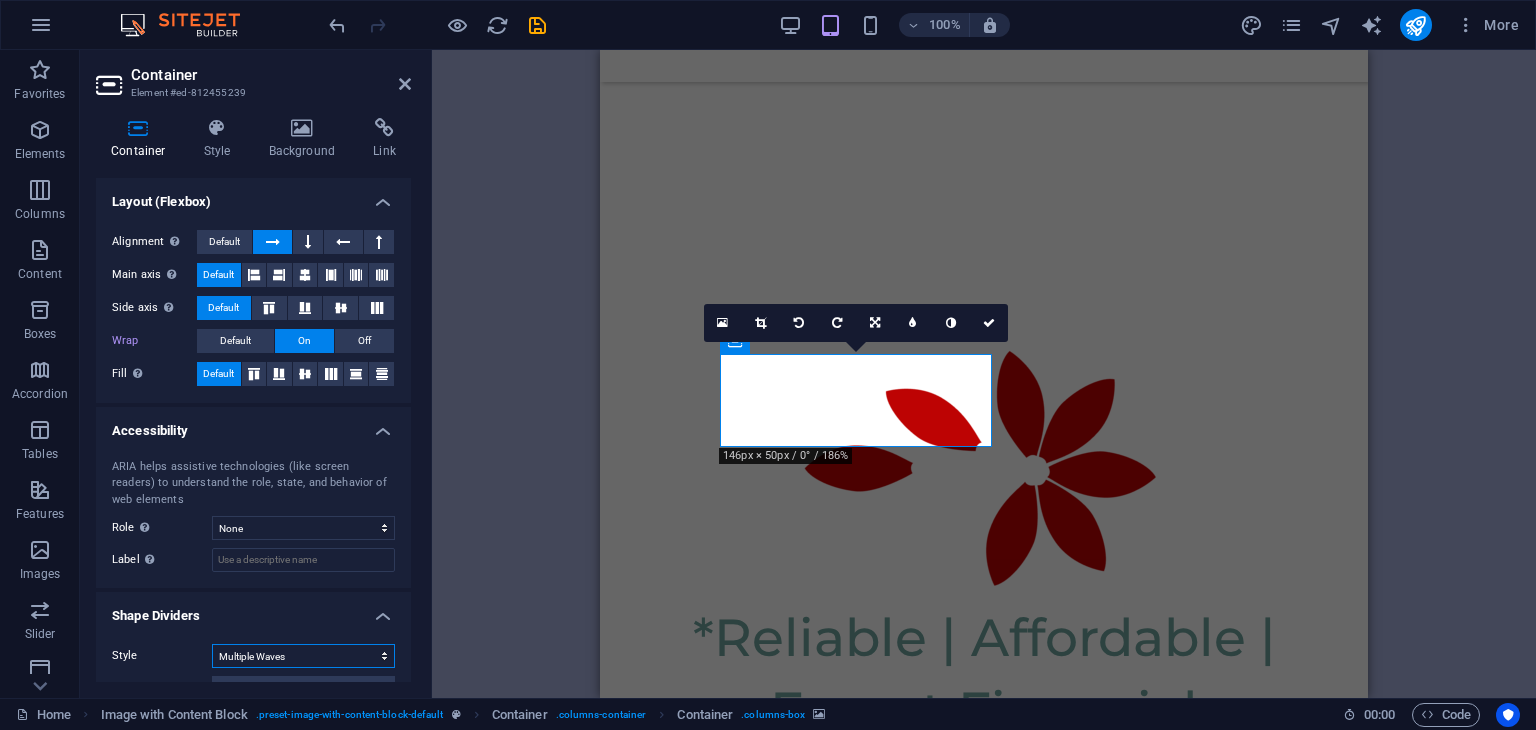 click on "None Triangle Square Diagonal Polygon 1 Polygon 2 Zigzag Multiple Zigzags Waves Multiple Waves Half Circle Circle Circle Shadow Blocks Hexagons Clouds Multiple Clouds Fan Pyramids Book Paint Drip Fire Shredded Paper Arrow" at bounding box center [303, 656] 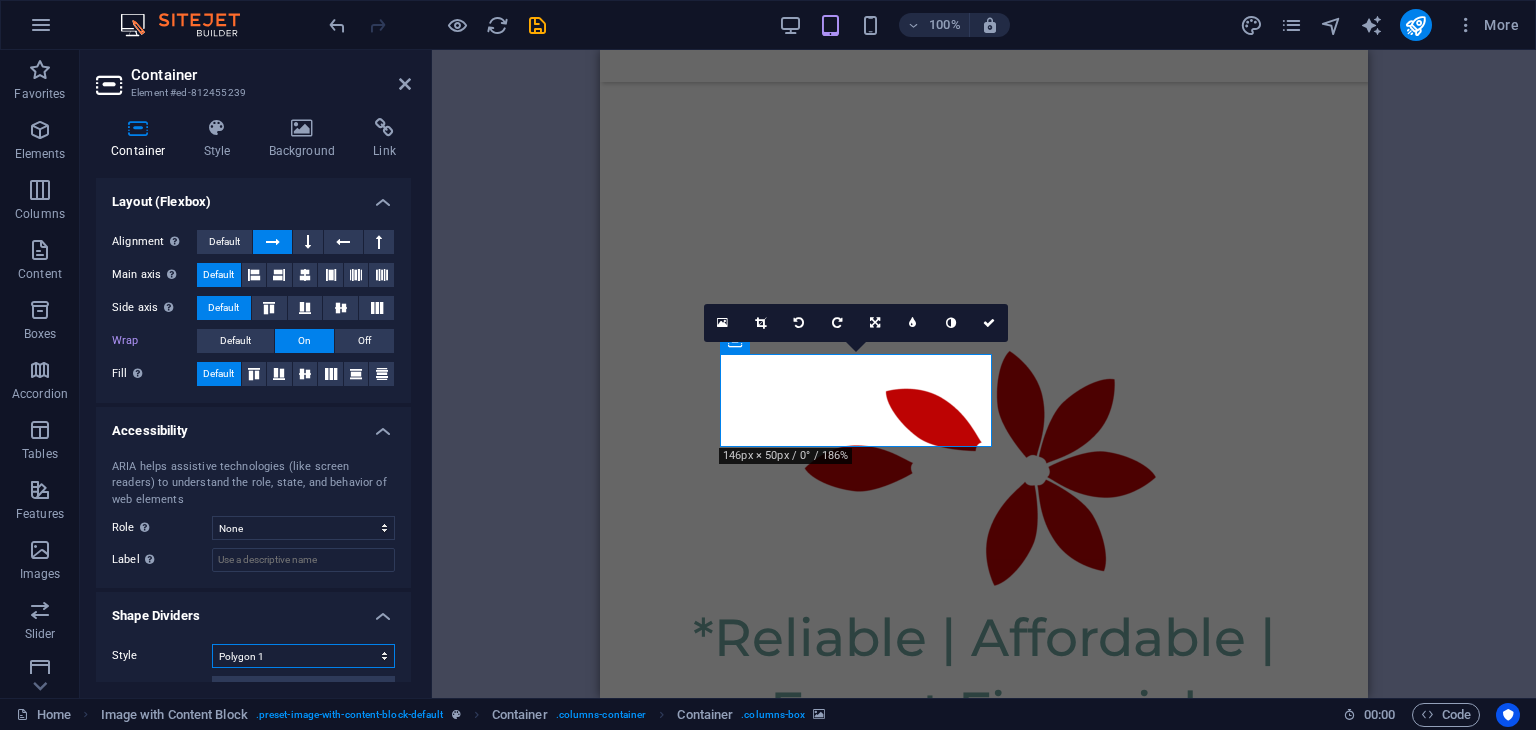 click on "None Triangle Square Diagonal Polygon 1 Polygon 2 Zigzag Multiple Zigzags Waves Multiple Waves Half Circle Circle Circle Shadow Blocks Hexagons Clouds Multiple Clouds Fan Pyramids Book Paint Drip Fire Shredded Paper Arrow" at bounding box center [303, 656] 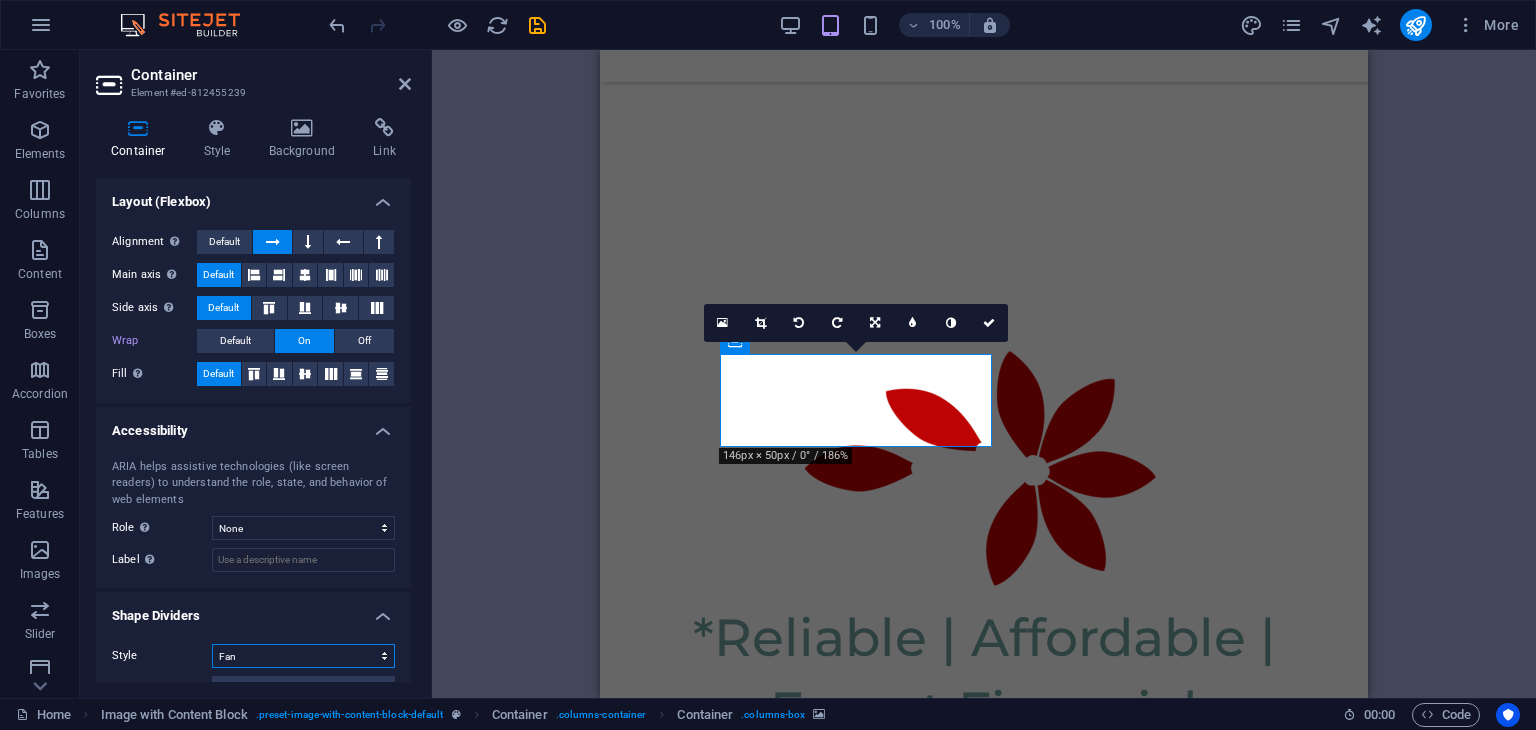 click on "None Triangle Square Diagonal Polygon 1 Polygon 2 Zigzag Multiple Zigzags Waves Multiple Waves Half Circle Circle Circle Shadow Blocks Hexagons Clouds Multiple Clouds Fan Pyramids Book Paint Drip Fire Shredded Paper Arrow" at bounding box center [303, 656] 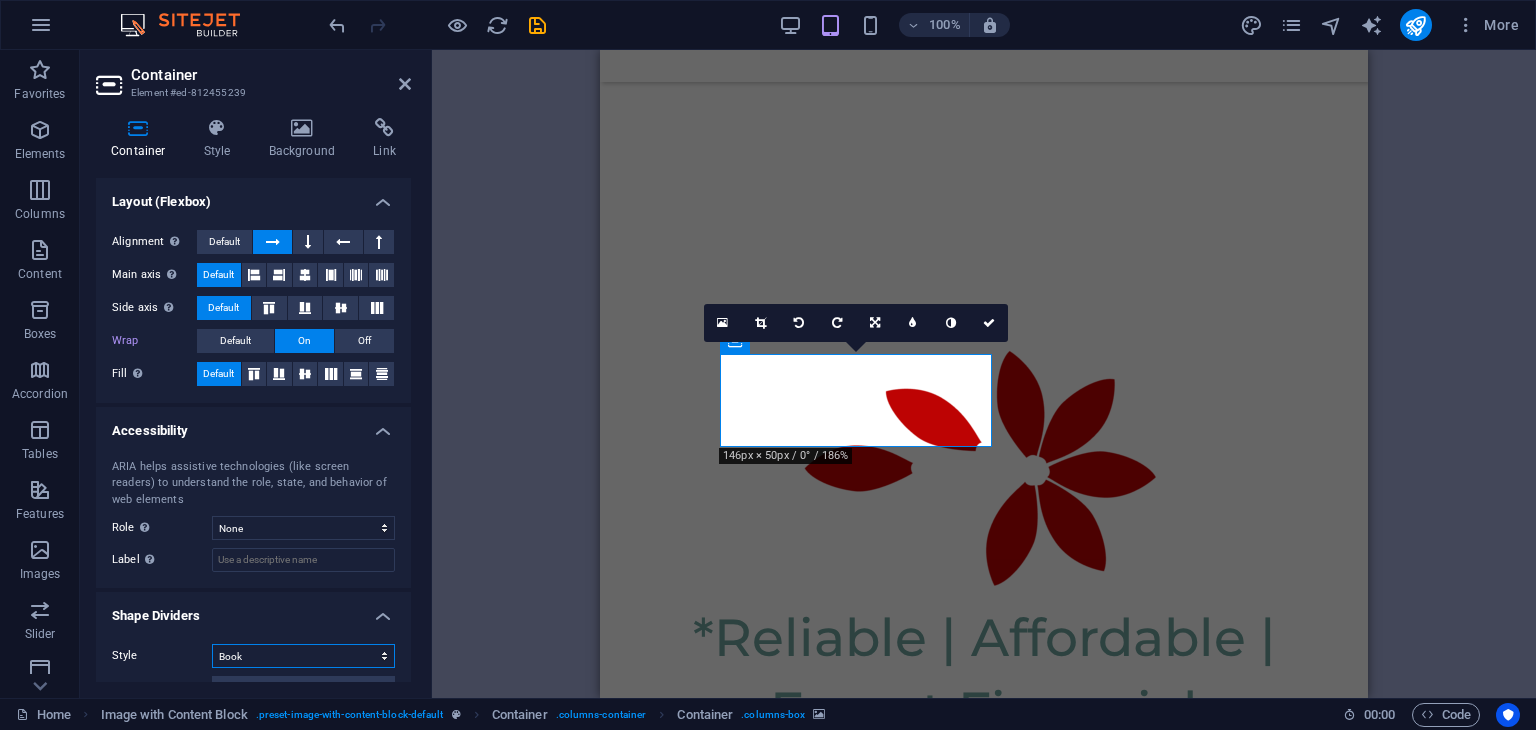 click on "None Triangle Square Diagonal Polygon 1 Polygon 2 Zigzag Multiple Zigzags Waves Multiple Waves Half Circle Circle Circle Shadow Blocks Hexagons Clouds Multiple Clouds Fan Pyramids Book Paint Drip Fire Shredded Paper Arrow" at bounding box center [303, 656] 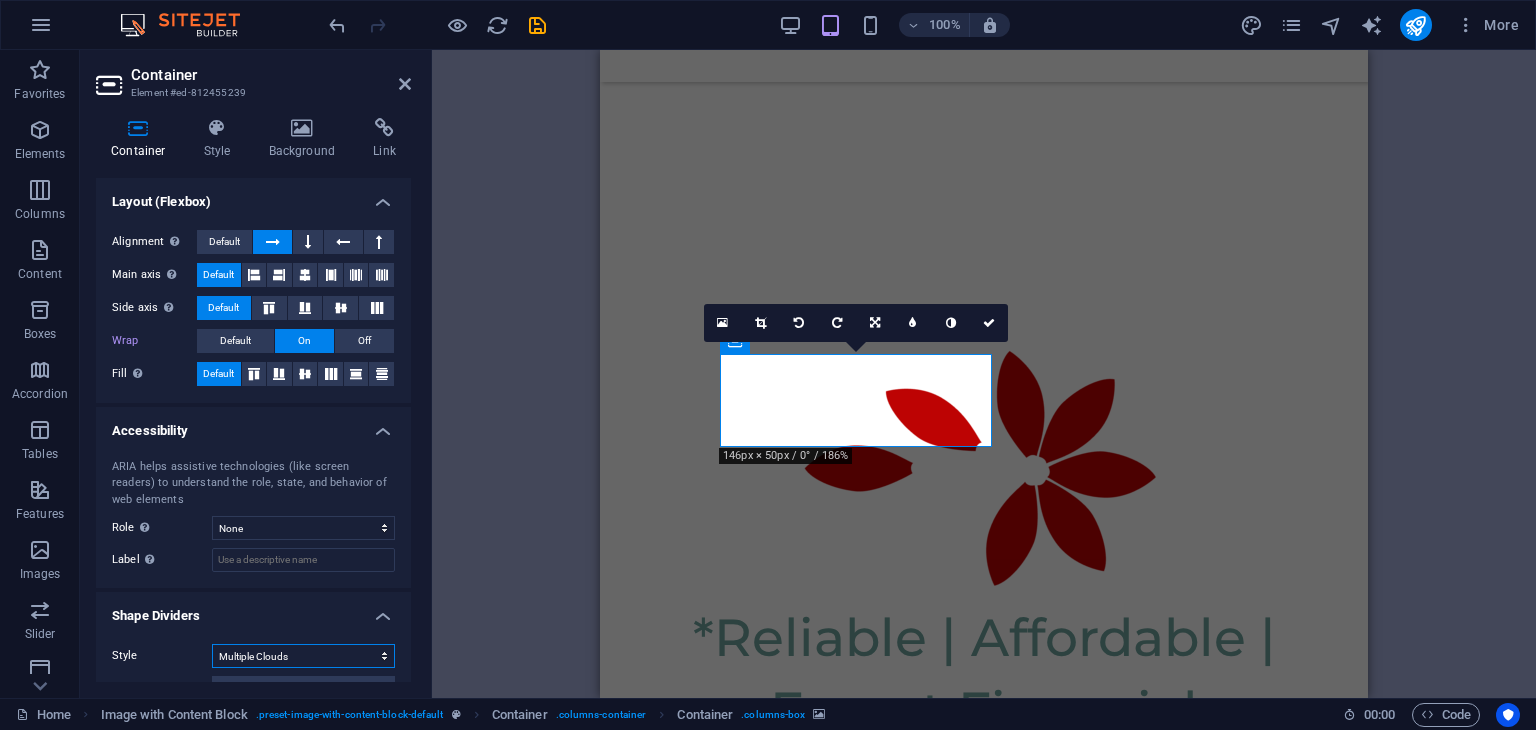 click on "None Triangle Square Diagonal Polygon 1 Polygon 2 Zigzag Multiple Zigzags Waves Multiple Waves Half Circle Circle Circle Shadow Blocks Hexagons Clouds Multiple Clouds Fan Pyramids Book Paint Drip Fire Shredded Paper Arrow" at bounding box center [303, 656] 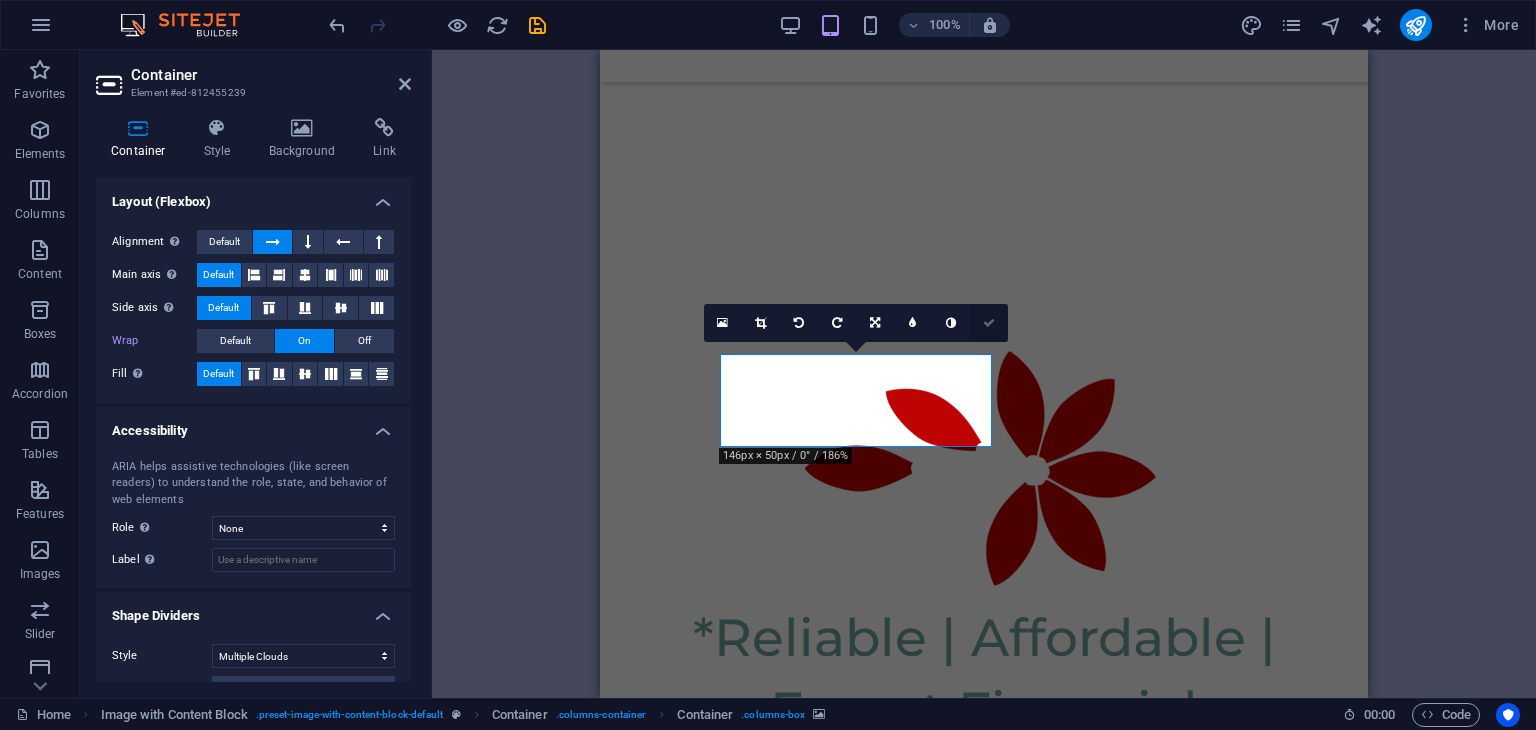 click at bounding box center [989, 323] 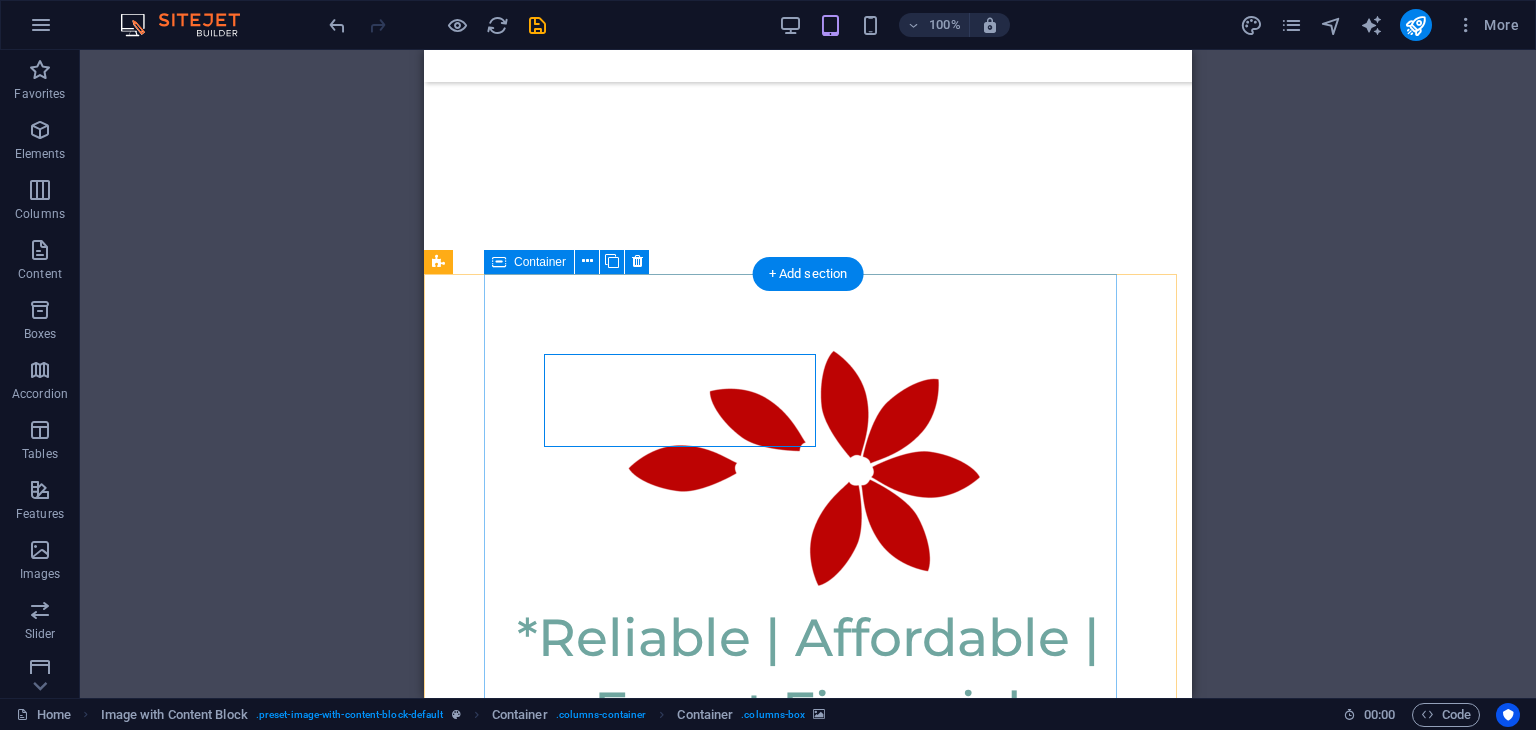 click on "Founder & Chief Consultant, Al Ward Al Momaiz Accounting and Bookkeeping Services LLC With over 20 years of finance expertise, [FIRST] [LAST] leads Al Ward Al Momaiz in supporting startups, SMEs, and established businesses in the UAE with accounting, compliance, and financial reporting. His extensive background includes finance roles at Oman Airports Management Company and proficiency in Oracle Financials, IFRS compliance, VAT implementation, and regulatory audits. [FIRST] specializes in bookkeeping, budgeting, payroll, financial planning, internal controls, and ERP system integration, ensuring clients receive compliant and reliable financial solutions. Whether starting or scaling your business, [FIRST] and his team are dedicated to guiding your financial journey." at bounding box center (808, 2191) 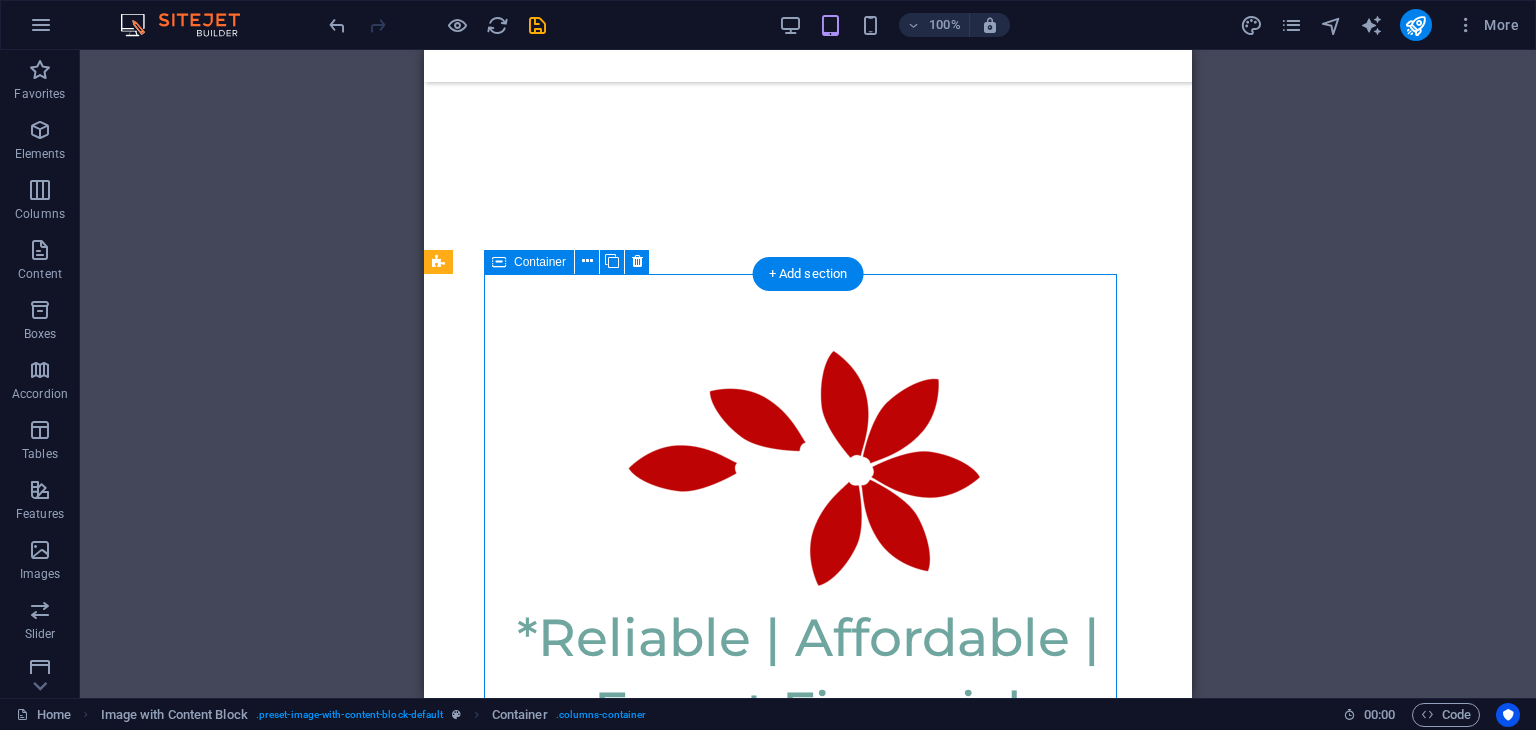 click on "Founder & Chief Consultant, Al Ward Al Momaiz Accounting and Bookkeeping Services LLC With over 20 years of finance expertise, [FIRST] [LAST] leads Al Ward Al Momaiz in supporting startups, SMEs, and established businesses in the UAE with accounting, compliance, and financial reporting. His extensive background includes finance roles at Oman Airports Management Company and proficiency in Oracle Financials, IFRS compliance, VAT implementation, and regulatory audits. [FIRST] specializes in bookkeeping, budgeting, payroll, financial planning, internal controls, and ERP system integration, ensuring clients receive compliant and reliable financial solutions. Whether starting or scaling your business, [FIRST] and his team are dedicated to guiding your financial journey." at bounding box center (808, 2191) 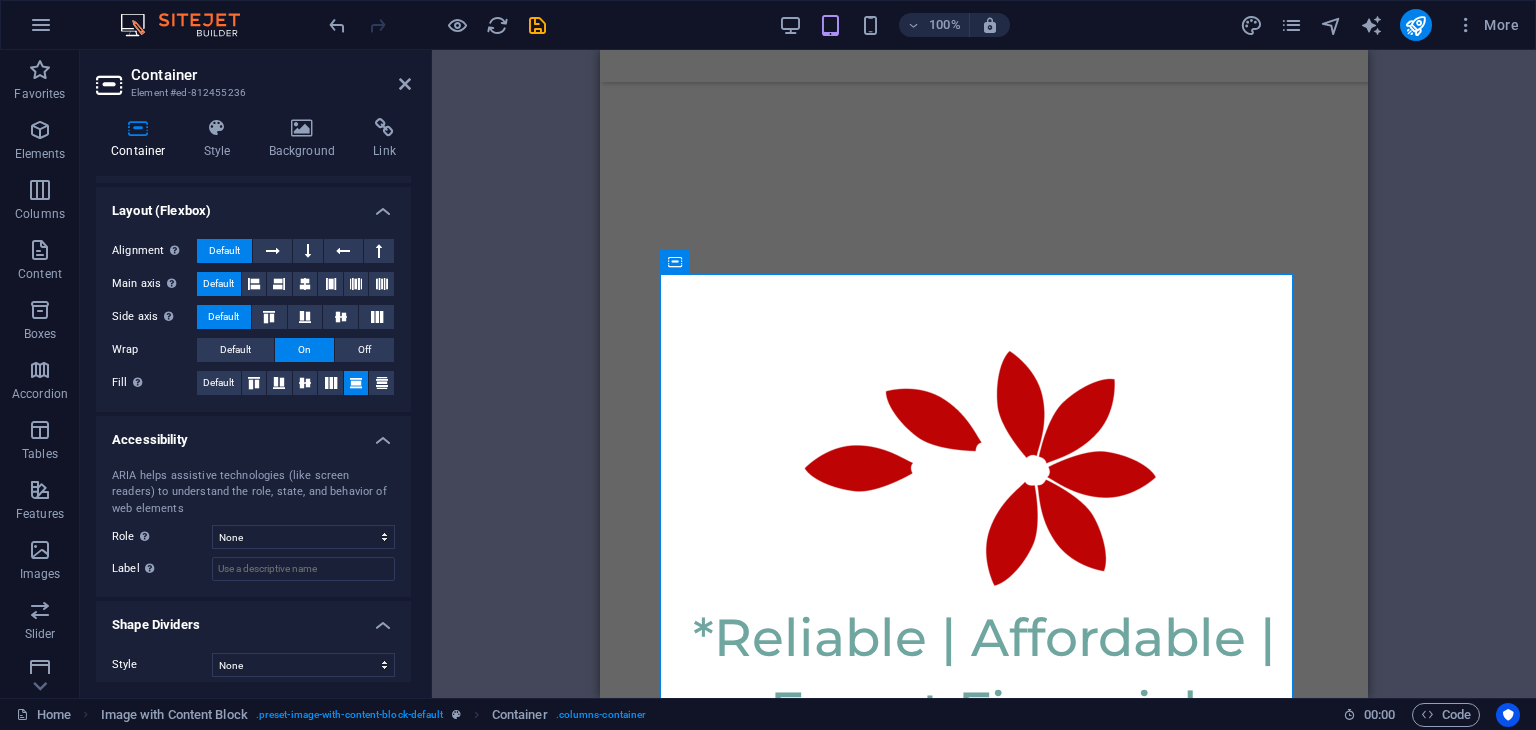 scroll, scrollTop: 268, scrollLeft: 0, axis: vertical 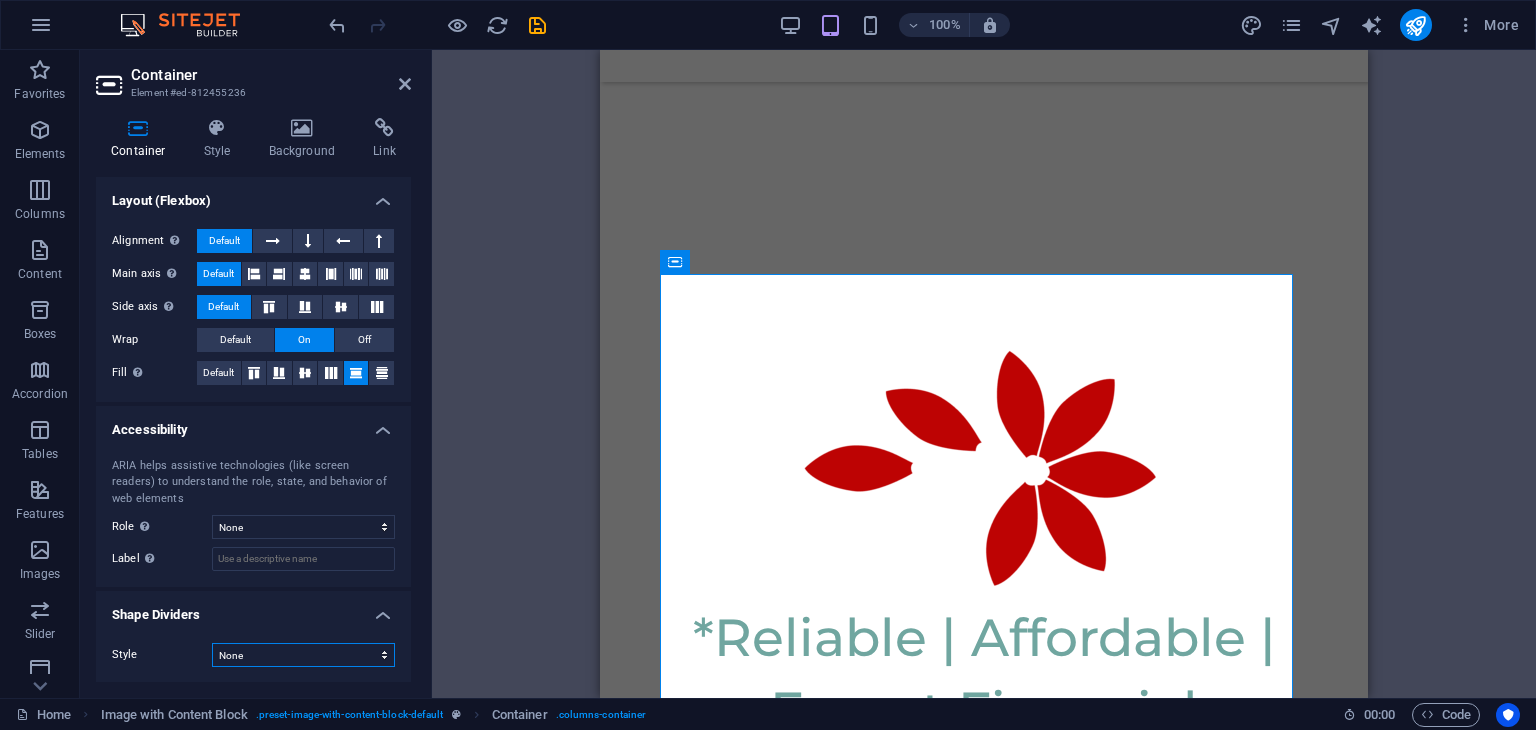 click on "None Triangle Square Diagonal Polygon 1 Polygon 2 Zigzag Multiple Zigzags Waves Multiple Waves Half Circle Circle Circle Shadow Blocks Hexagons Clouds Multiple Clouds Fan Pyramids Book Paint Drip Fire Shredded Paper Arrow" at bounding box center (303, 655) 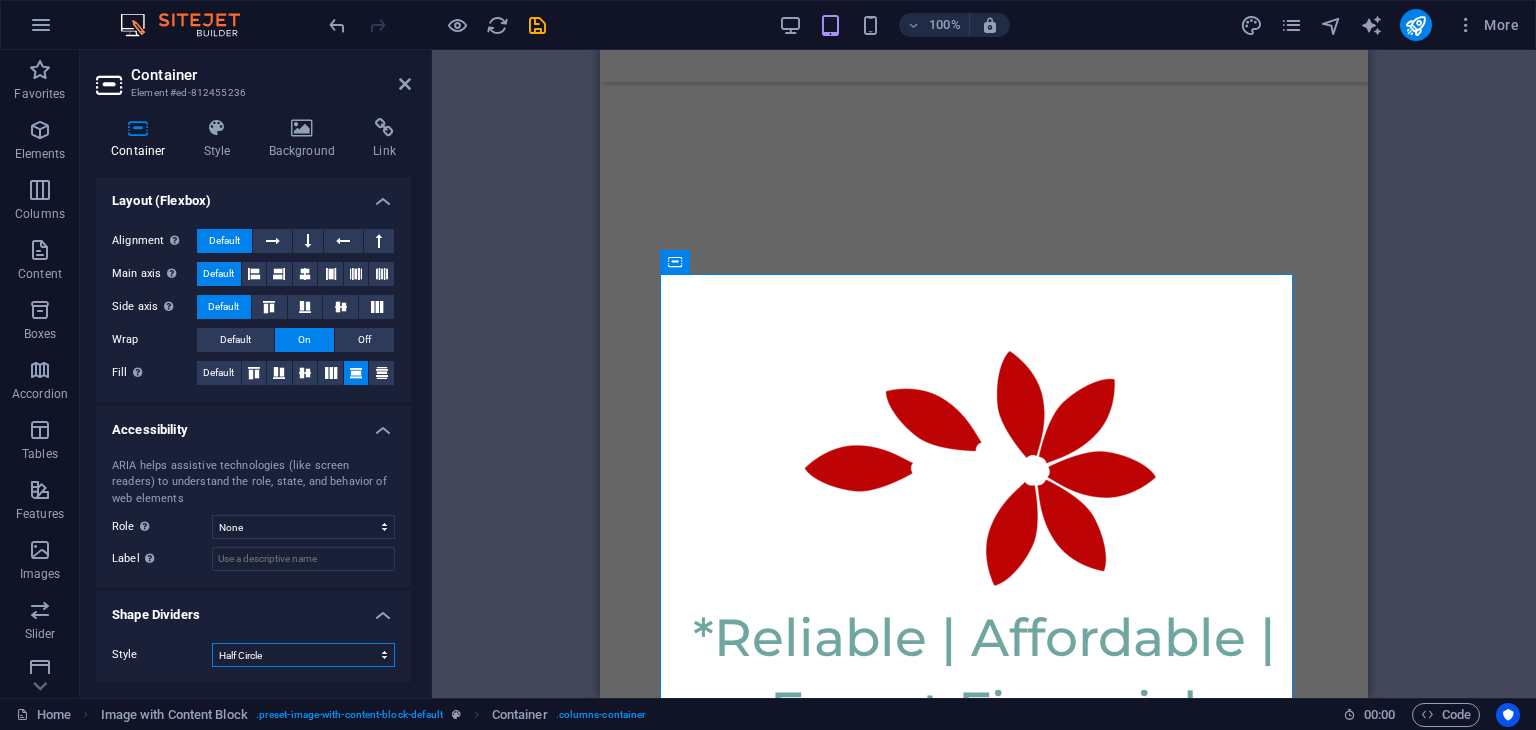 click on "None Triangle Square Diagonal Polygon 1 Polygon 2 Zigzag Multiple Zigzags Waves Multiple Waves Half Circle Circle Circle Shadow Blocks Hexagons Clouds Multiple Clouds Fan Pyramids Book Paint Drip Fire Shredded Paper Arrow" at bounding box center [303, 655] 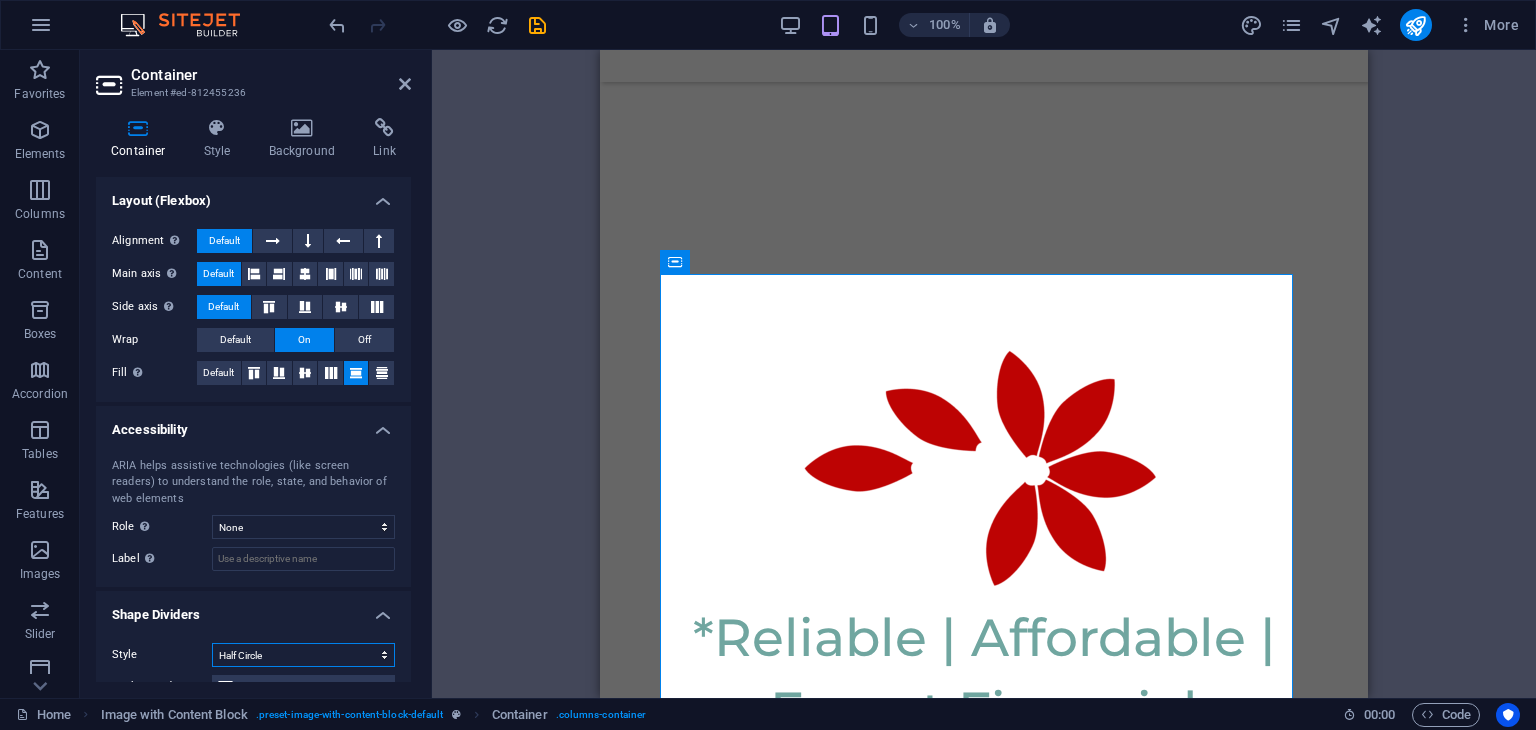 click on "None Triangle Square Diagonal Polygon 1 Polygon 2 Zigzag Multiple Zigzags Waves Multiple Waves Half Circle Circle Circle Shadow Blocks Hexagons Clouds Multiple Clouds Fan Pyramids Book Paint Drip Fire Shredded Paper Arrow" at bounding box center (303, 655) 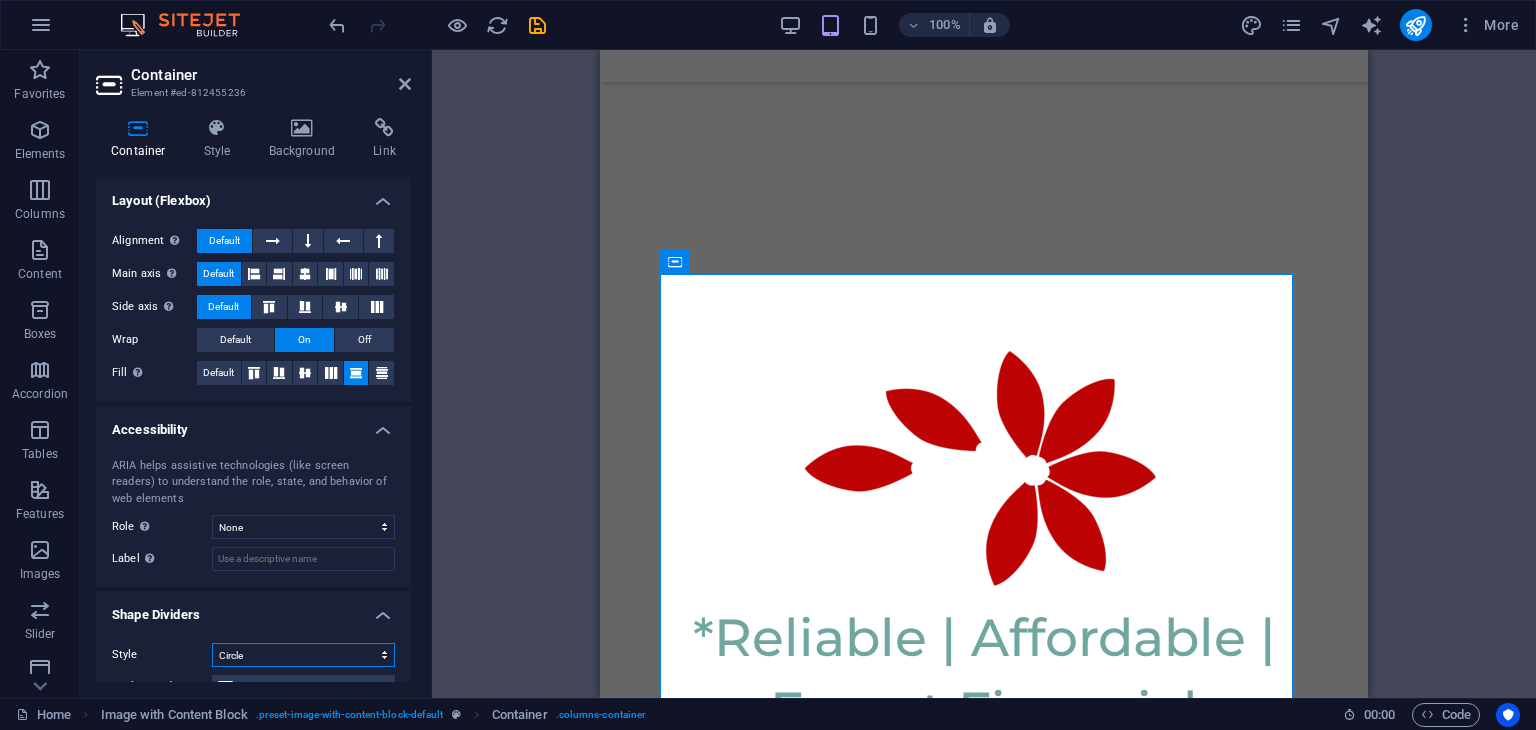 click on "None Triangle Square Diagonal Polygon 1 Polygon 2 Zigzag Multiple Zigzags Waves Multiple Waves Half Circle Circle Circle Shadow Blocks Hexagons Clouds Multiple Clouds Fan Pyramids Book Paint Drip Fire Shredded Paper Arrow" at bounding box center [303, 655] 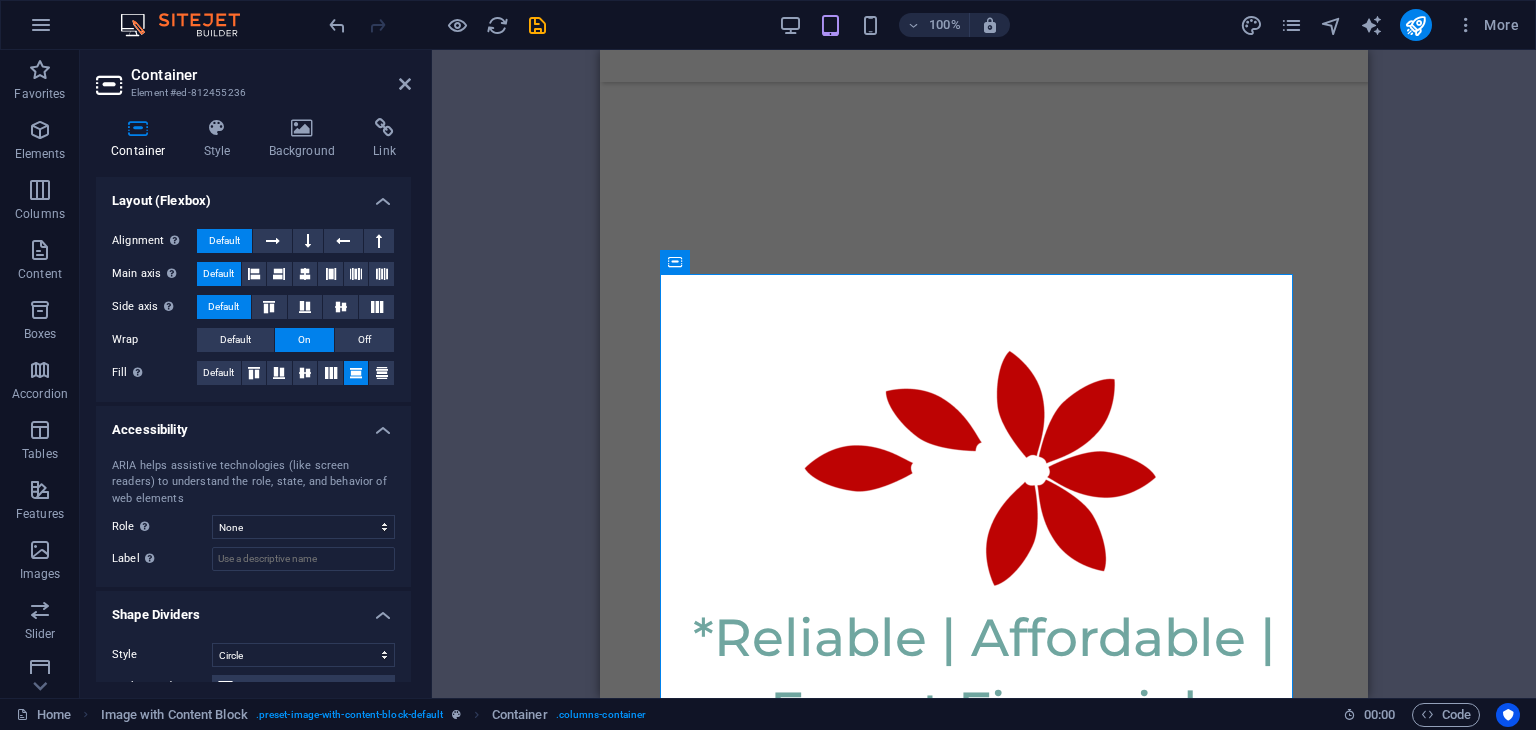 drag, startPoint x: 412, startPoint y: 545, endPoint x: 408, endPoint y: 569, distance: 24.33105 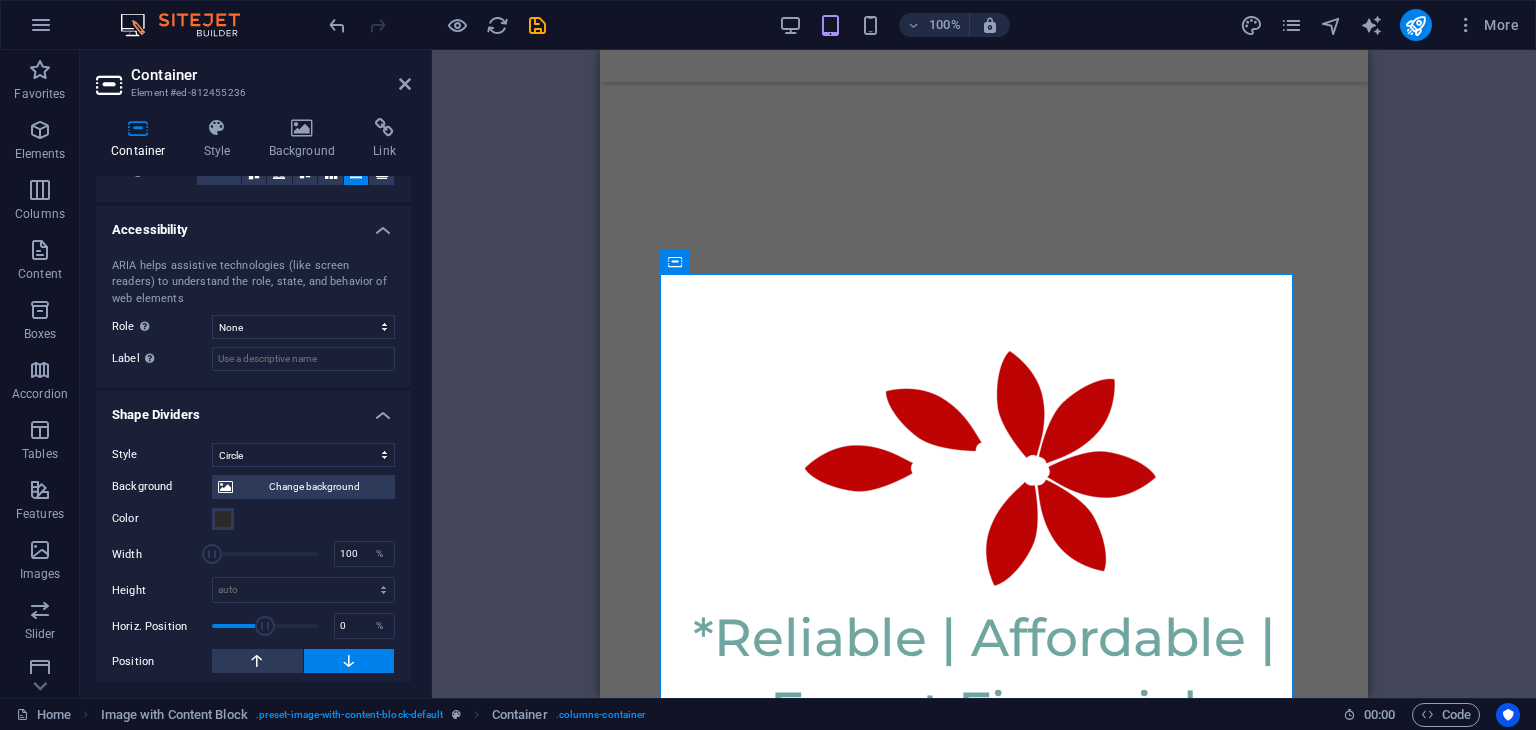 scroll, scrollTop: 480, scrollLeft: 0, axis: vertical 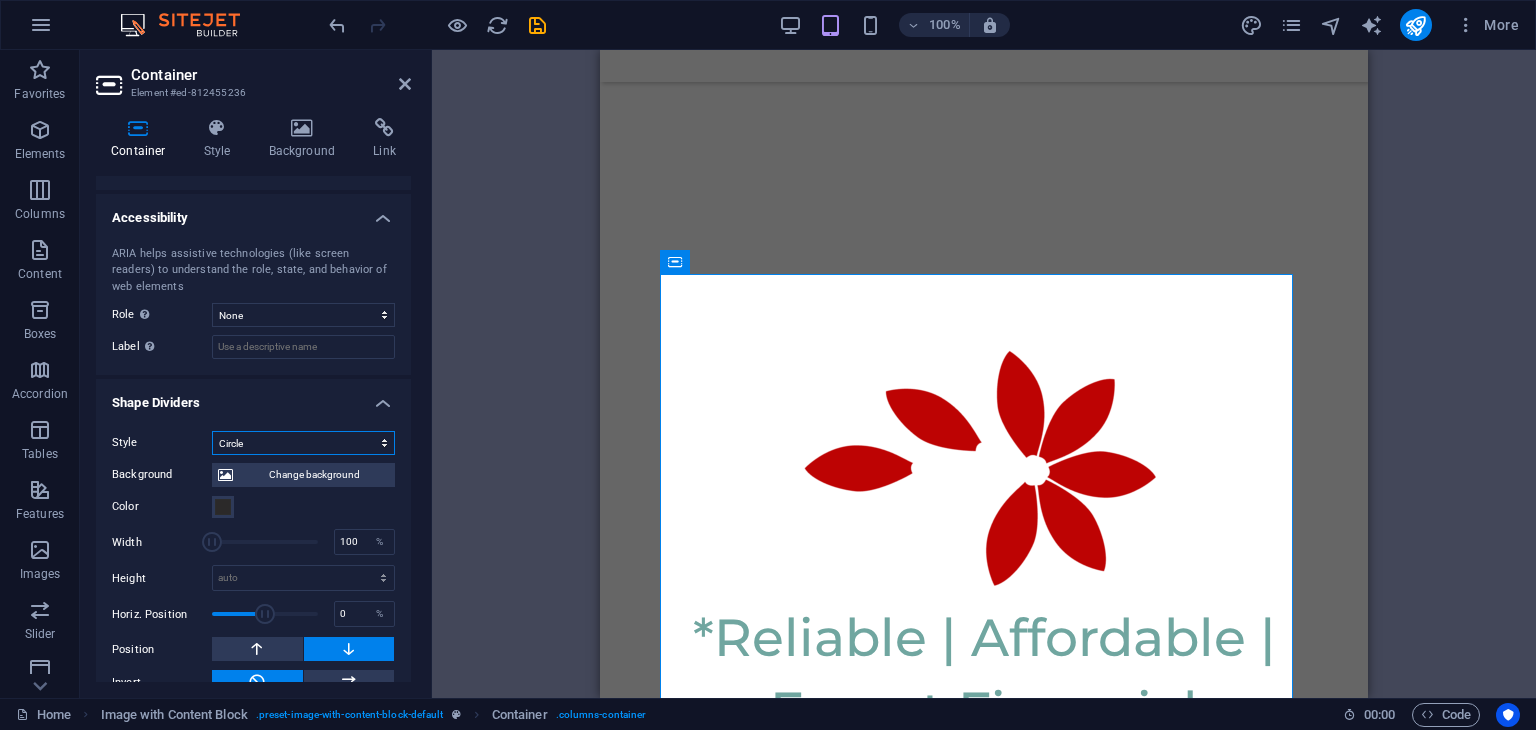 click on "None Triangle Square Diagonal Polygon 1 Polygon 2 Zigzag Multiple Zigzags Waves Multiple Waves Half Circle Circle Circle Shadow Blocks Hexagons Clouds Multiple Clouds Fan Pyramids Book Paint Drip Fire Shredded Paper Arrow" at bounding box center (303, 443) 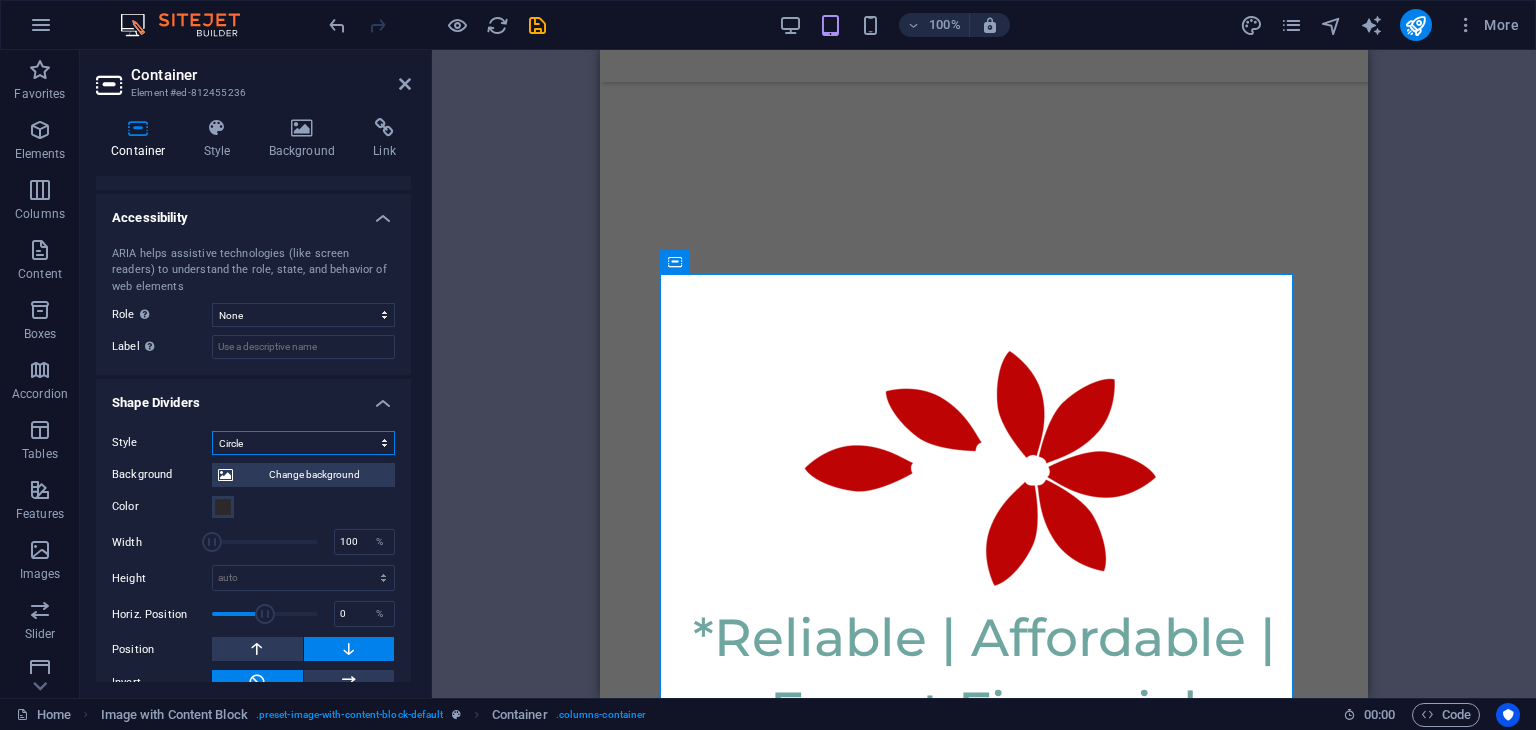 select on "hexagons" 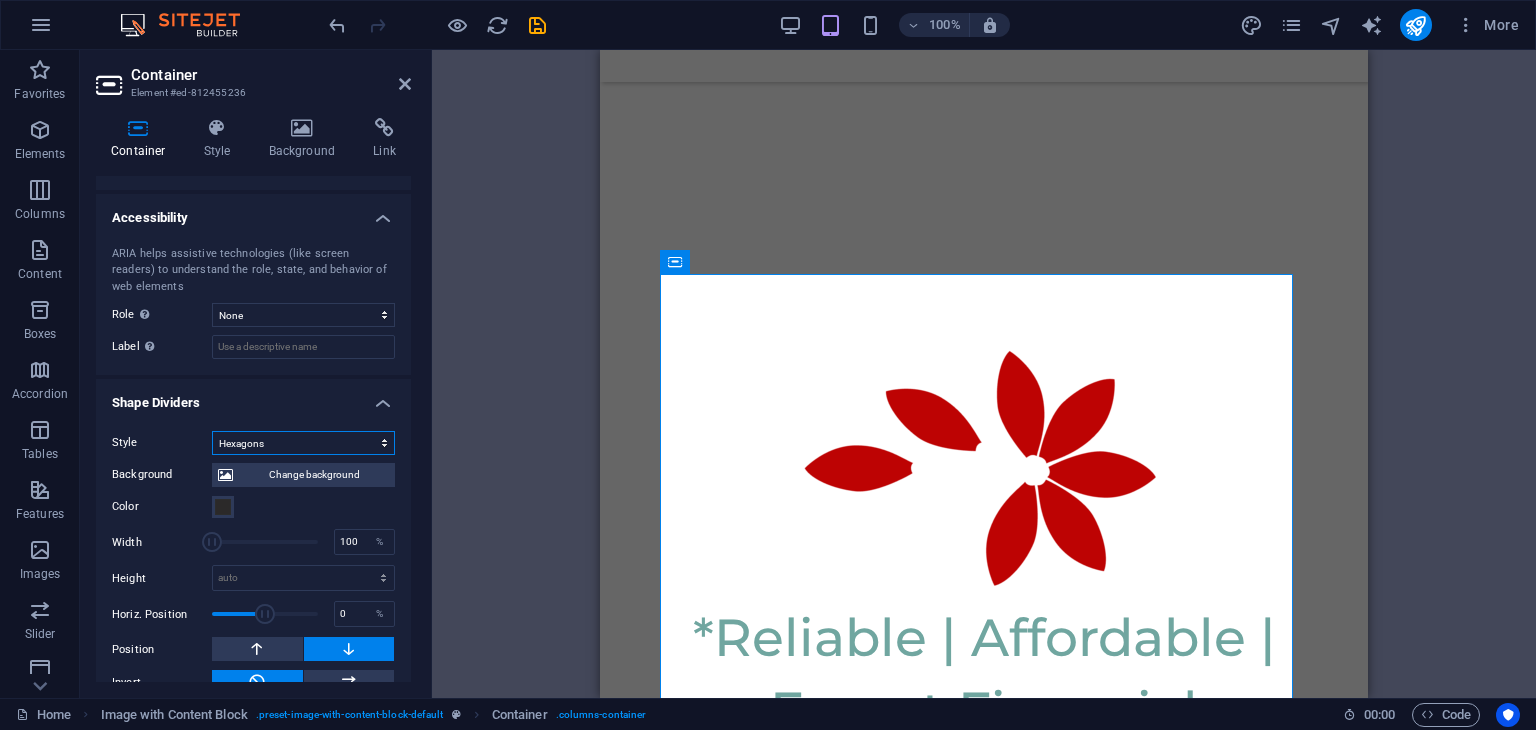 click on "None Triangle Square Diagonal Polygon 1 Polygon 2 Zigzag Multiple Zigzags Waves Multiple Waves Half Circle Circle Circle Shadow Blocks Hexagons Clouds Multiple Clouds Fan Pyramids Book Paint Drip Fire Shredded Paper Arrow" at bounding box center [303, 443] 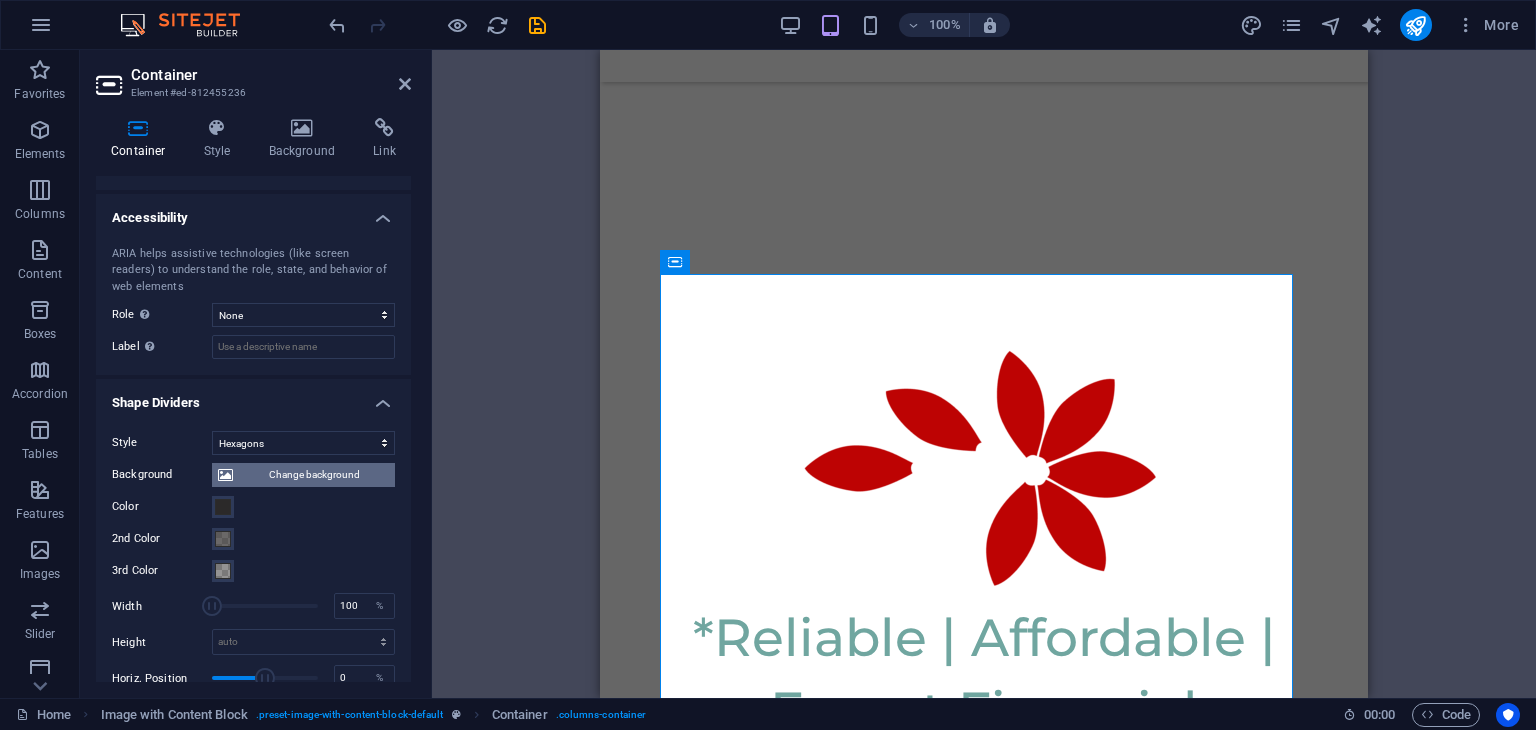 click on "Change background" at bounding box center (314, 475) 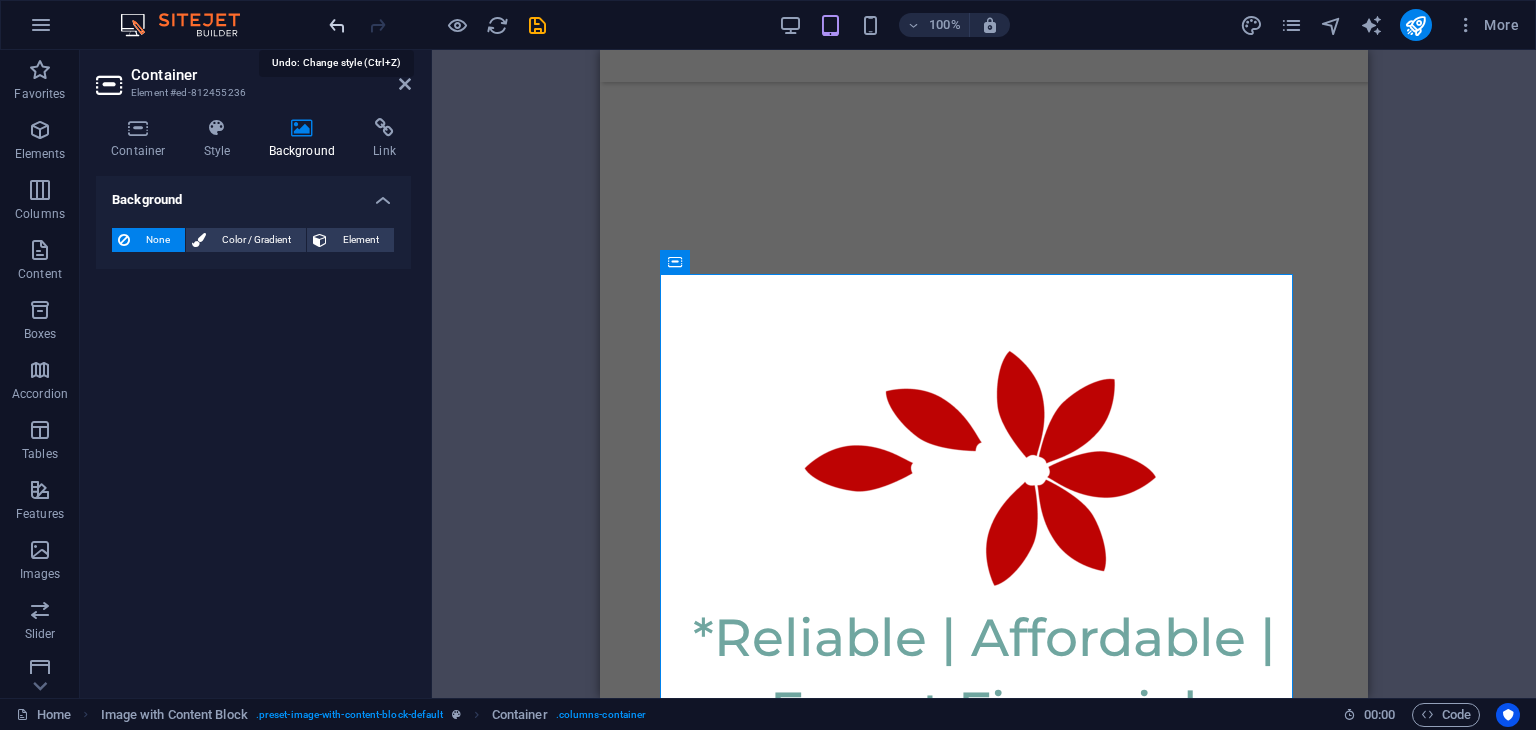 click at bounding box center [337, 25] 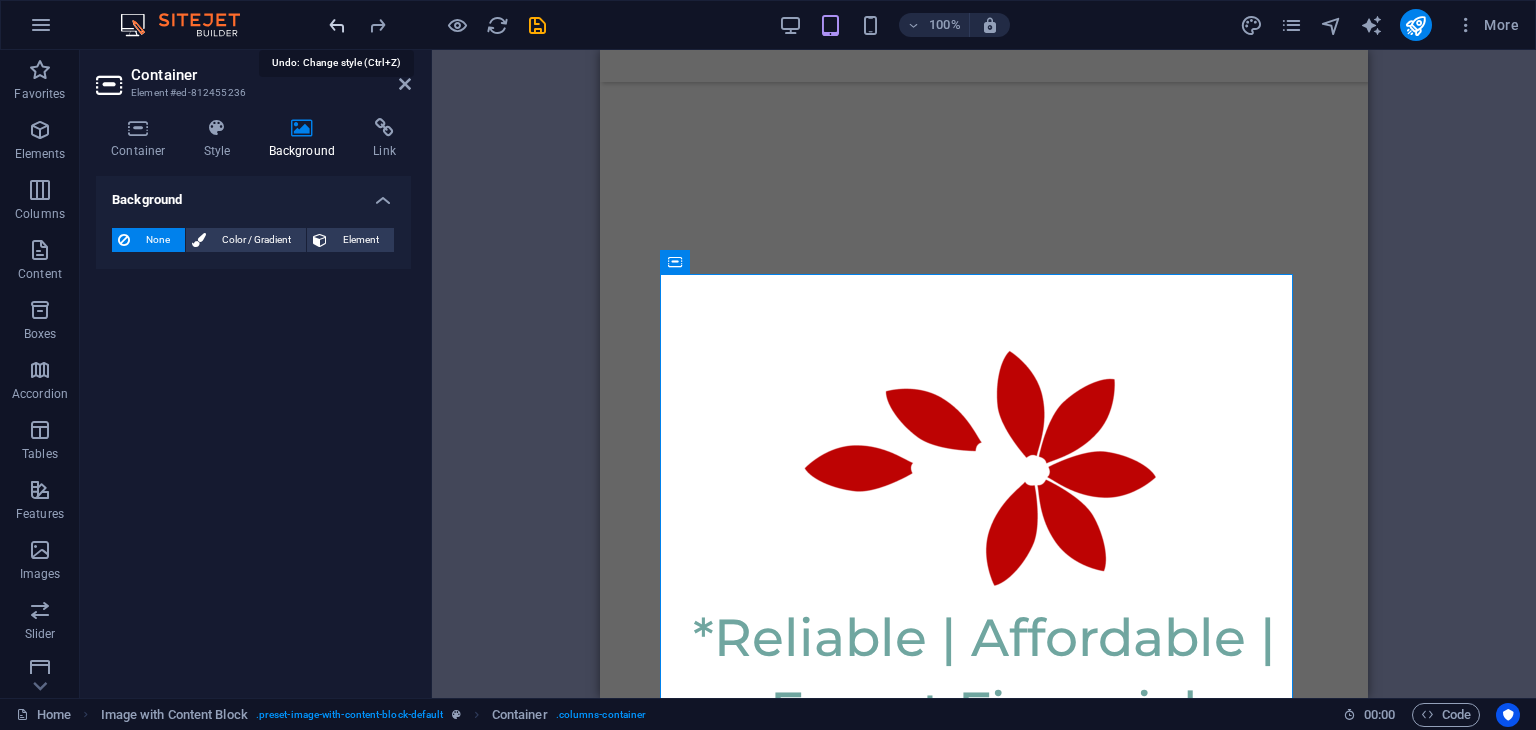 click at bounding box center [337, 25] 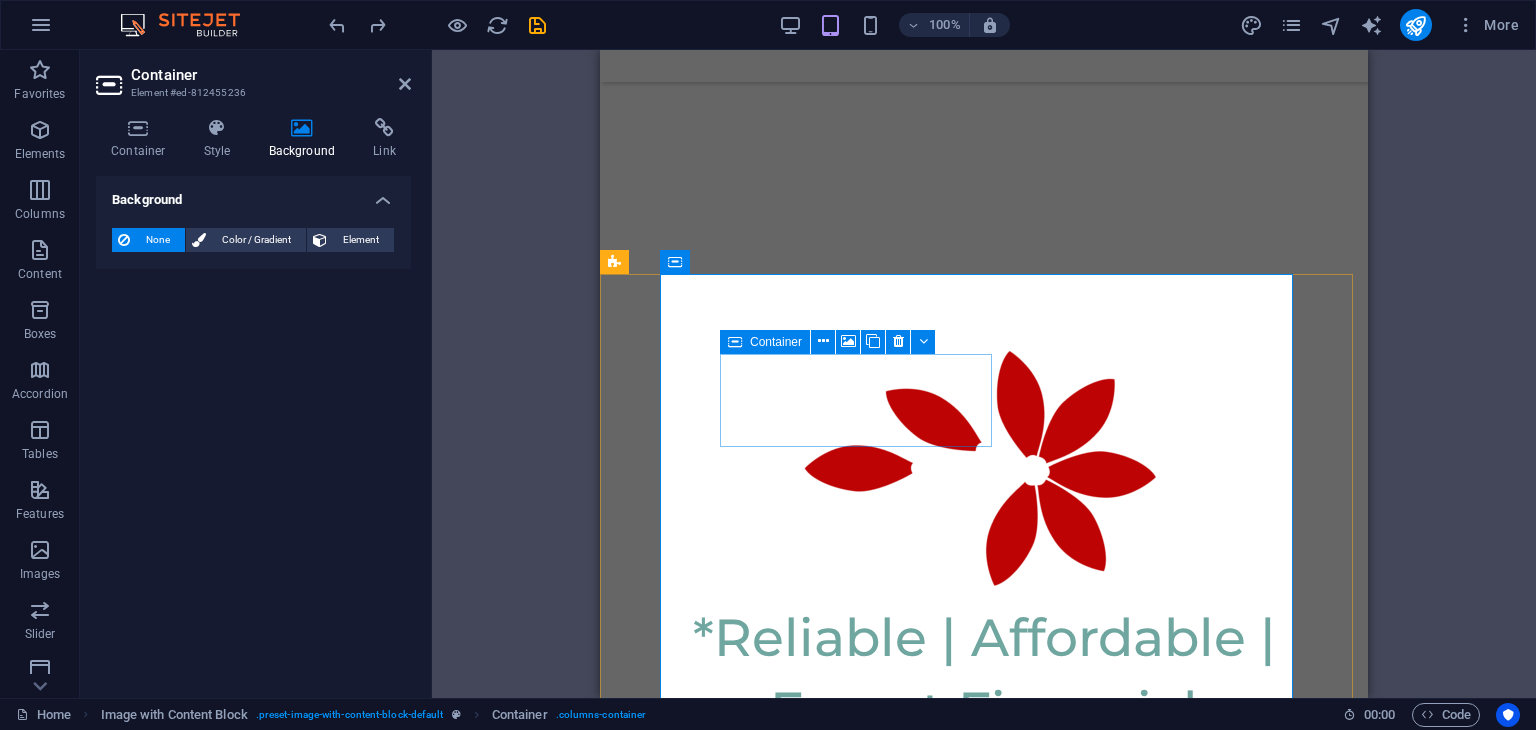 click at bounding box center [735, 342] 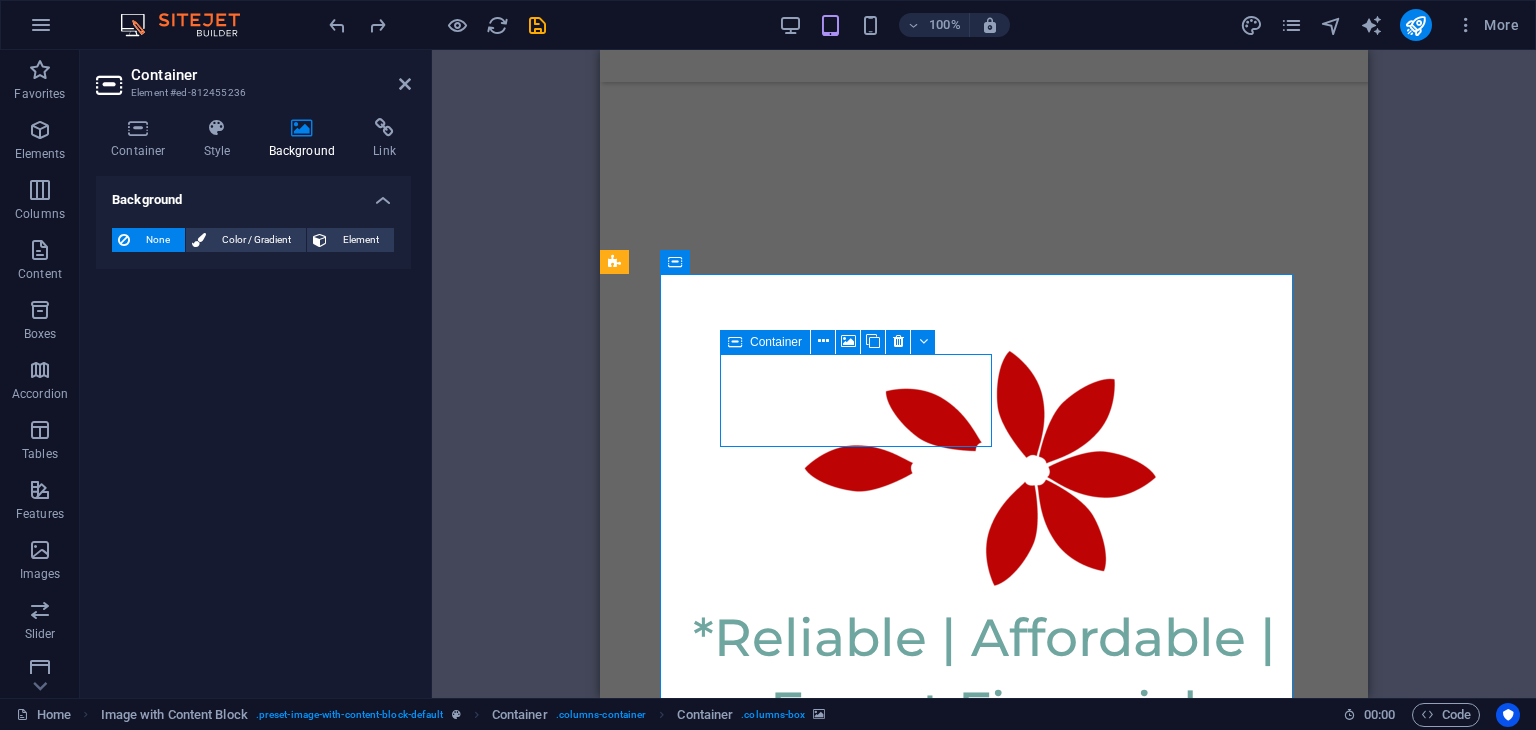 click on "Container" at bounding box center (776, 342) 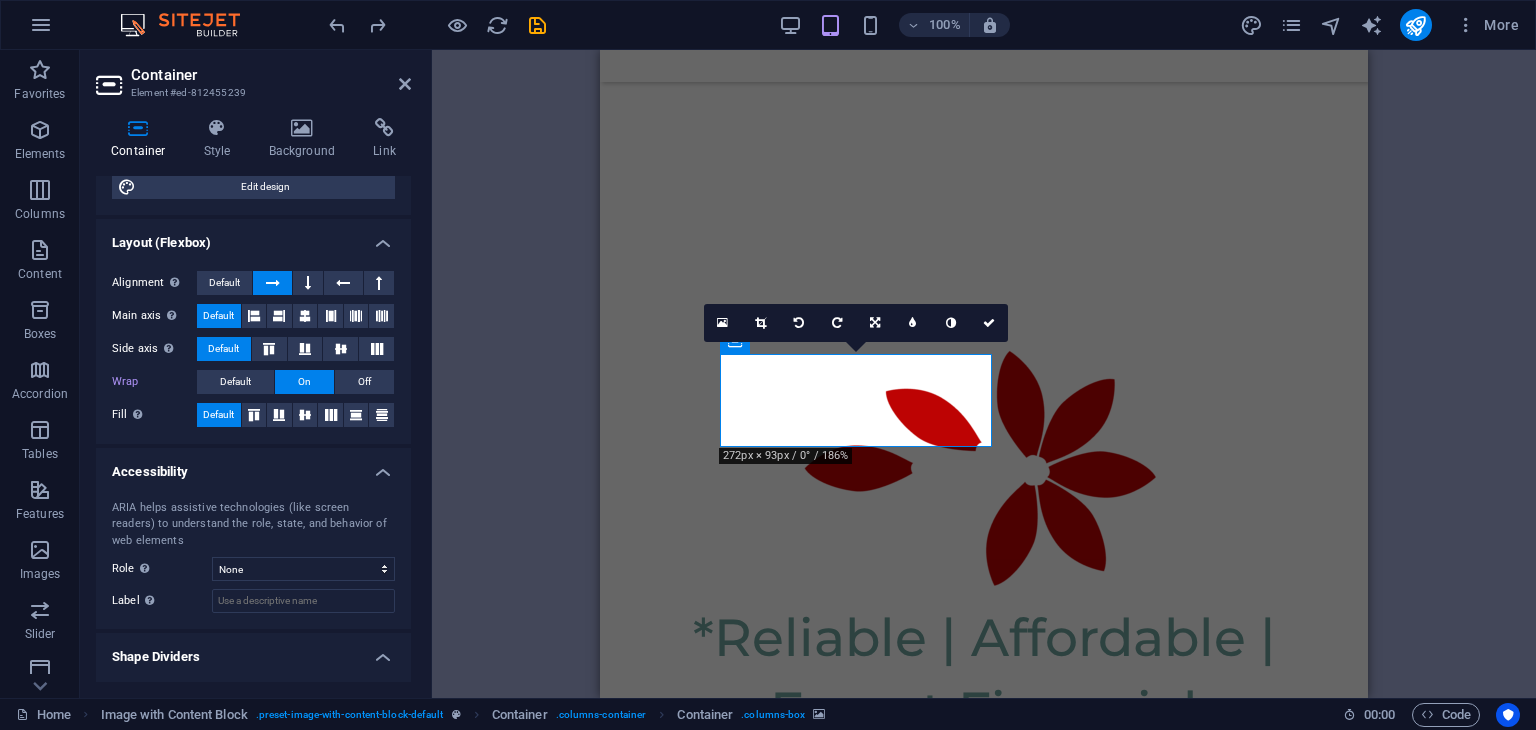 scroll, scrollTop: 301, scrollLeft: 0, axis: vertical 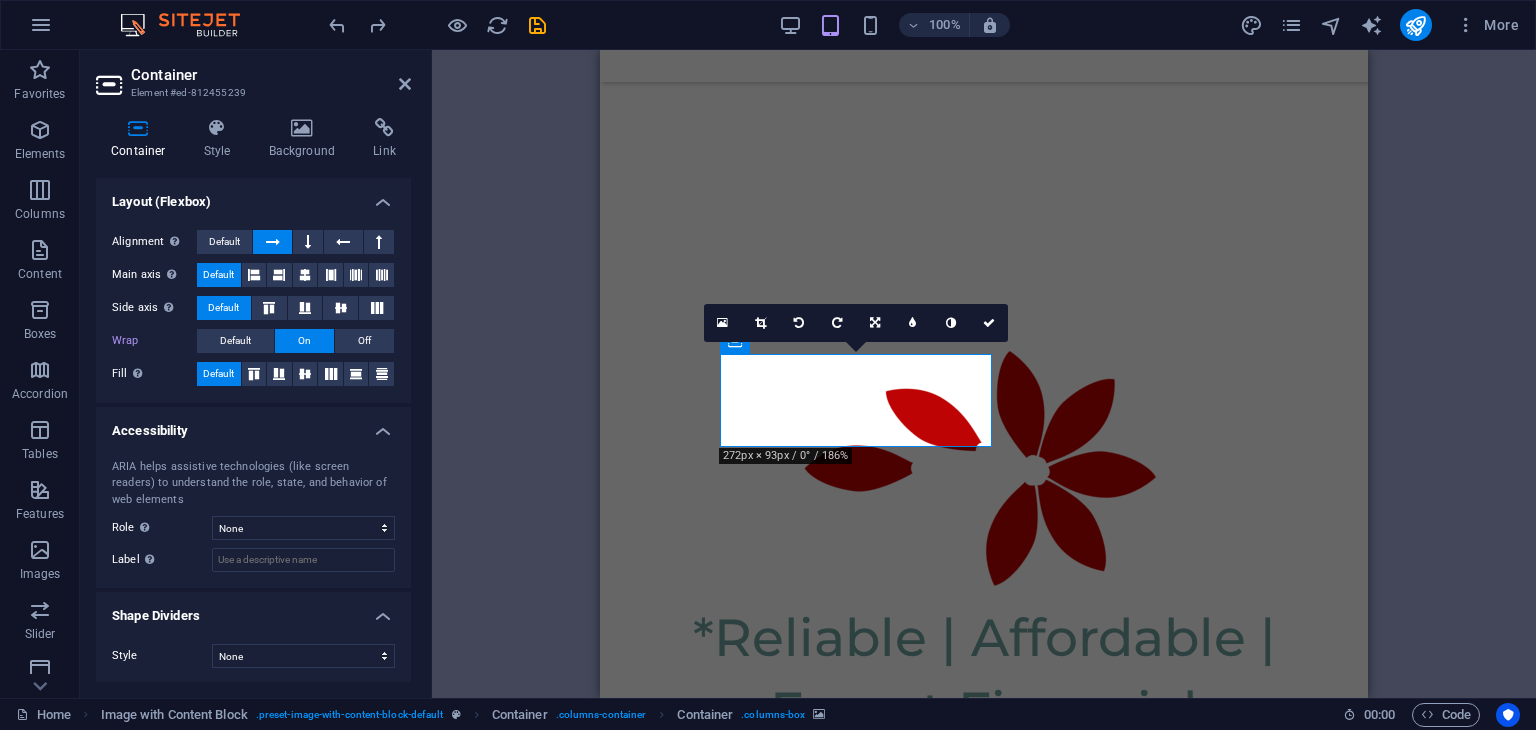 click on "Style None Triangle Square Diagonal Polygon 1 Polygon 2 Zigzag Multiple Zigzags Waves Multiple Waves Half Circle Circle Circle Shadow Blocks Hexagons Clouds Multiple Clouds Fan Pyramids Book Paint Drip Fire Shredded Paper Arrow Background Change background Color 2nd Color 3rd Color Width 100 % Height auto px rem em vh vw Horiz. Position 0 % Position Flip Invert Animation  - Direction  - Duration 60 s" at bounding box center (253, 656) 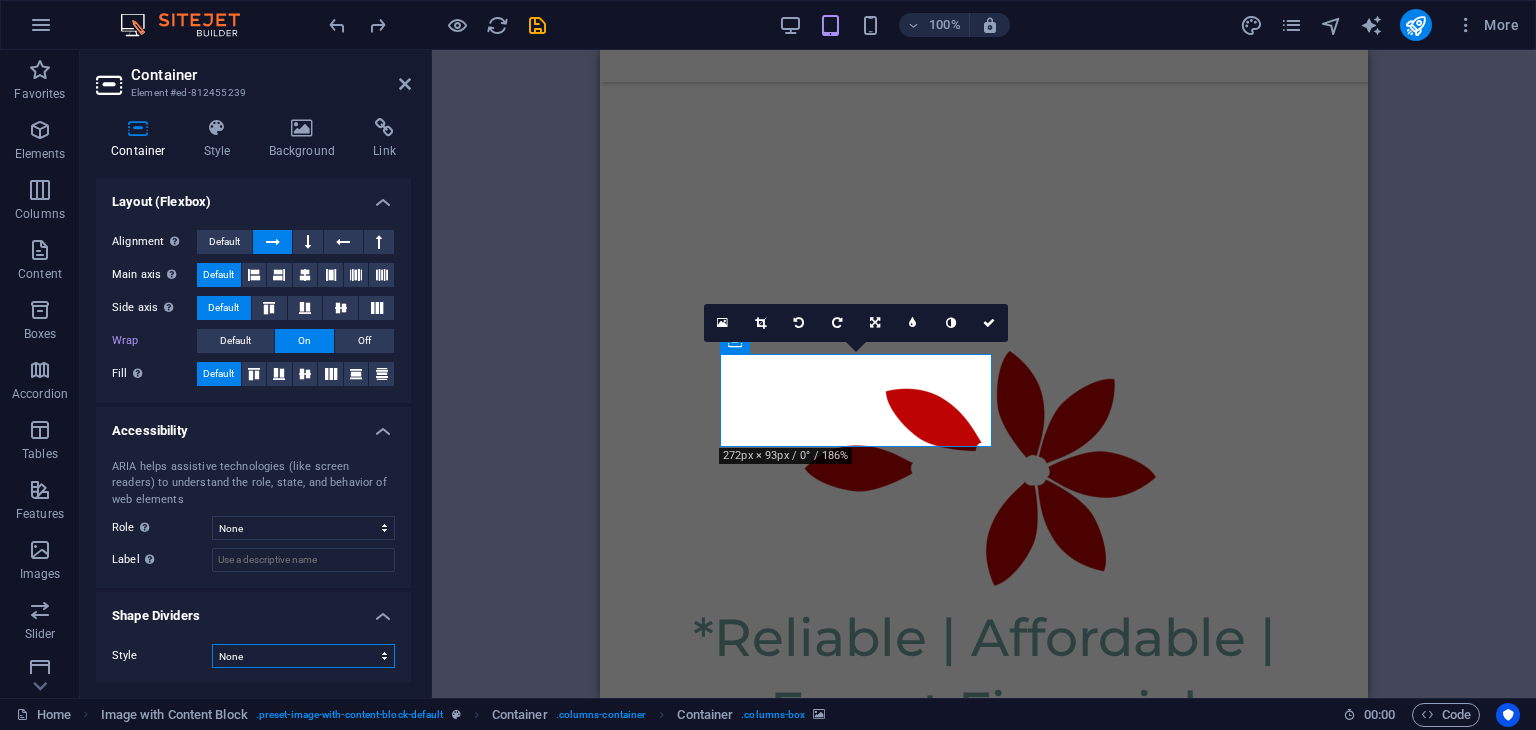 click on "None Triangle Square Diagonal Polygon 1 Polygon 2 Zigzag Multiple Zigzags Waves Multiple Waves Half Circle Circle Circle Shadow Blocks Hexagons Clouds Multiple Clouds Fan Pyramids Book Paint Drip Fire Shredded Paper Arrow" at bounding box center [303, 656] 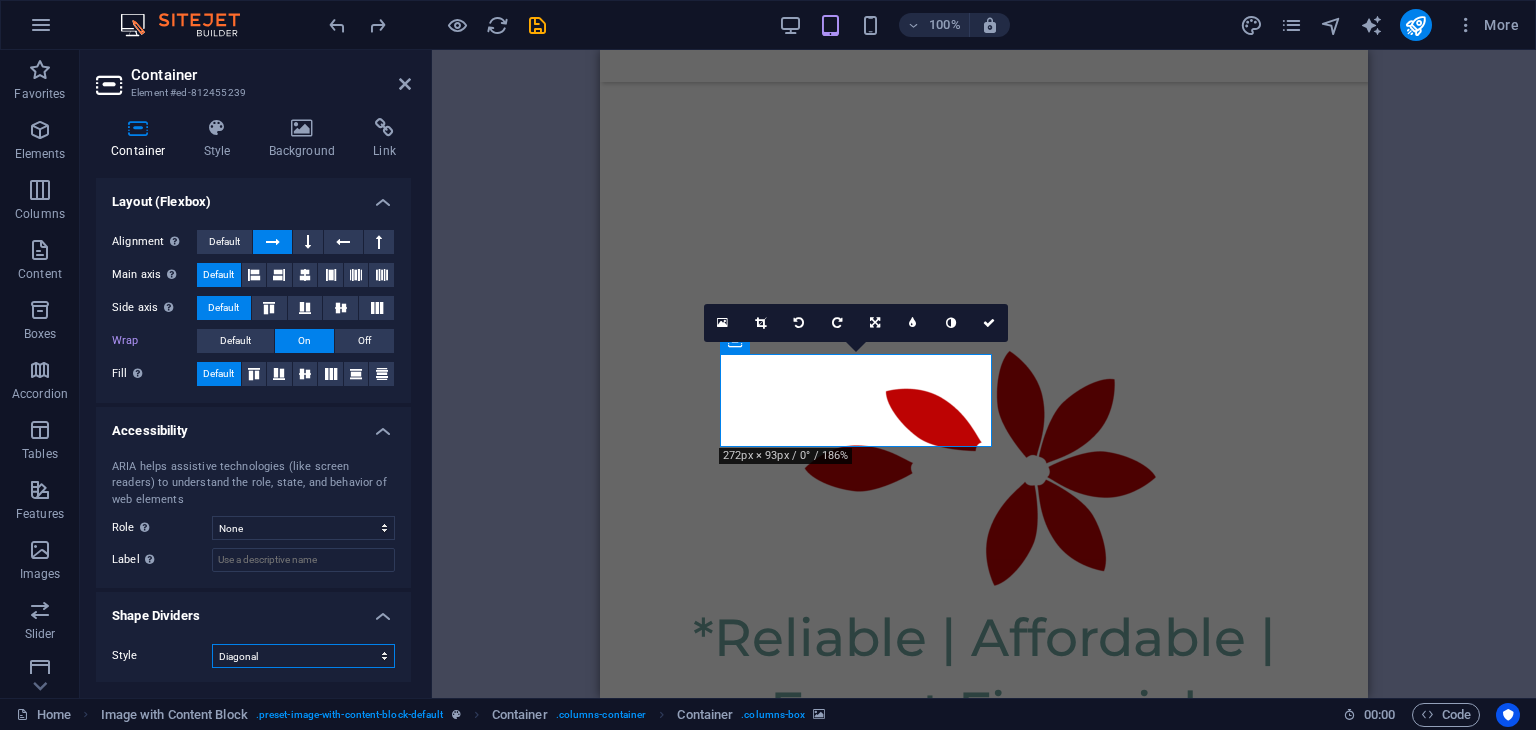 click on "None Triangle Square Diagonal Polygon 1 Polygon 2 Zigzag Multiple Zigzags Waves Multiple Waves Half Circle Circle Circle Shadow Blocks Hexagons Clouds Multiple Clouds Fan Pyramids Book Paint Drip Fire Shredded Paper Arrow" at bounding box center [303, 656] 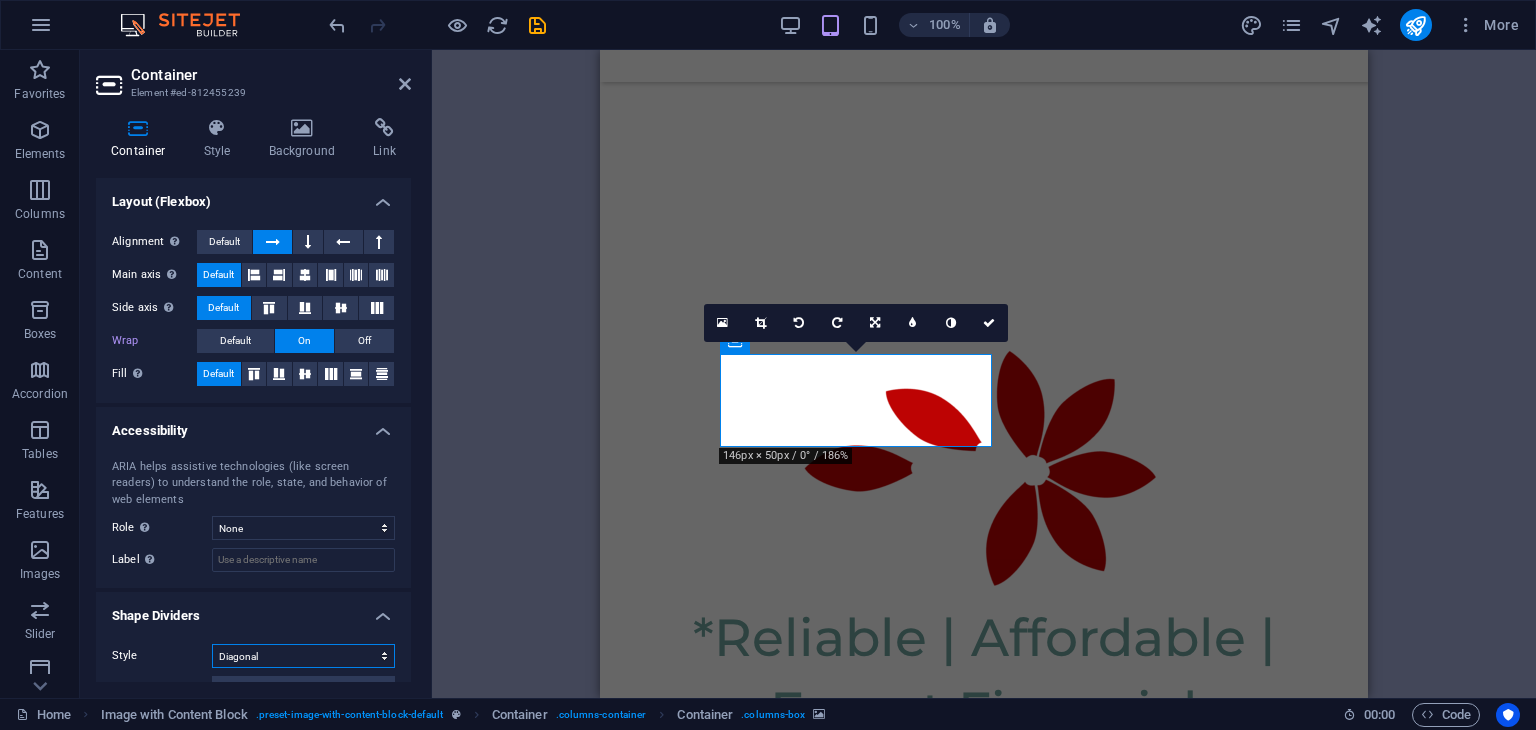 click on "None Triangle Square Diagonal Polygon 1 Polygon 2 Zigzag Multiple Zigzags Waves Multiple Waves Half Circle Circle Circle Shadow Blocks Hexagons Clouds Multiple Clouds Fan Pyramids Book Paint Drip Fire Shredded Paper Arrow" at bounding box center [303, 656] 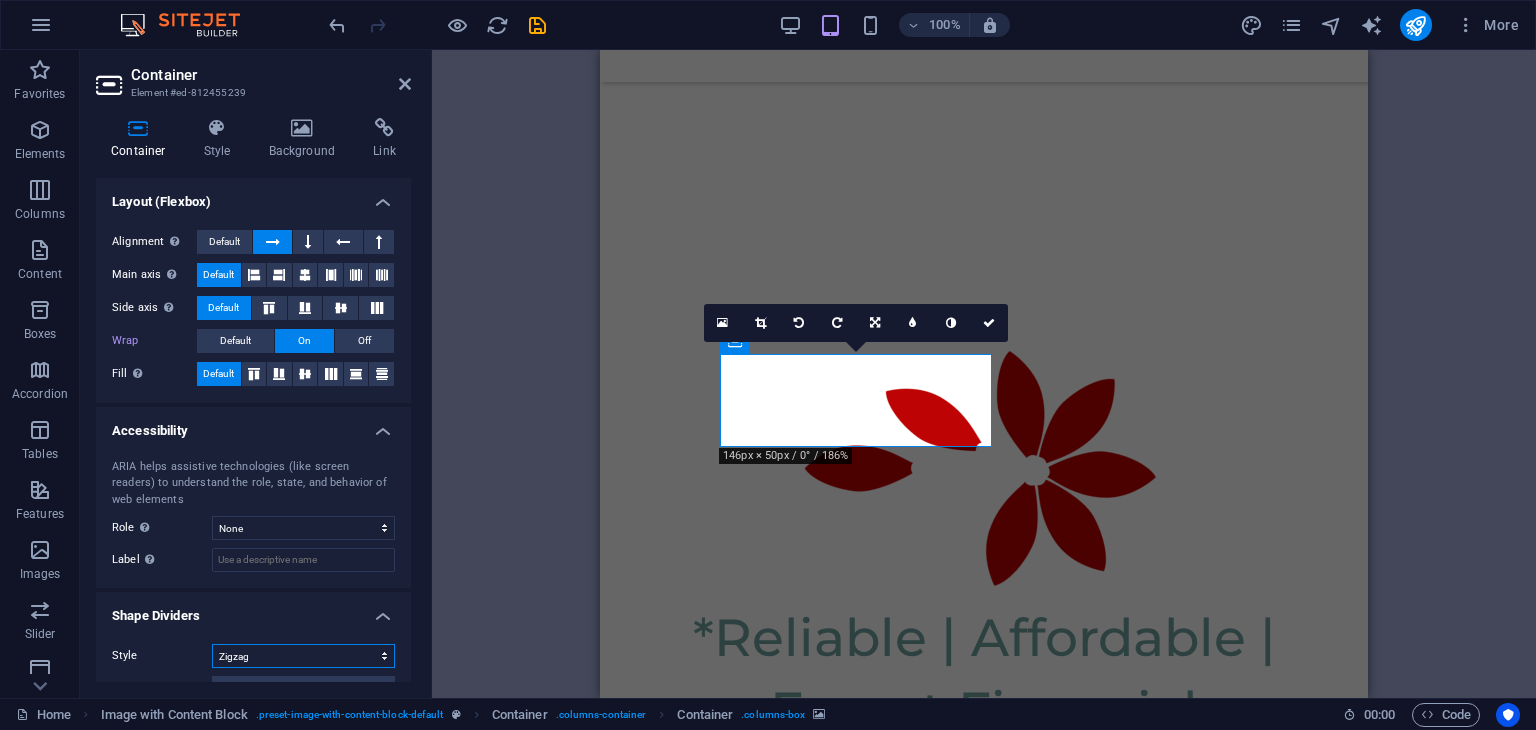 click on "None Triangle Square Diagonal Polygon 1 Polygon 2 Zigzag Multiple Zigzags Waves Multiple Waves Half Circle Circle Circle Shadow Blocks Hexagons Clouds Multiple Clouds Fan Pyramids Book Paint Drip Fire Shredded Paper Arrow" at bounding box center (303, 656) 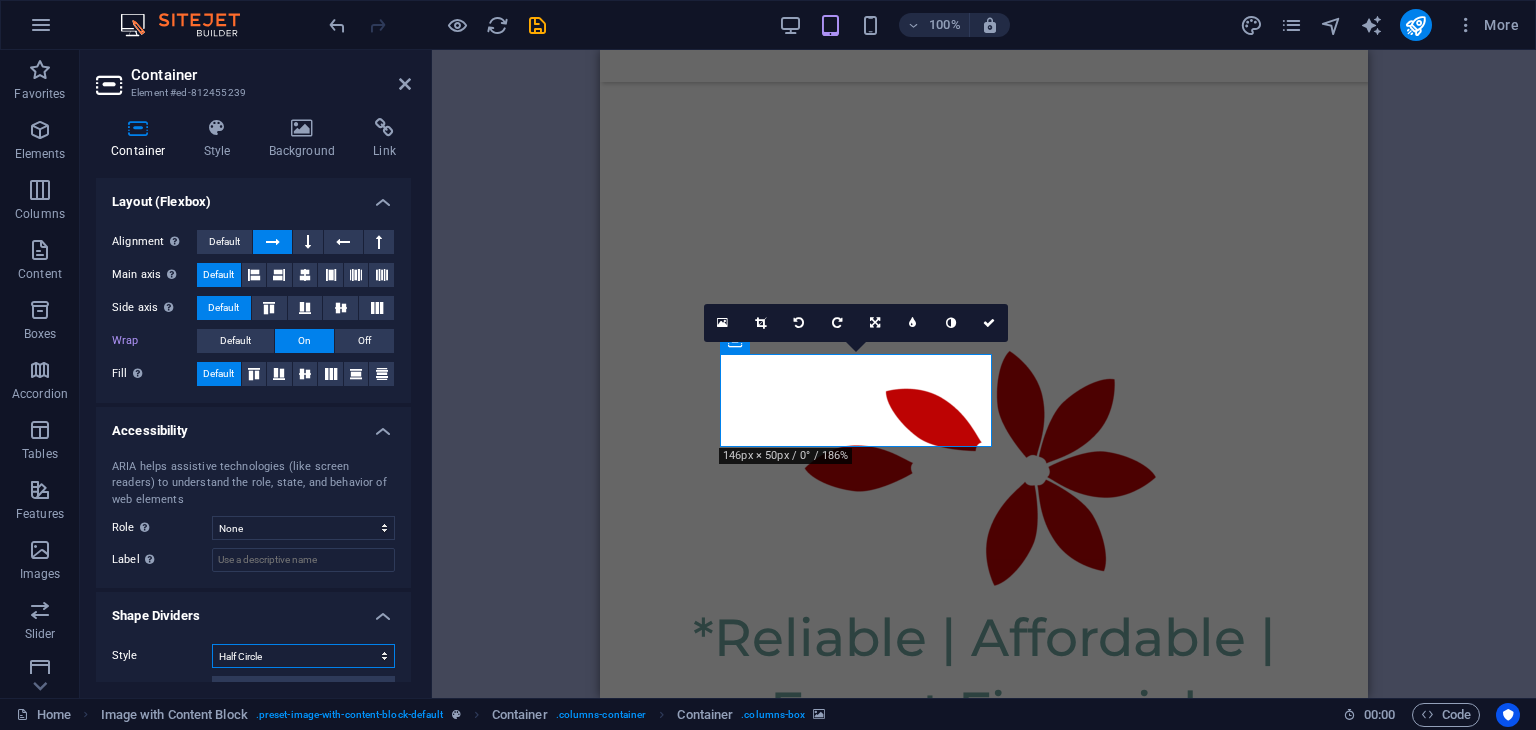 click on "None Triangle Square Diagonal Polygon 1 Polygon 2 Zigzag Multiple Zigzags Waves Multiple Waves Half Circle Circle Circle Shadow Blocks Hexagons Clouds Multiple Clouds Fan Pyramids Book Paint Drip Fire Shredded Paper Arrow" at bounding box center [303, 656] 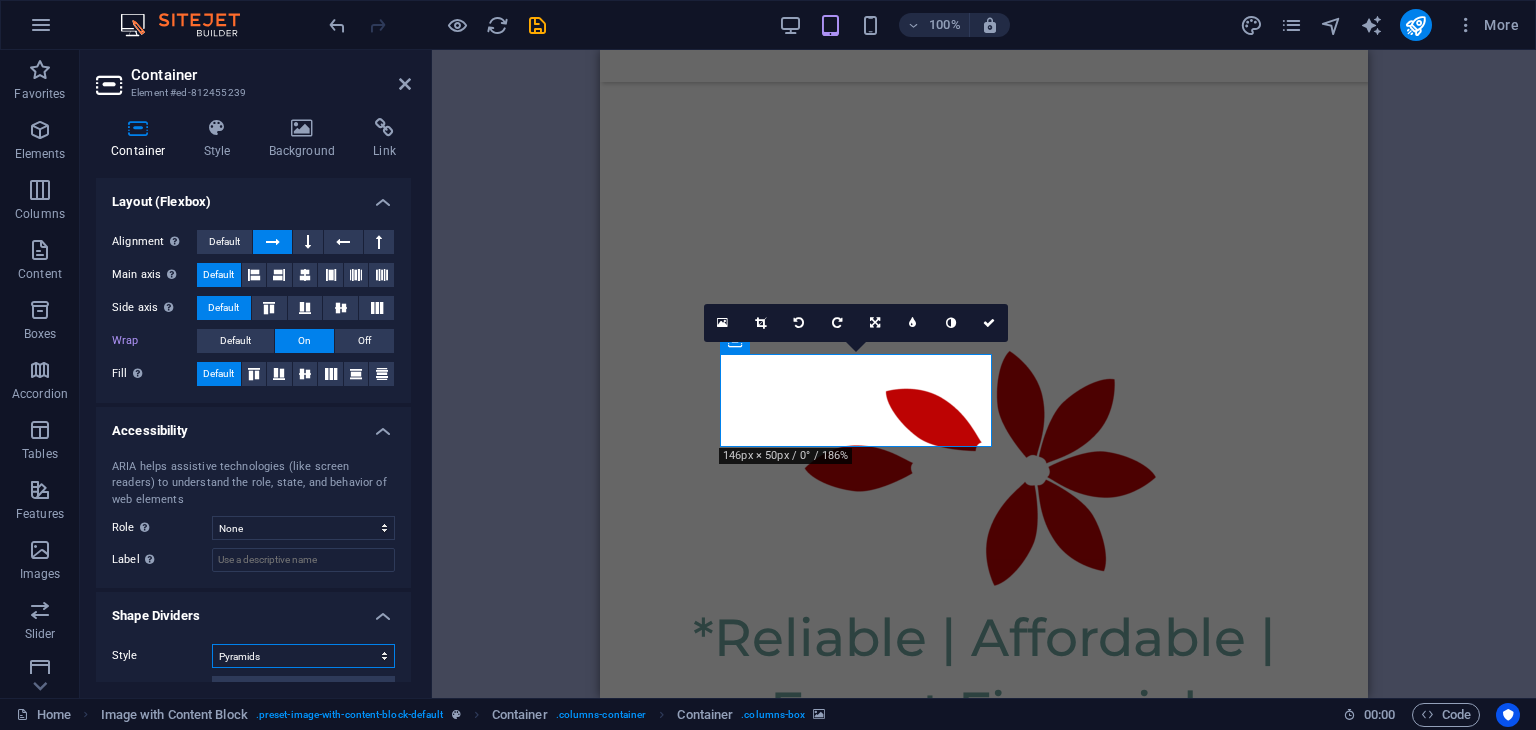 click on "None Triangle Square Diagonal Polygon 1 Polygon 2 Zigzag Multiple Zigzags Waves Multiple Waves Half Circle Circle Circle Shadow Blocks Hexagons Clouds Multiple Clouds Fan Pyramids Book Paint Drip Fire Shredded Paper Arrow" at bounding box center (303, 656) 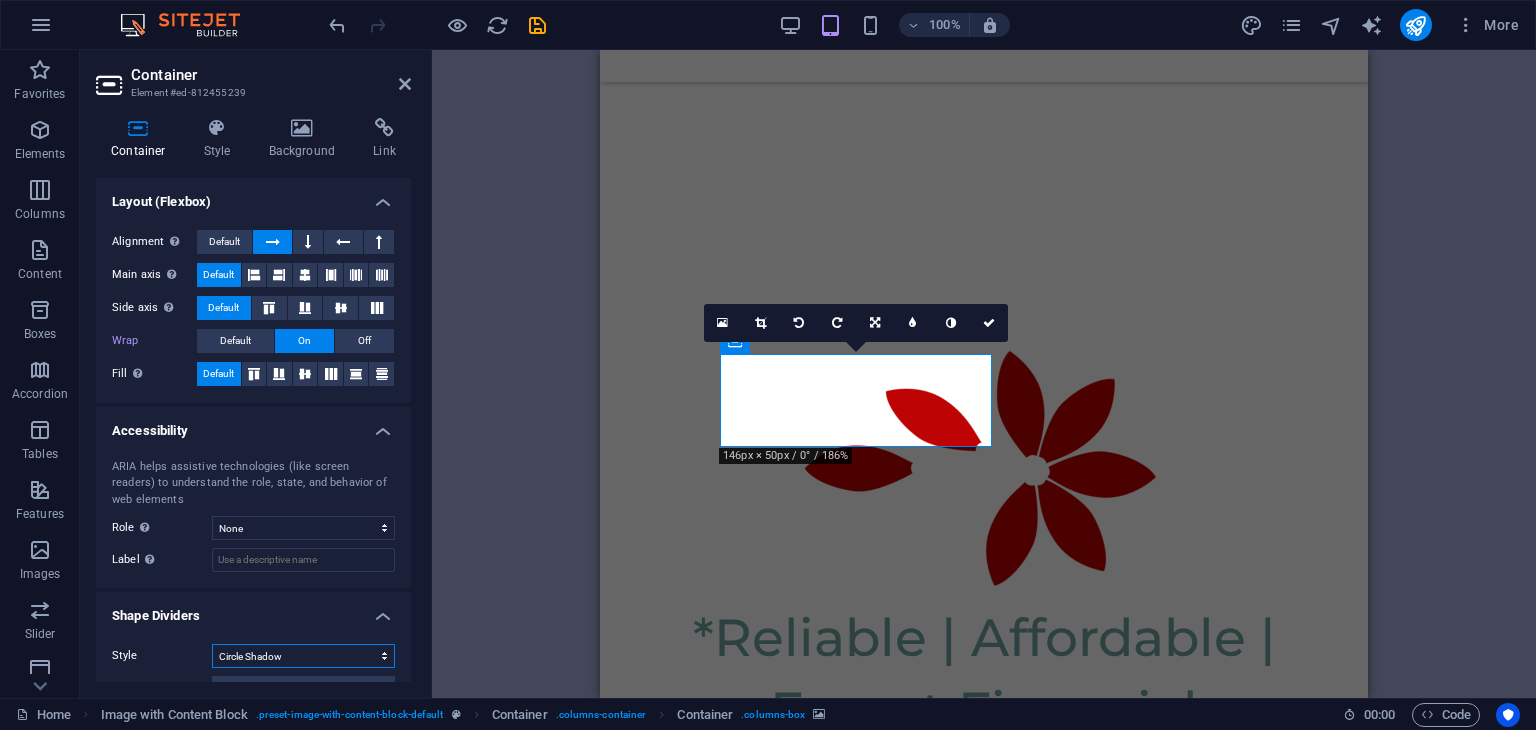 click on "None Triangle Square Diagonal Polygon 1 Polygon 2 Zigzag Multiple Zigzags Waves Multiple Waves Half Circle Circle Circle Shadow Blocks Hexagons Clouds Multiple Clouds Fan Pyramids Book Paint Drip Fire Shredded Paper Arrow" at bounding box center [303, 656] 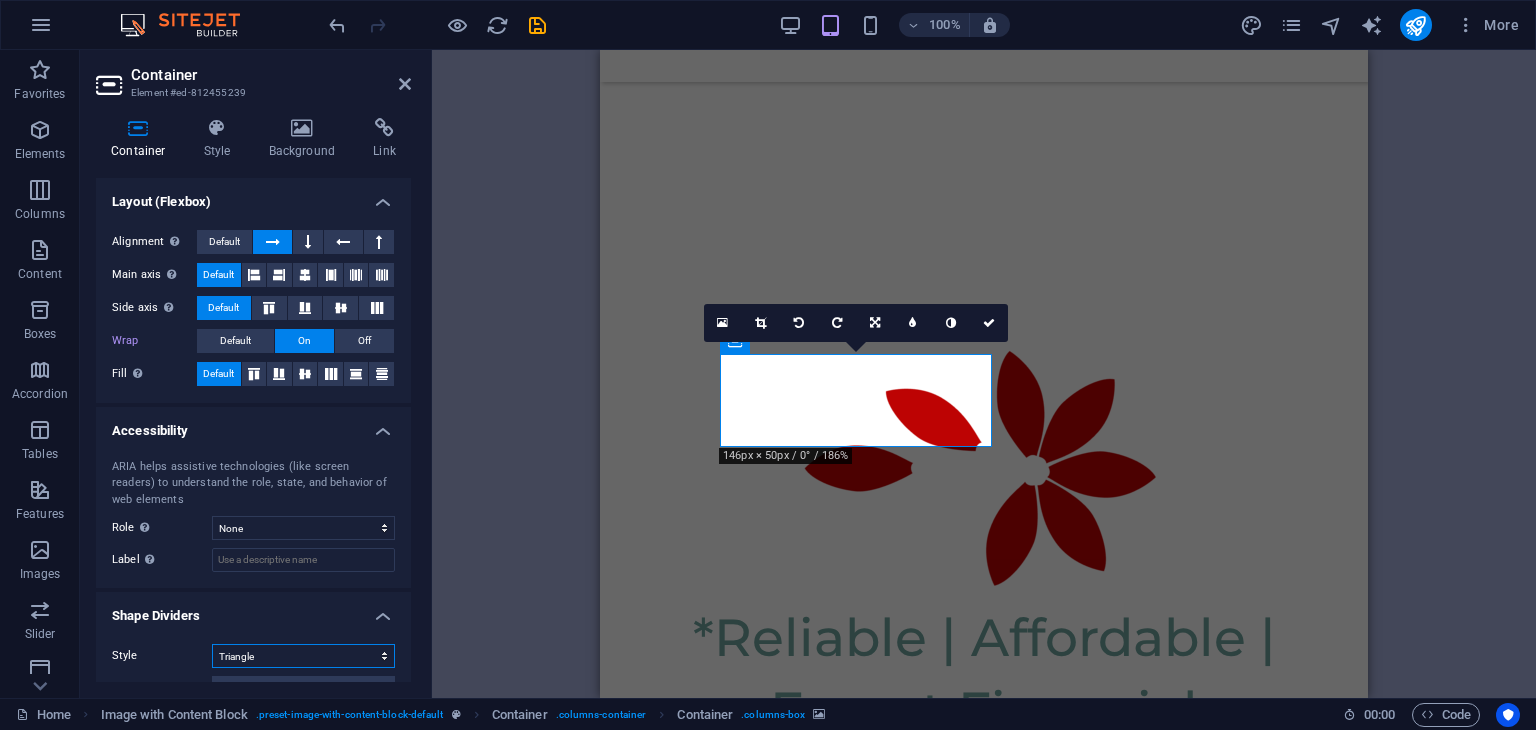 click on "None Triangle Square Diagonal Polygon 1 Polygon 2 Zigzag Multiple Zigzags Waves Multiple Waves Half Circle Circle Circle Shadow Blocks Hexagons Clouds Multiple Clouds Fan Pyramids Book Paint Drip Fire Shredded Paper Arrow" at bounding box center (303, 656) 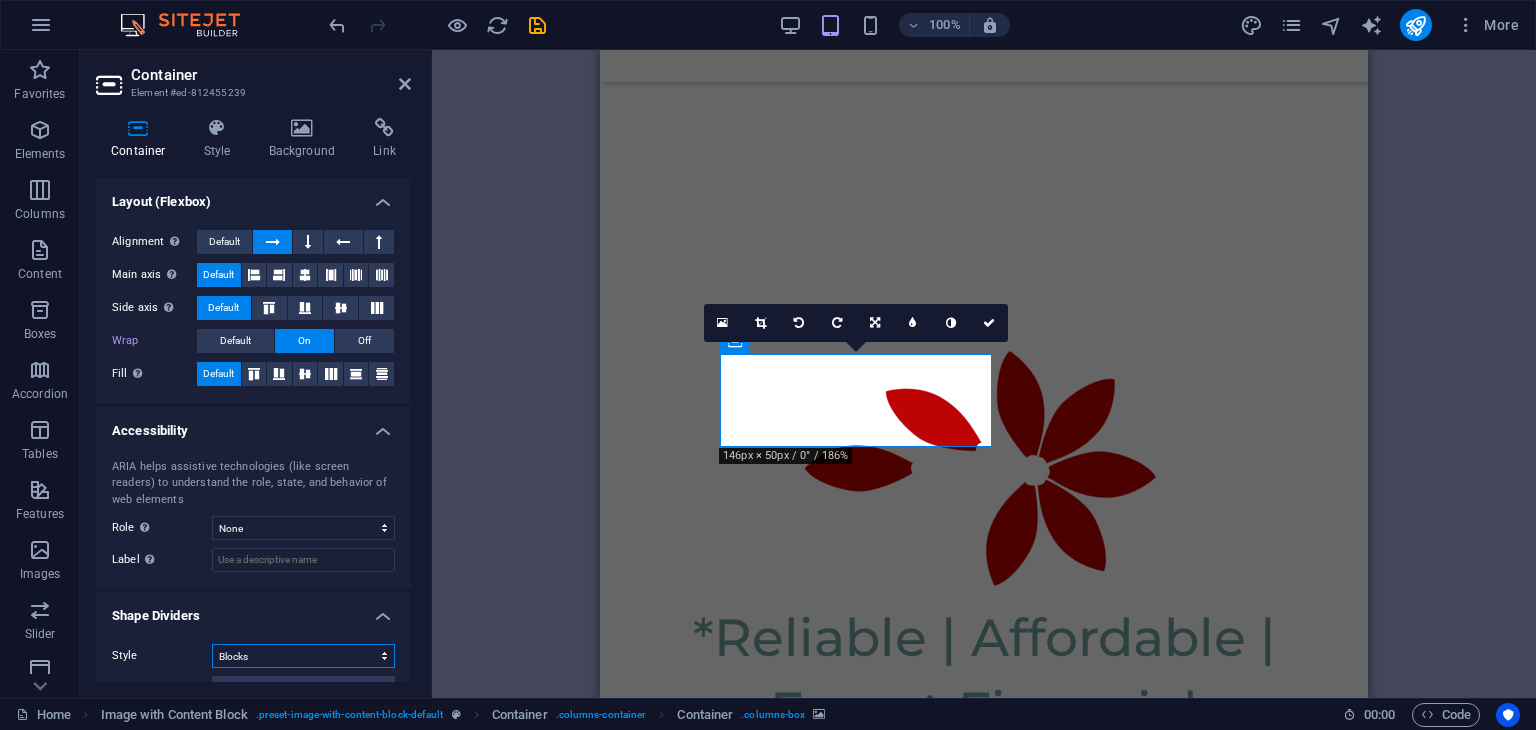 click on "None Triangle Square Diagonal Polygon 1 Polygon 2 Zigzag Multiple Zigzags Waves Multiple Waves Half Circle Circle Circle Shadow Blocks Hexagons Clouds Multiple Clouds Fan Pyramids Book Paint Drip Fire Shredded Paper Arrow" at bounding box center [303, 656] 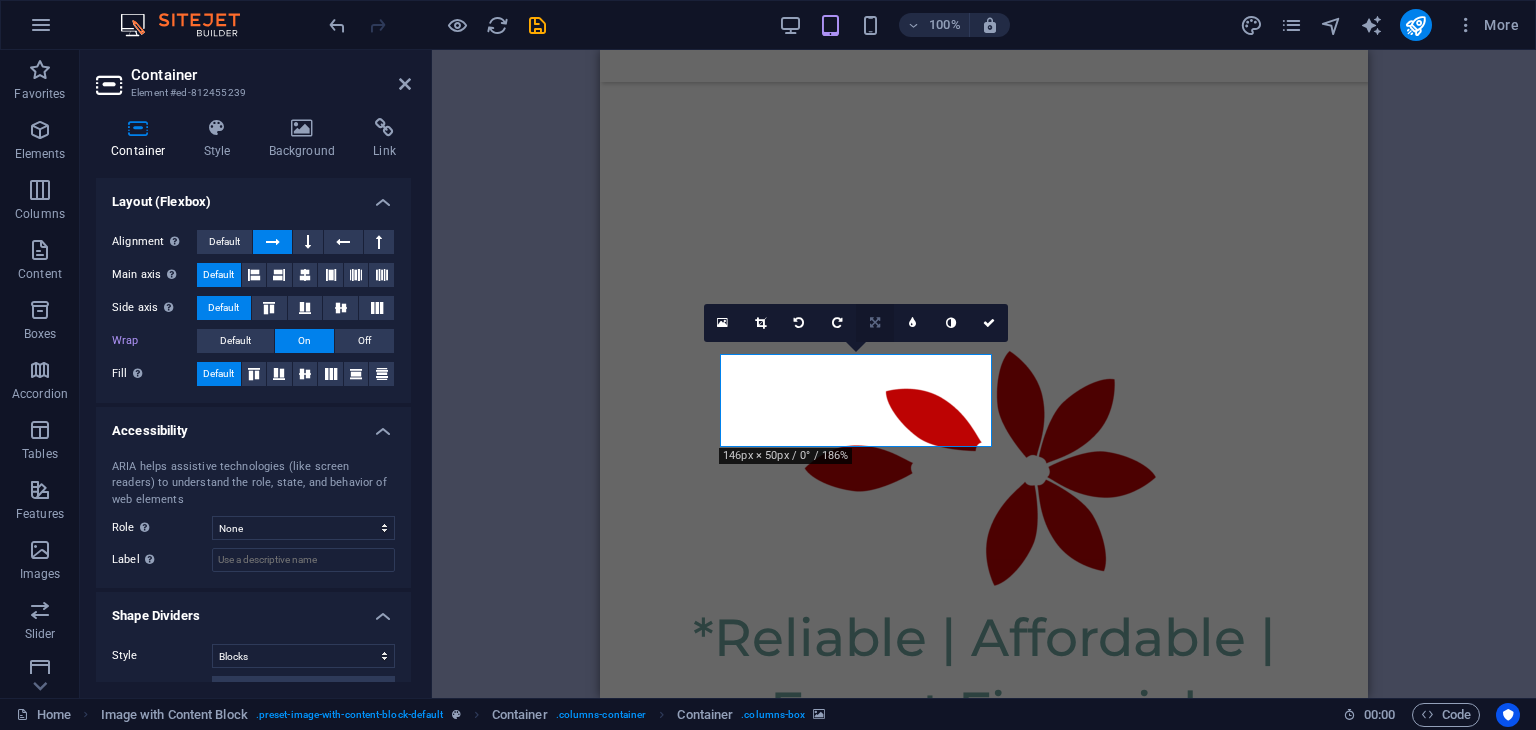 click at bounding box center (875, 323) 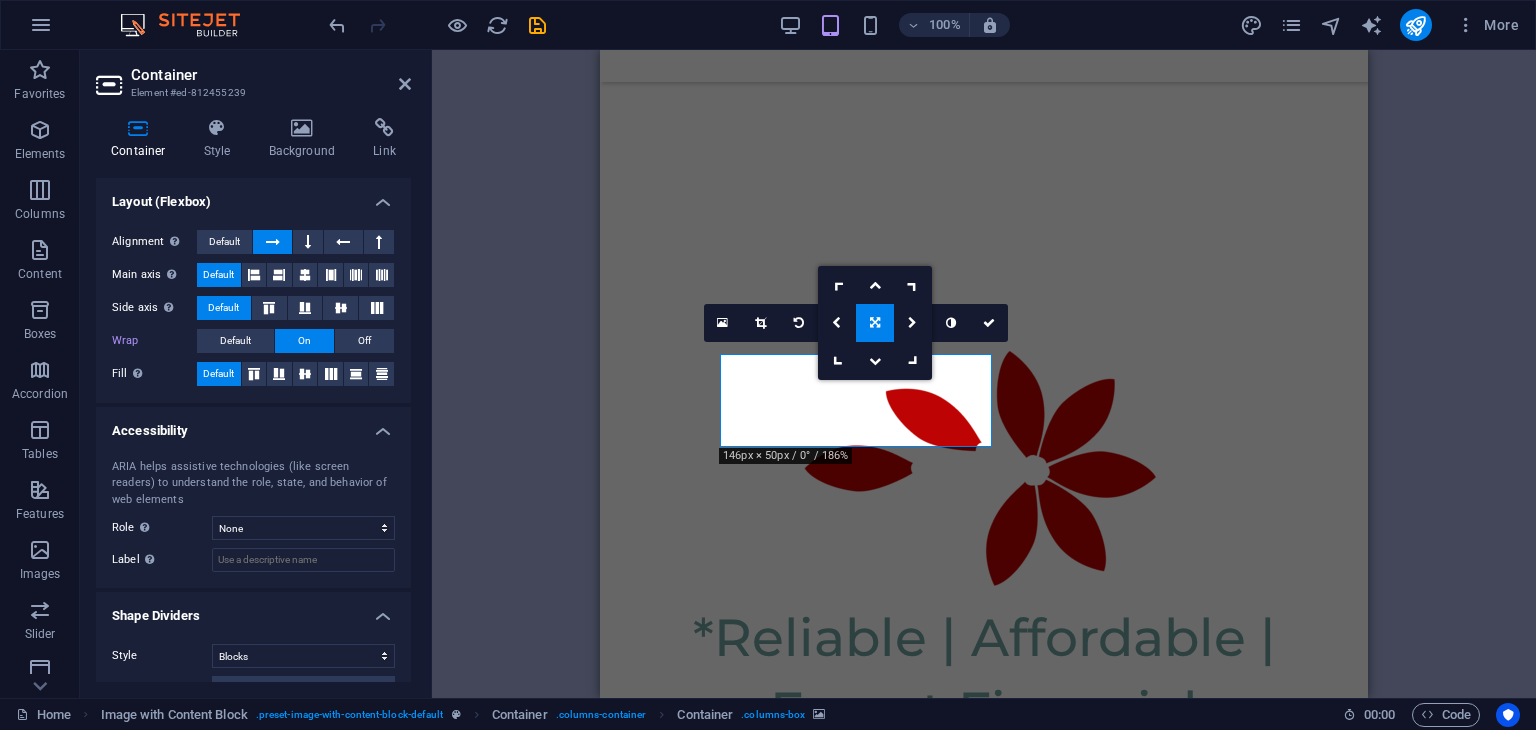 click at bounding box center [875, 323] 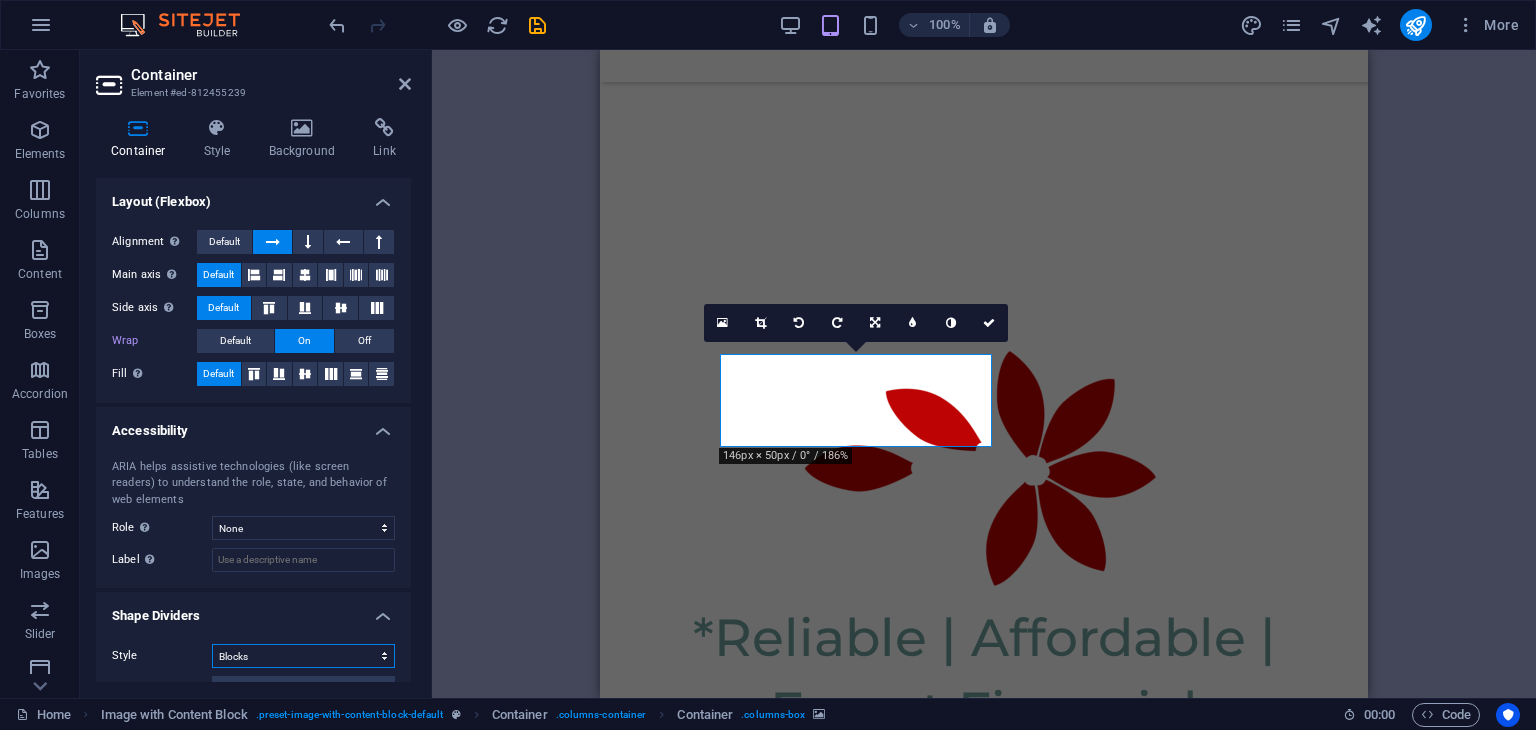 click on "None Triangle Square Diagonal Polygon 1 Polygon 2 Zigzag Multiple Zigzags Waves Multiple Waves Half Circle Circle Circle Shadow Blocks Hexagons Clouds Multiple Clouds Fan Pyramids Book Paint Drip Fire Shredded Paper Arrow" at bounding box center [303, 656] 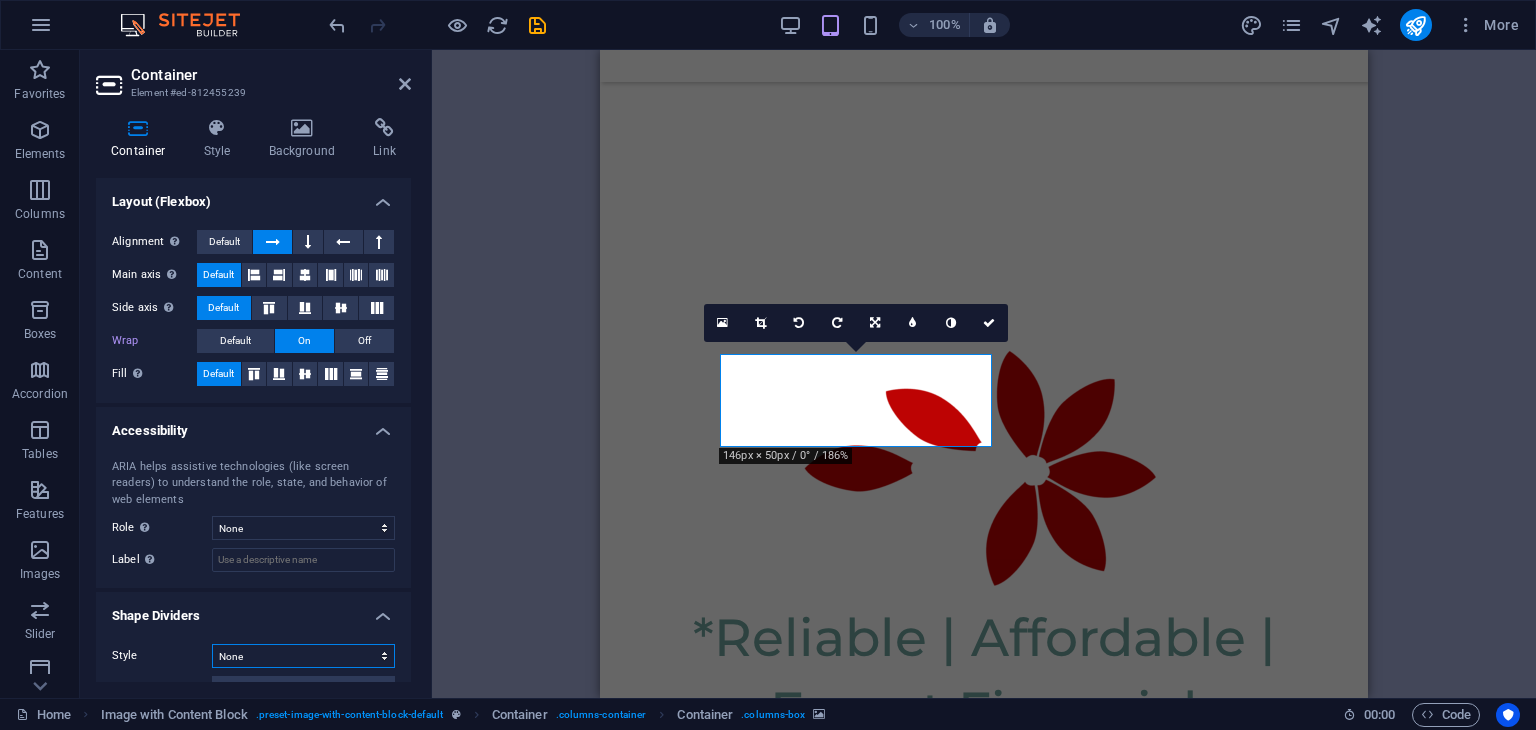 click on "None Triangle Square Diagonal Polygon 1 Polygon 2 Zigzag Multiple Zigzags Waves Multiple Waves Half Circle Circle Circle Shadow Blocks Hexagons Clouds Multiple Clouds Fan Pyramids Book Paint Drip Fire Shredded Paper Arrow" at bounding box center (303, 656) 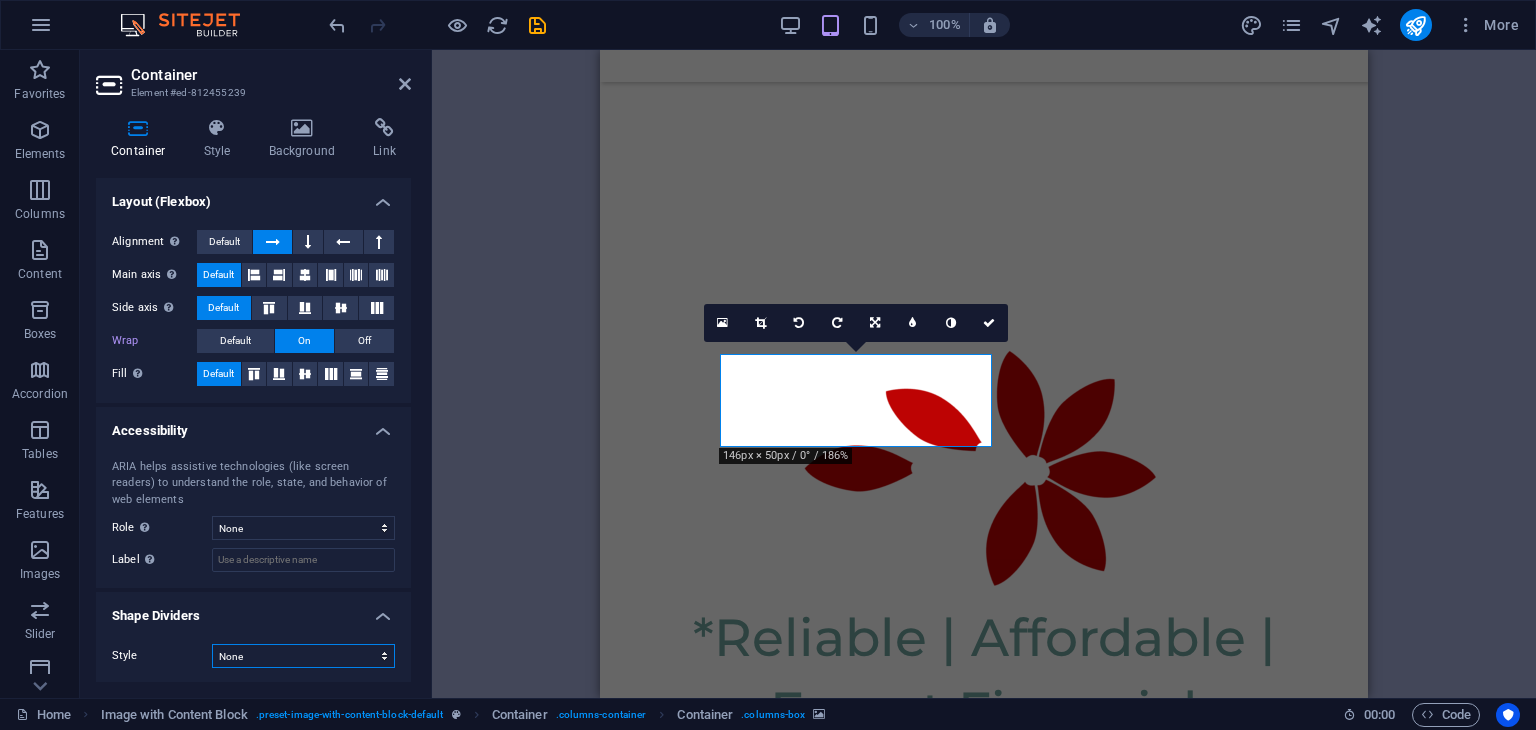 click on "None Triangle Square Diagonal Polygon 1 Polygon 2 Zigzag Multiple Zigzags Waves Multiple Waves Half Circle Circle Circle Shadow Blocks Hexagons Clouds Multiple Clouds Fan Pyramids Book Paint Drip Fire Shredded Paper Arrow" at bounding box center [303, 656] 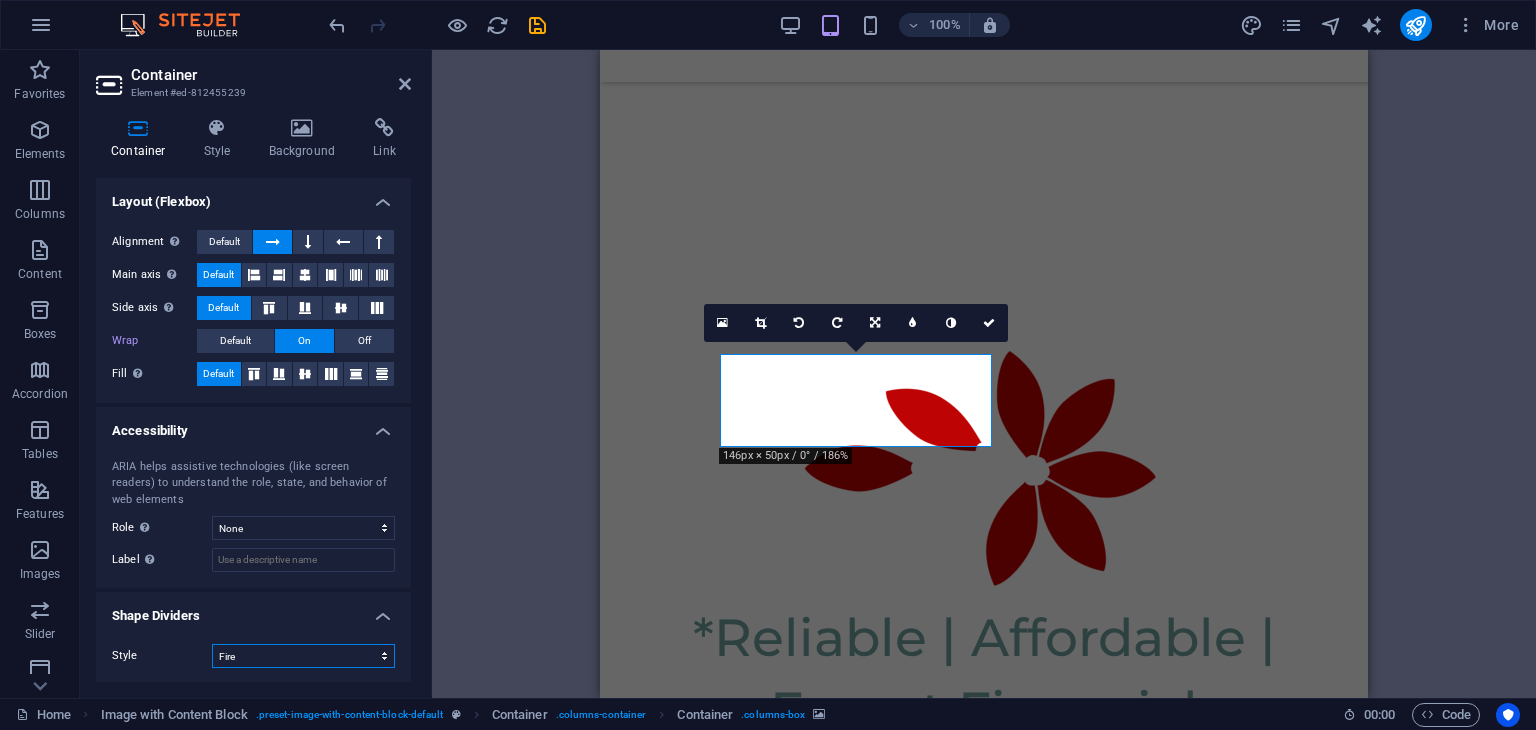click on "None Triangle Square Diagonal Polygon 1 Polygon 2 Zigzag Multiple Zigzags Waves Multiple Waves Half Circle Circle Circle Shadow Blocks Hexagons Clouds Multiple Clouds Fan Pyramids Book Paint Drip Fire Shredded Paper Arrow" at bounding box center (303, 656) 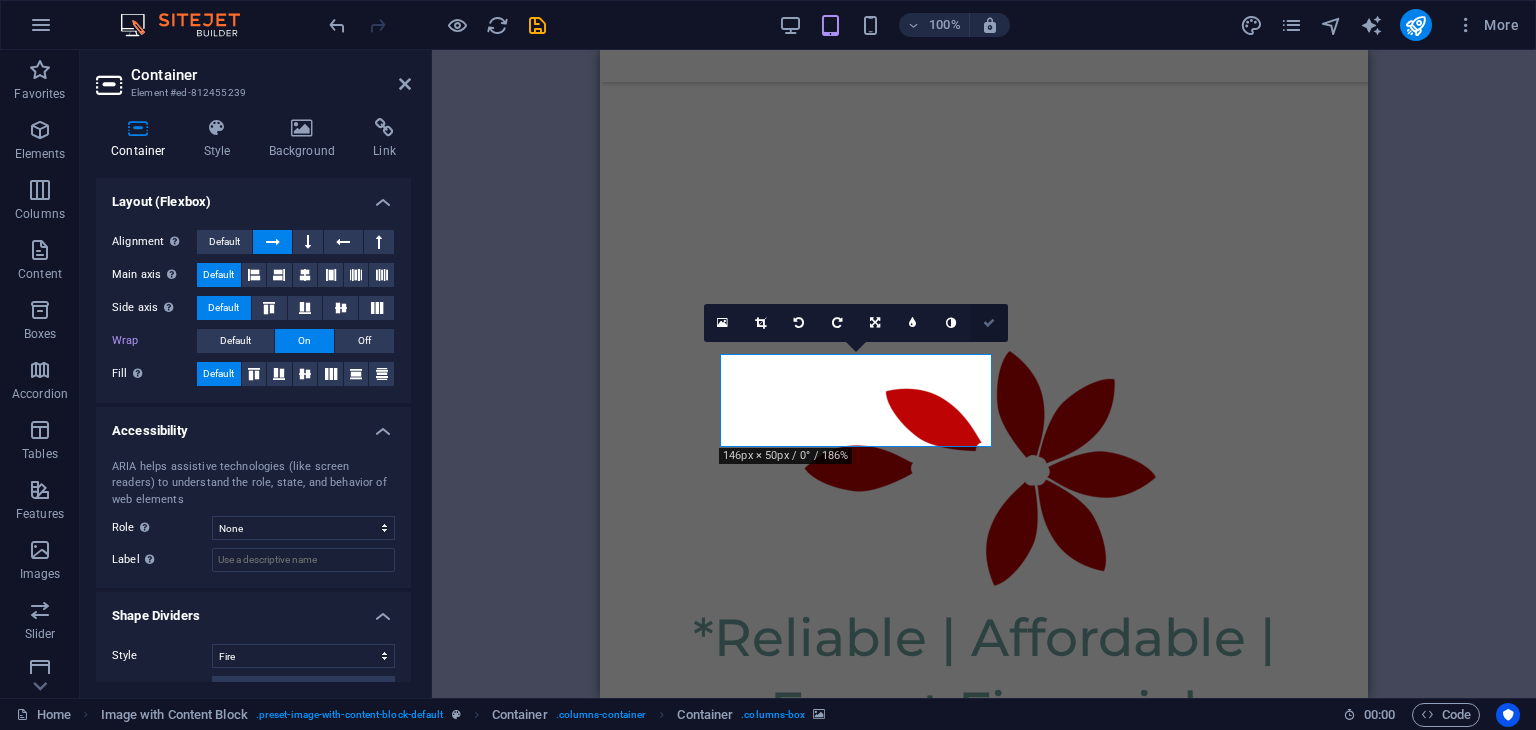 click at bounding box center (989, 323) 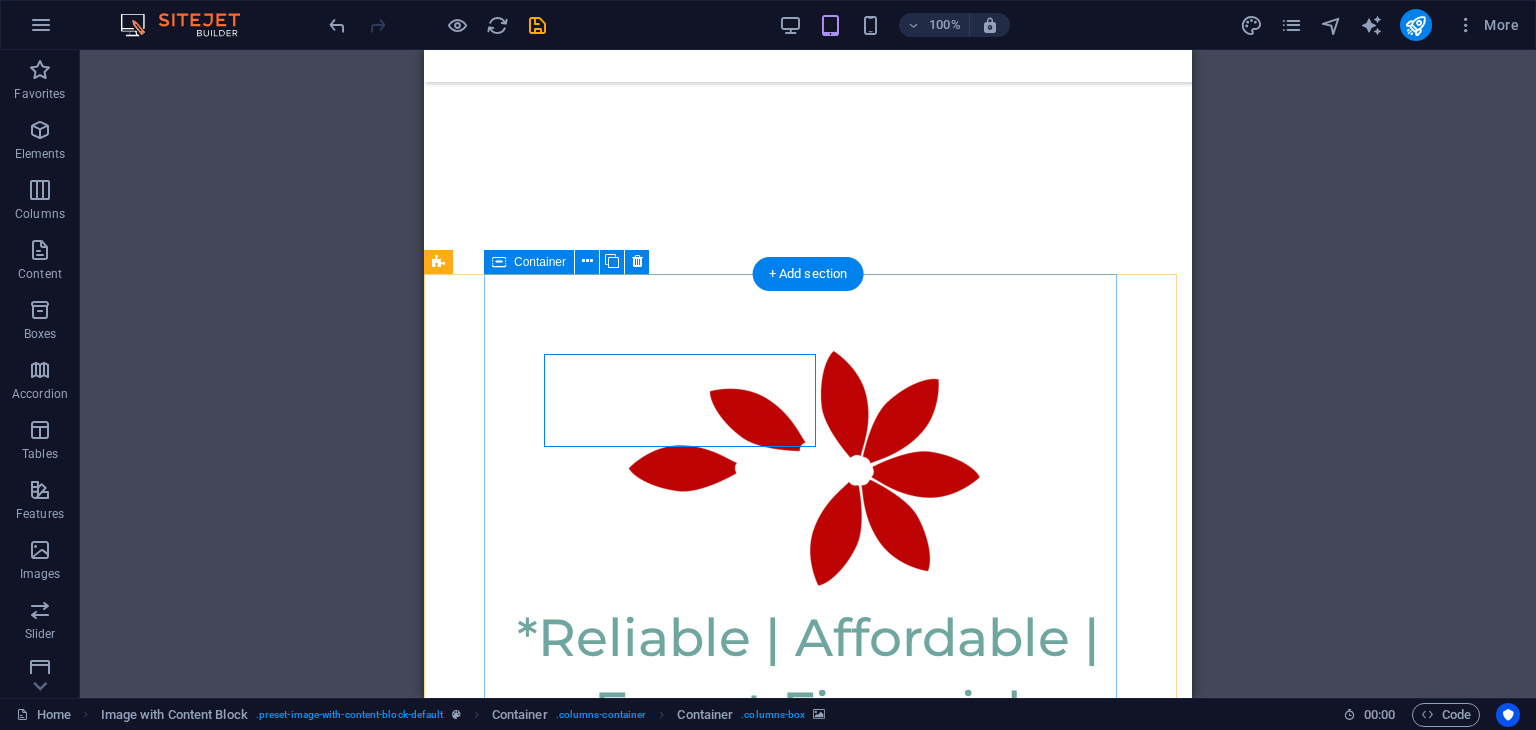click on "Founder & Chief Consultant, Al Ward Al Momaiz Accounting and Bookkeeping Services LLC With over 20 years of finance expertise, [FIRST] [LAST] leads Al Ward Al Momaiz in supporting startups, SMEs, and established businesses in the UAE with accounting, compliance, and financial reporting. His extensive background includes finance roles at Oman Airports Management Company and proficiency in Oracle Financials, IFRS compliance, VAT implementation, and regulatory audits. [FIRST] specializes in bookkeeping, budgeting, payroll, financial planning, internal controls, and ERP system integration, ensuring clients receive compliant and reliable financial solutions. Whether starting or scaling your business, [FIRST] and his team are dedicated to guiding your financial journey." at bounding box center (808, 2171) 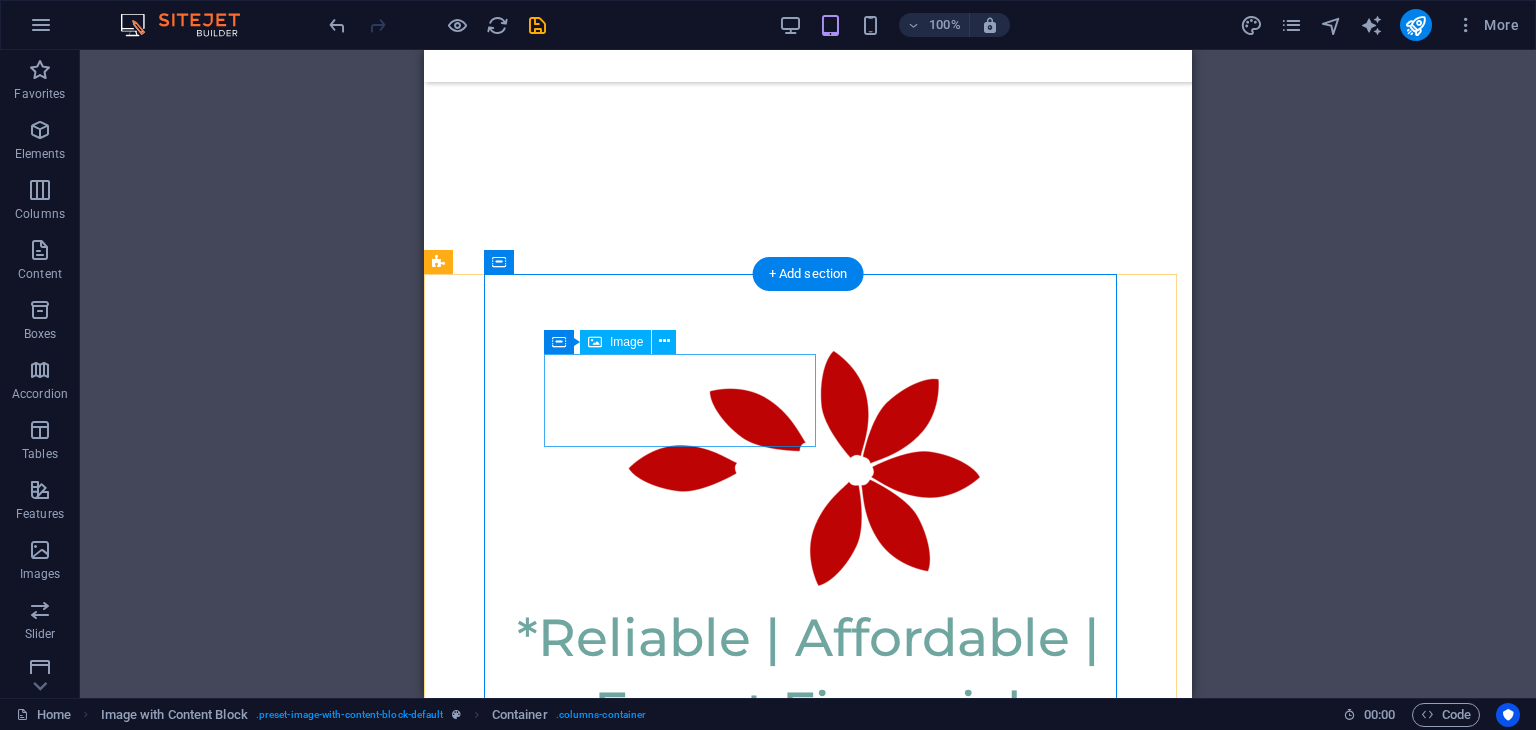 click at bounding box center [808, 1975] 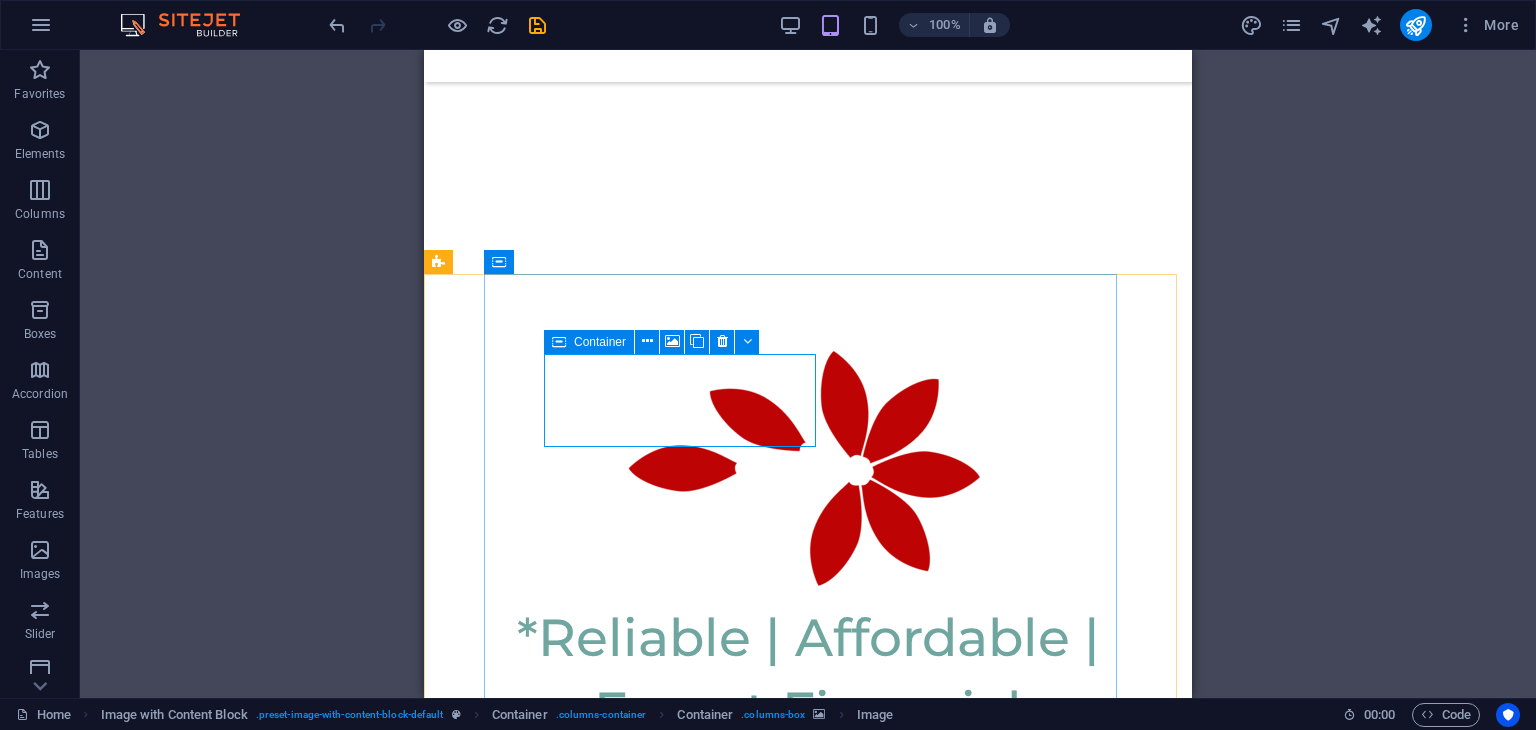 click at bounding box center [559, 342] 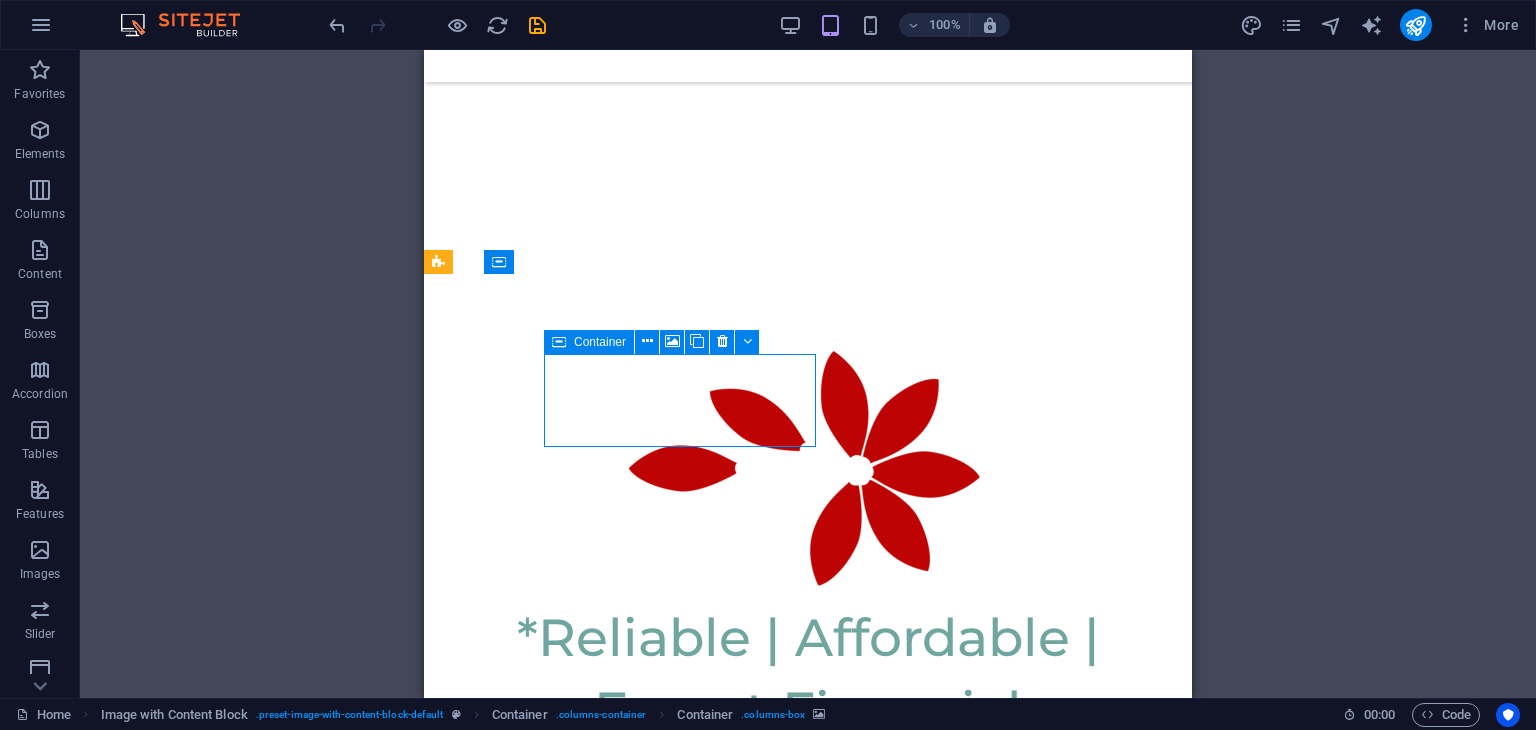 click at bounding box center (559, 342) 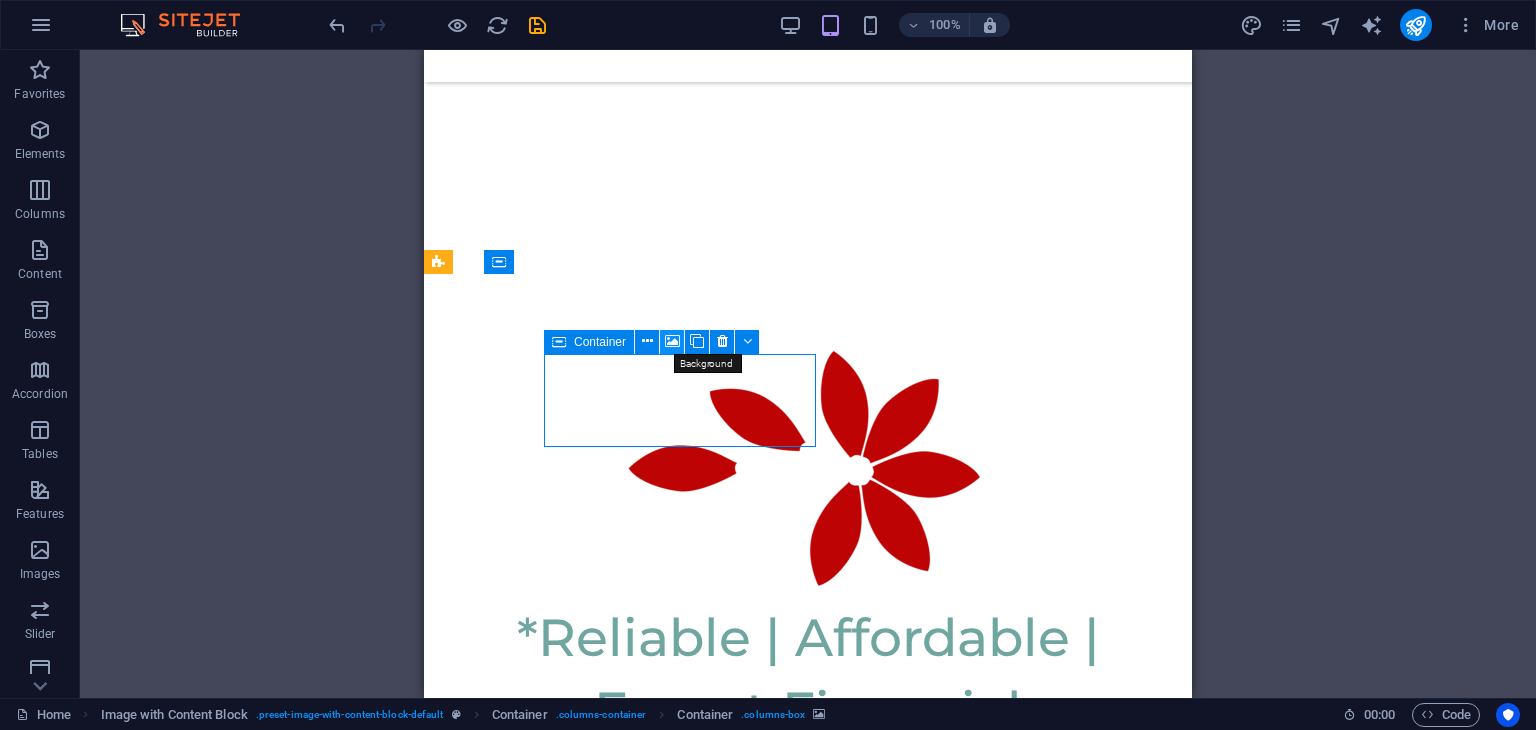 click at bounding box center (672, 341) 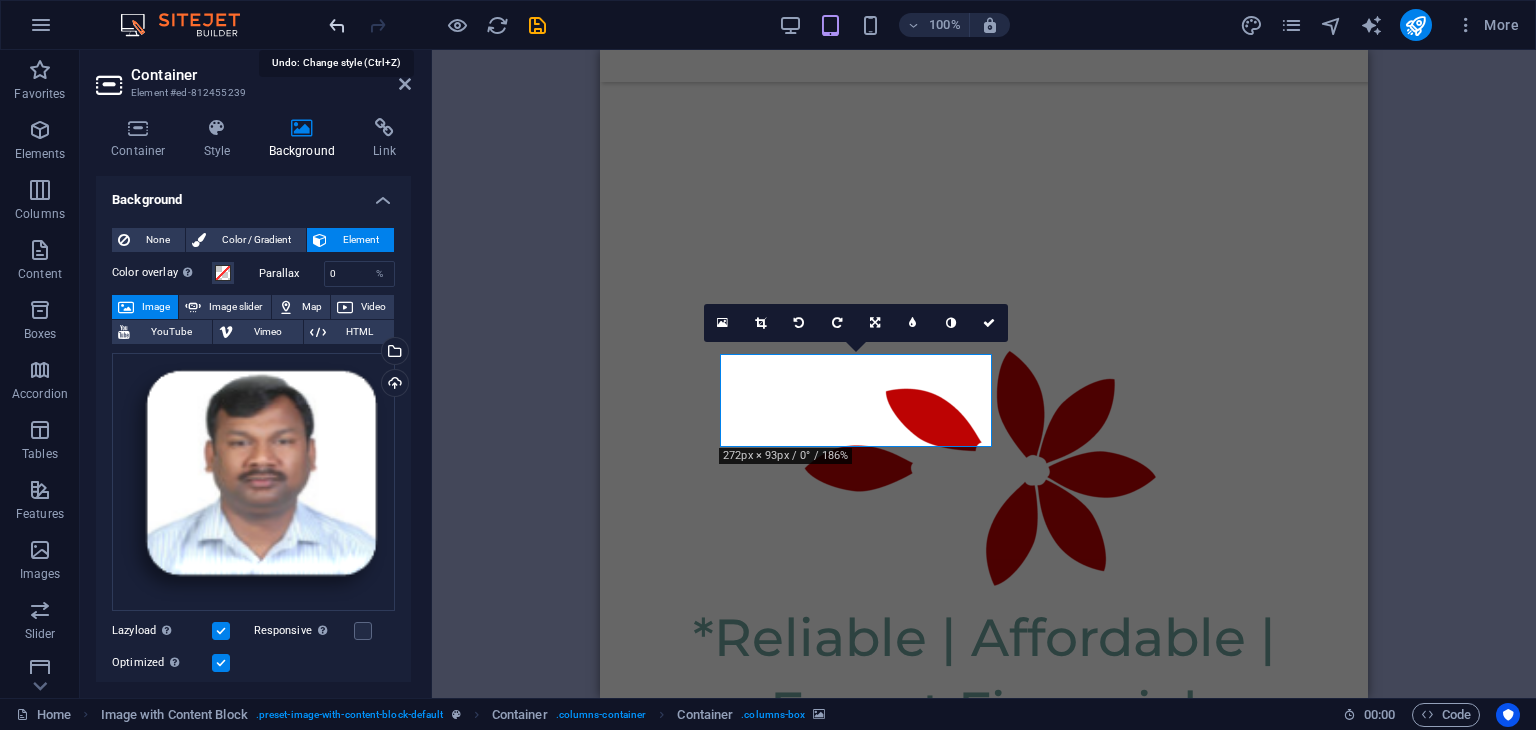 click at bounding box center [337, 25] 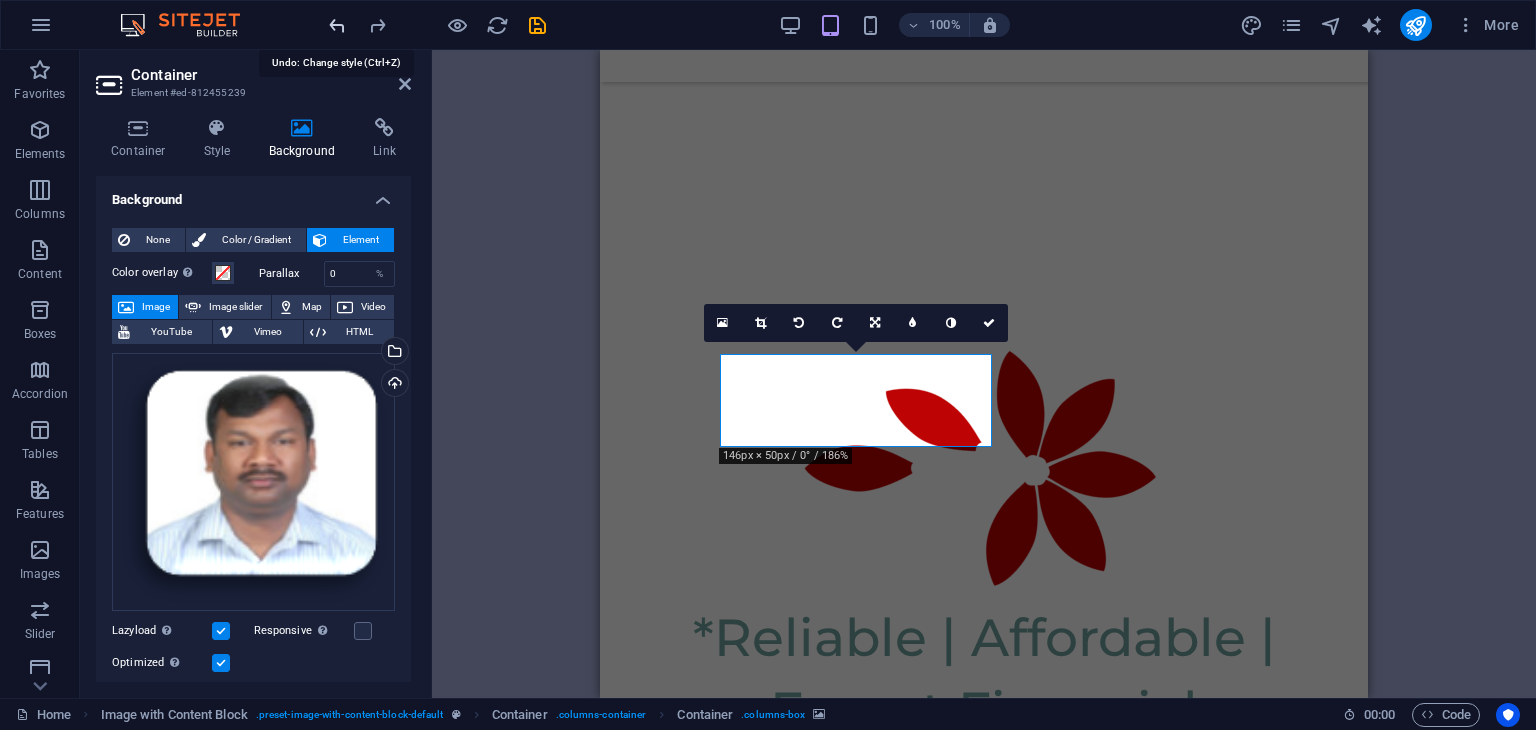 click at bounding box center [337, 25] 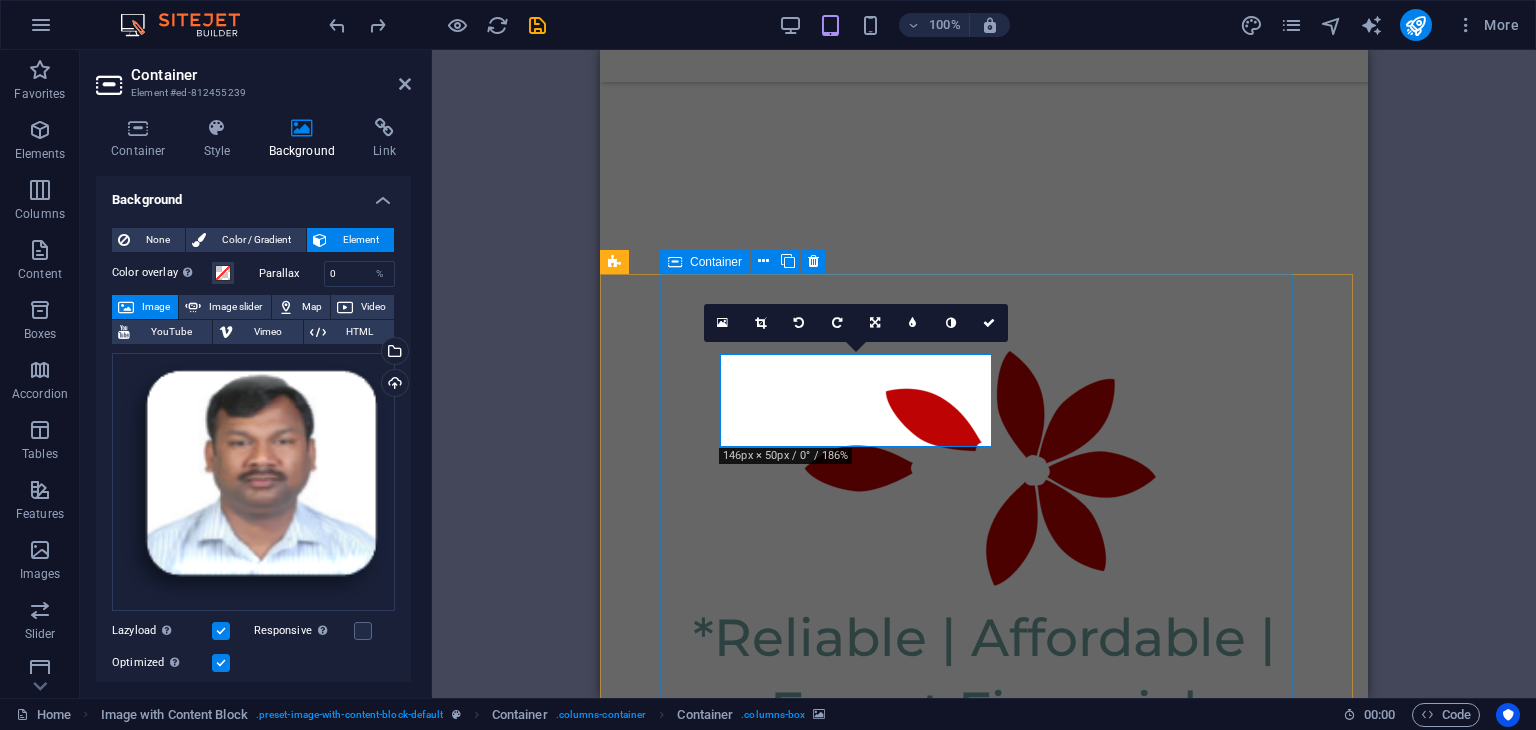 click on "Founder & Chief Consultant, Al Ward Al Momaiz Accounting and Bookkeeping Services LLC With over 20 years of finance expertise, [FIRST] [LAST] leads Al Ward Al Momaiz in supporting startups, SMEs, and established businesses in the UAE with accounting, compliance, and financial reporting. His extensive background includes finance roles at Oman Airports Management Company and proficiency in Oracle Financials, IFRS compliance, VAT implementation, and regulatory audits. [FIRST] specializes in bookkeeping, budgeting, payroll, financial planning, internal controls, and ERP system integration, ensuring clients receive compliant and reliable financial solutions. Whether starting or scaling your business, [FIRST] and his team are dedicated to guiding your financial journey." at bounding box center (984, 2135) 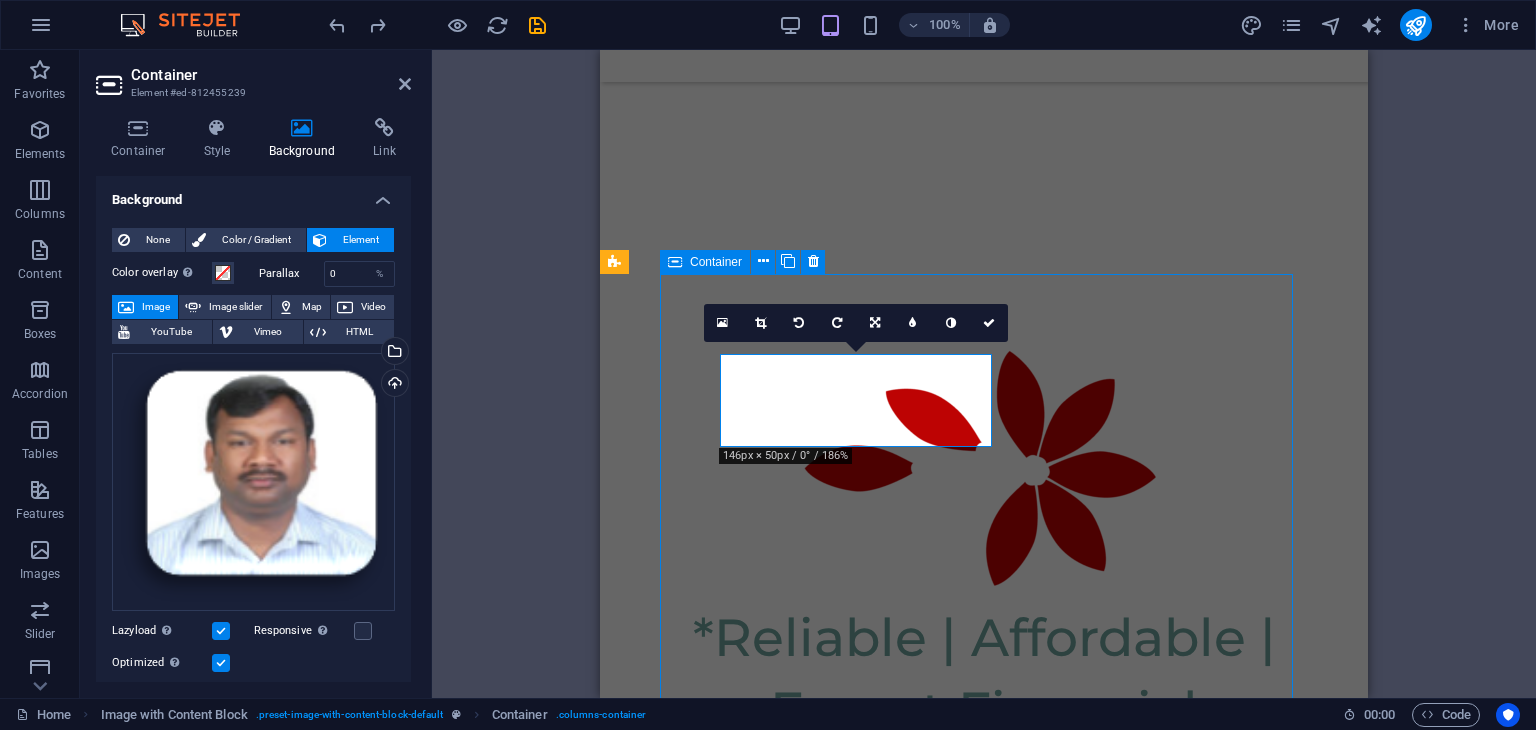 click on "H1   Banner   Banner   Container   Logo   Menu Bar   Container   H2   Text   Image   Spacer   Container   Text   Container   Container   Container   Button   Container   Text   Container   Spacer   Container   H2   Container   Spacer   Spacer   Text   Container   Image   Preset   Container   Text   Container   H2   Image with Content Block   Container   Container   Image   Container   H2   Container   Text   Container   Container 180 170 160 150 140 130 120 110 100 90 80 70 60 50 40 30 20 10 0 -10 -20 -30 -40 -50 -60 -70 -80 -90 -100 -110 -120 -130 -140 -150 -160 -170 146px × 50px / 0° / 186% 16:10 16:9 4:3 1:1 1:2 0" at bounding box center [984, 374] 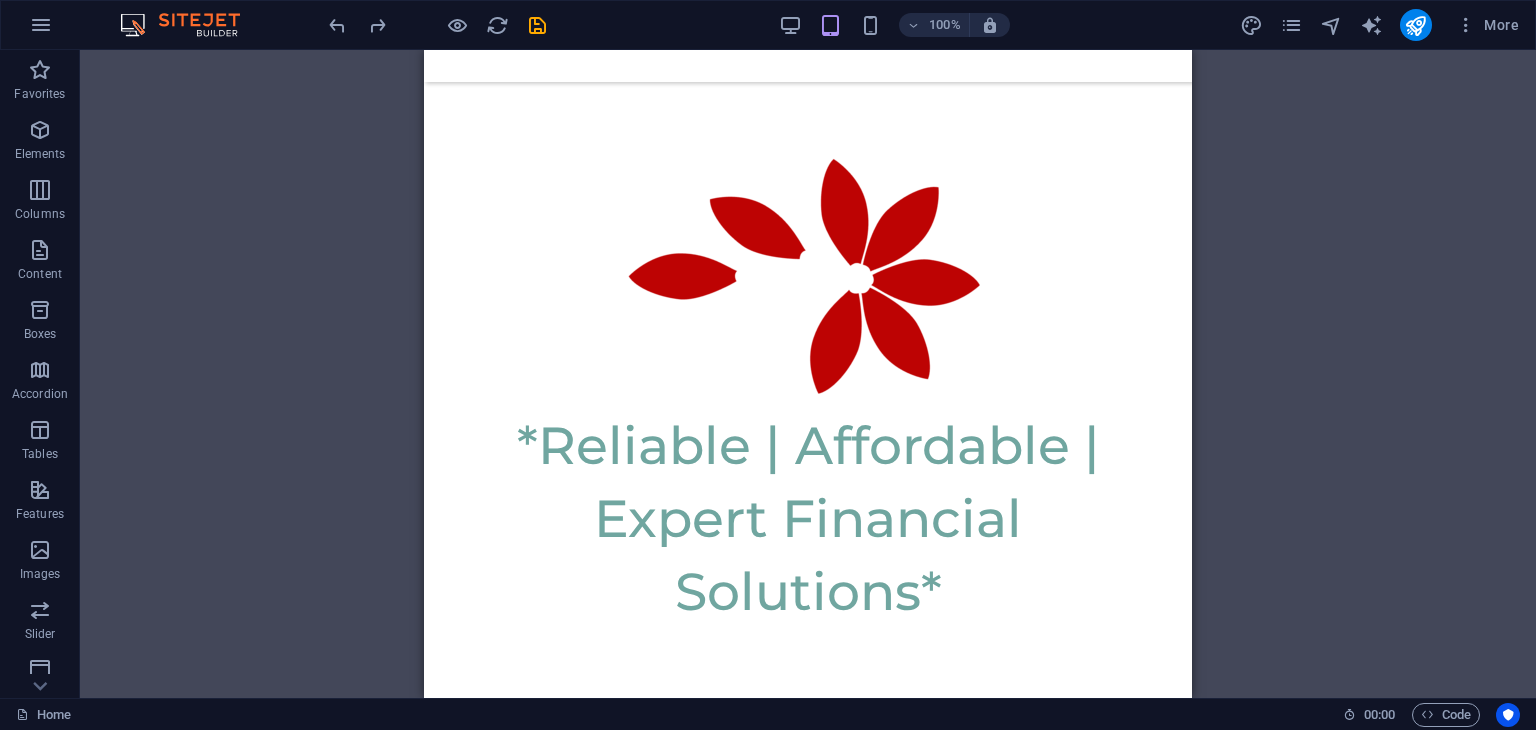 scroll, scrollTop: 8033, scrollLeft: 0, axis: vertical 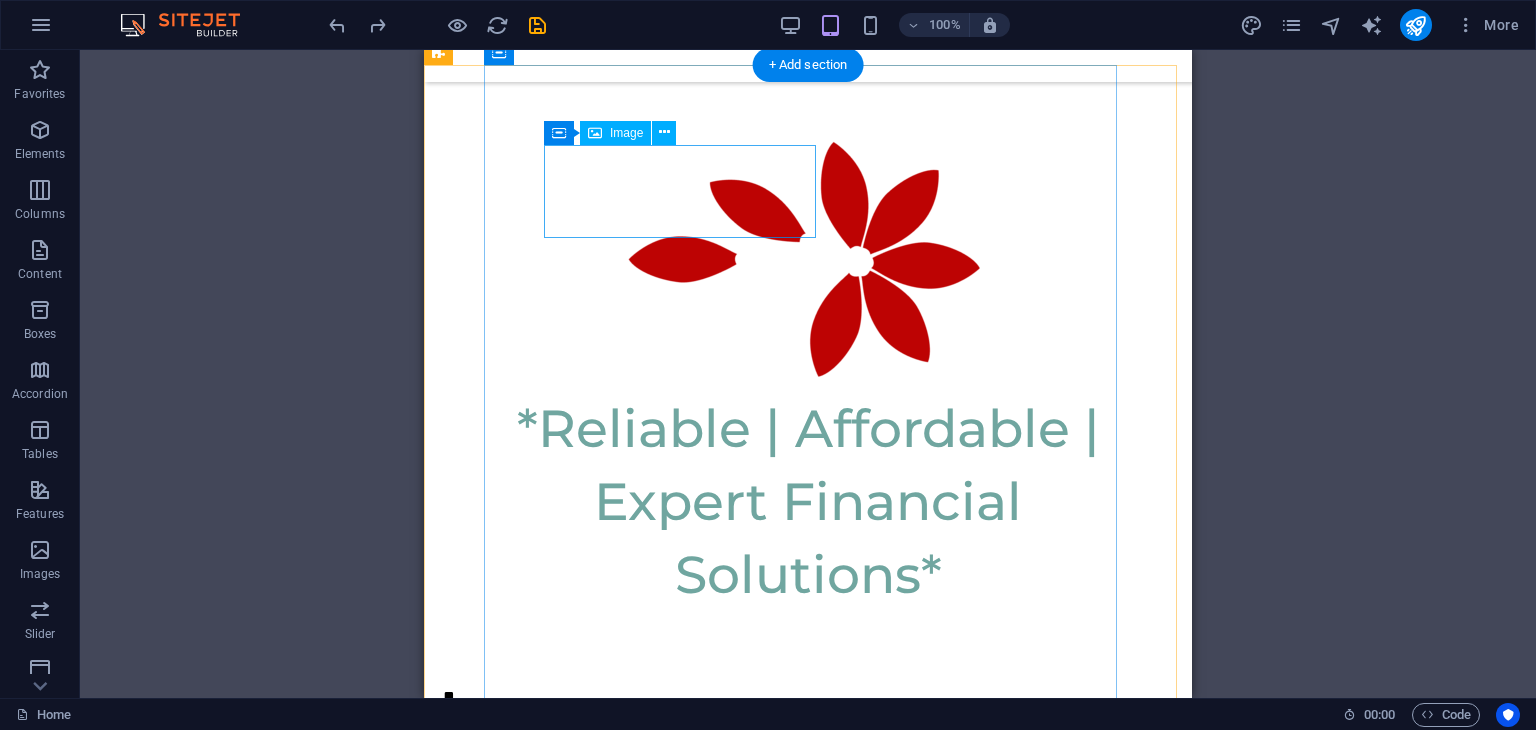 click at bounding box center (808, 1694) 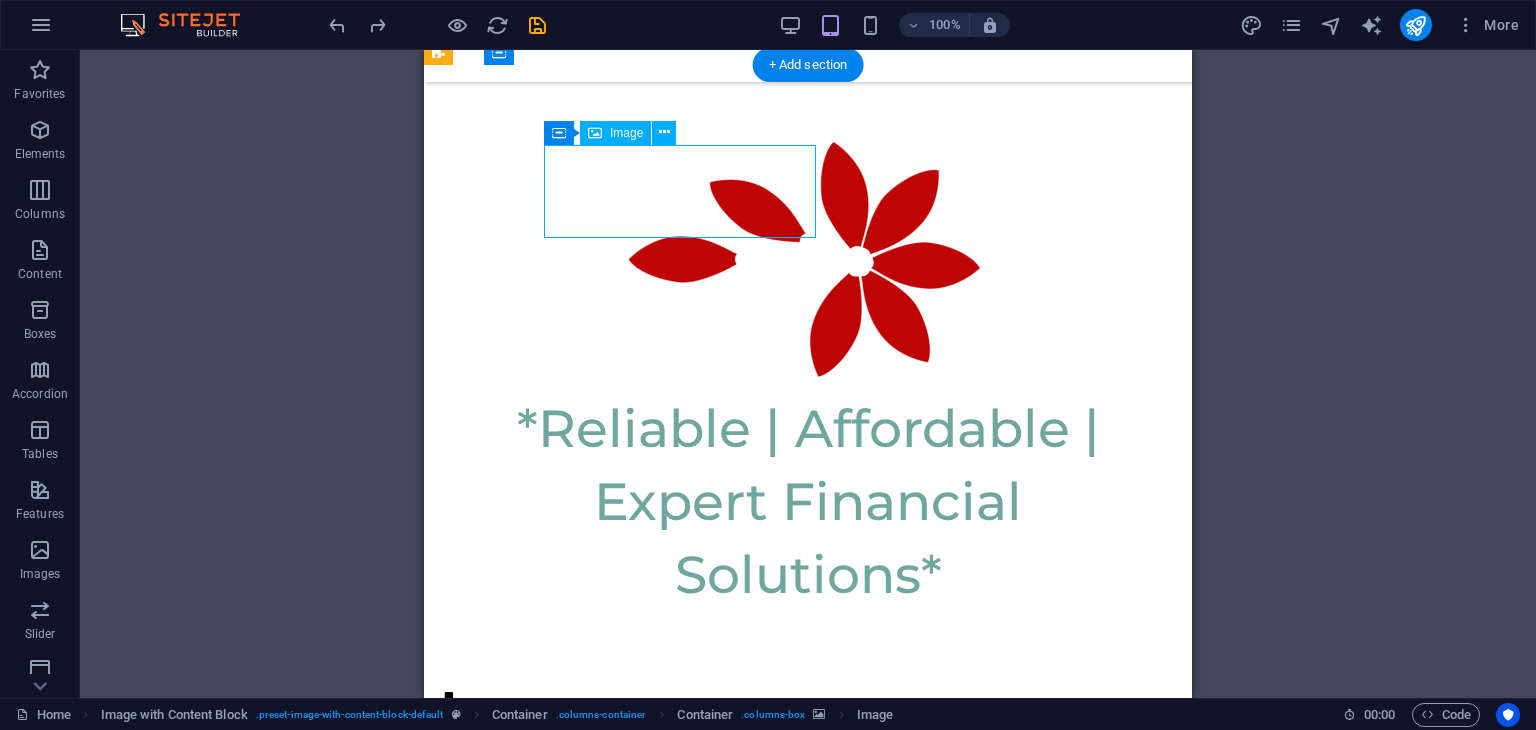 click at bounding box center [808, 1694] 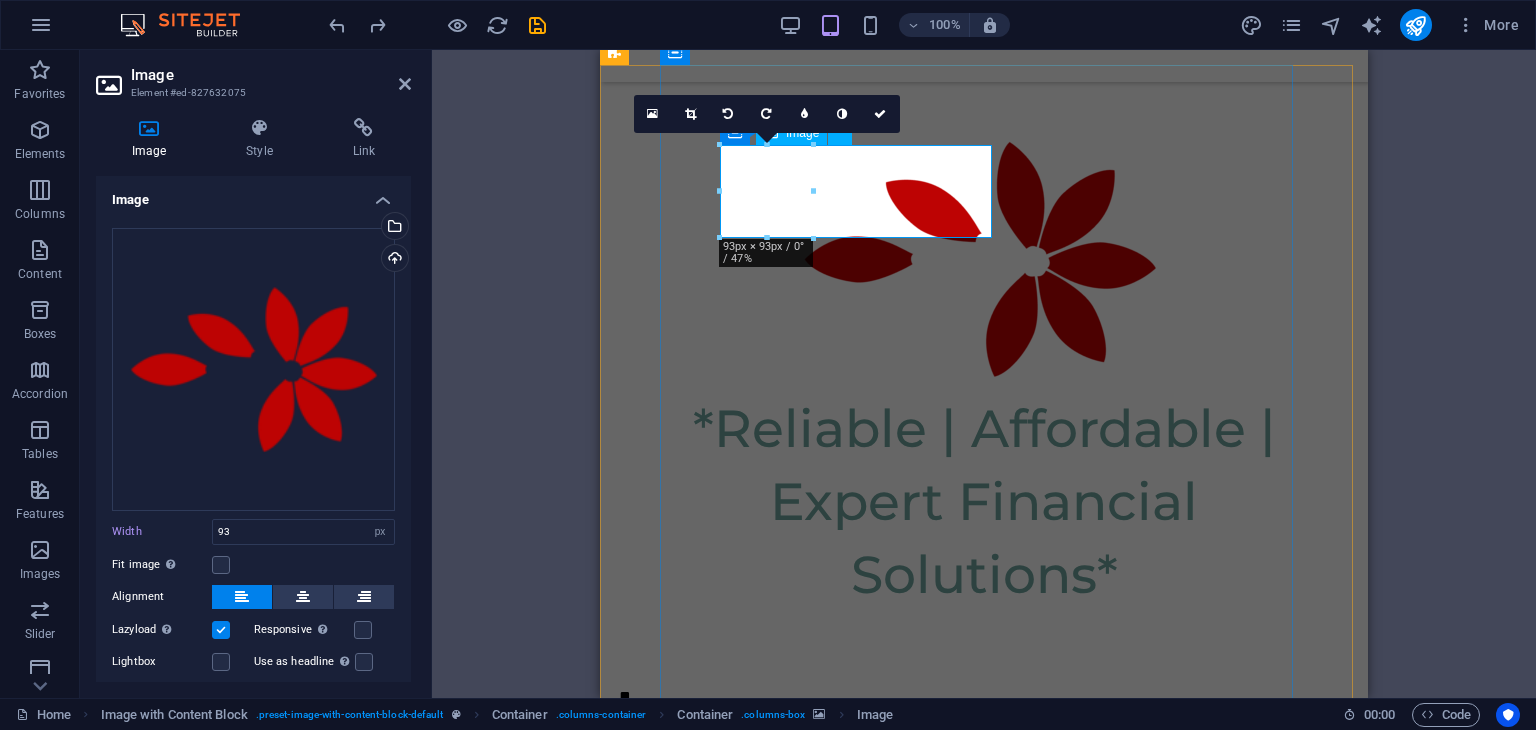 click at bounding box center [984, 1694] 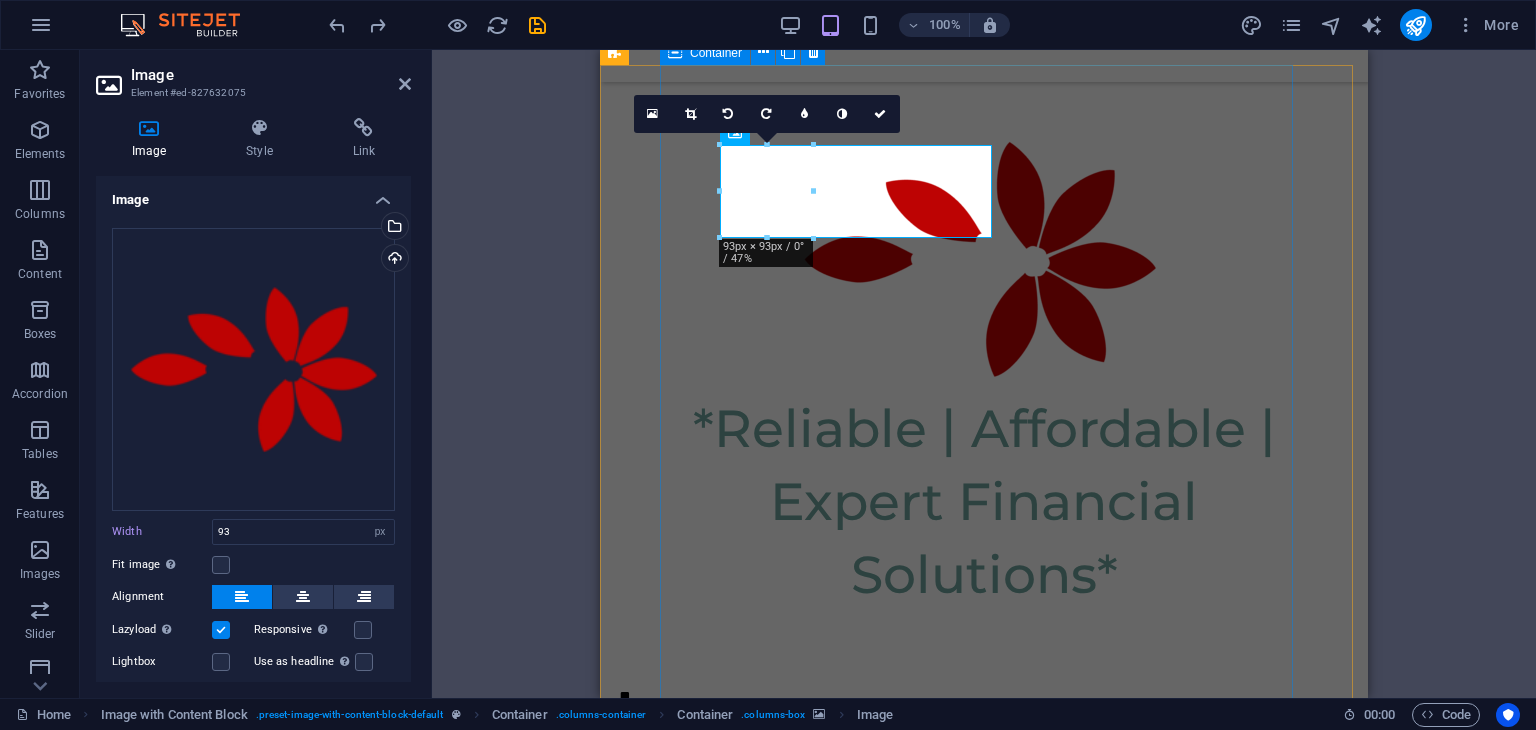 click on "Founder & Chief Consultant, Al Ward Al Momaiz Accounting and Bookkeeping Services LLC With over 20 years of finance expertise, [FIRST] [LAST] leads Al Ward Al Momaiz in supporting startups, SMEs, and established businesses in the UAE with accounting, compliance, and financial reporting. His extensive background includes finance roles at Oman Airports Management Company and proficiency in Oracle Financials, IFRS compliance, VAT implementation, and regulatory audits. [FIRST] specializes in bookkeeping, budgeting, payroll, financial planning, internal controls, and ERP system integration, ensuring clients receive compliant and reliable financial solutions. Whether starting or scaling your business, [FIRST] and his team are dedicated to guiding your financial journey." at bounding box center (984, 1926) 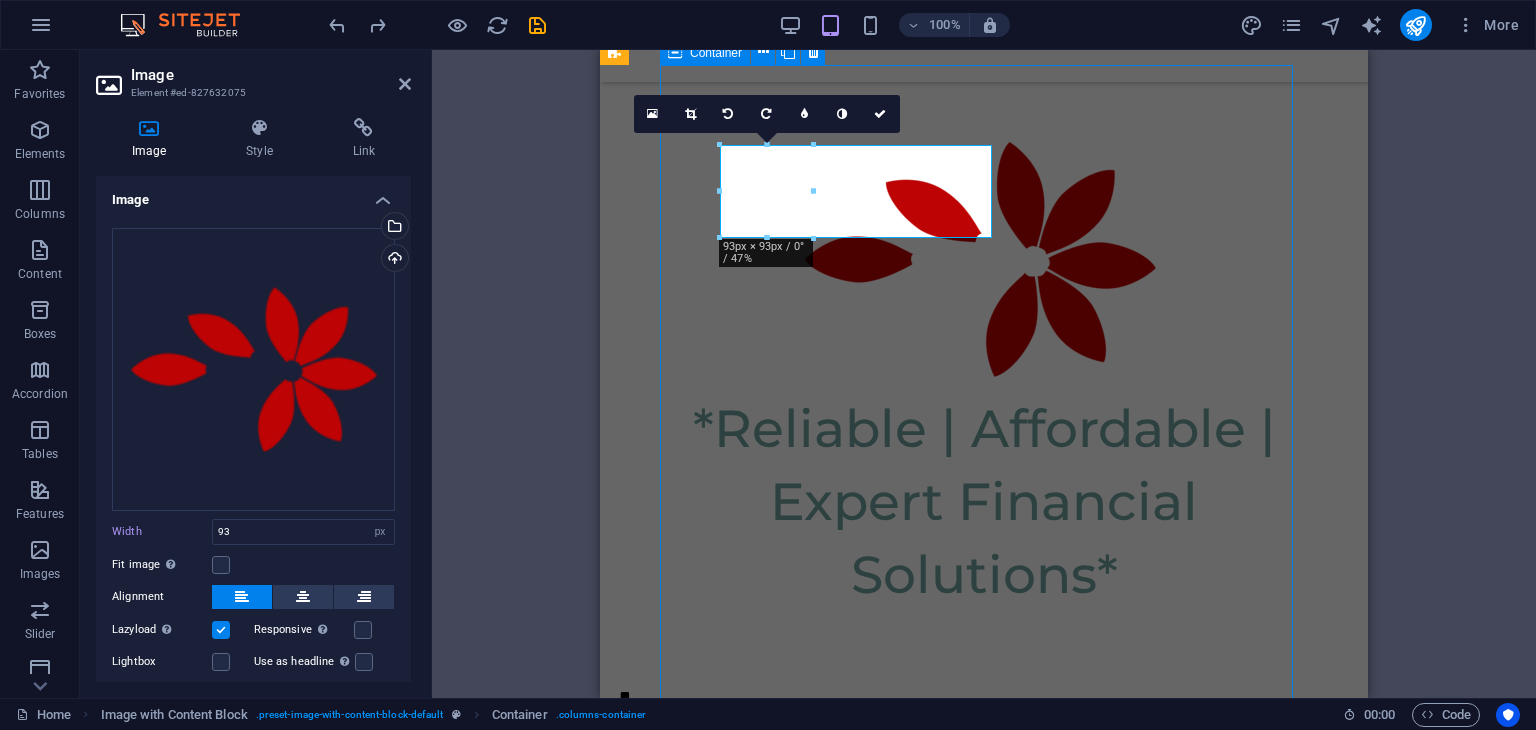 click on "Founder & Chief Consultant, Al Ward Al Momaiz Accounting and Bookkeeping Services LLC With over 20 years of finance expertise, [FIRST] [LAST] leads Al Ward Al Momaiz in supporting startups, SMEs, and established businesses in the UAE with accounting, compliance, and financial reporting. His extensive background includes finance roles at Oman Airports Management Company and proficiency in Oracle Financials, IFRS compliance, VAT implementation, and regulatory audits. [FIRST] specializes in bookkeeping, budgeting, payroll, financial planning, internal controls, and ERP system integration, ensuring clients receive compliant and reliable financial solutions. Whether starting or scaling your business, [FIRST] and his team are dedicated to guiding your financial journey." at bounding box center (984, 1926) 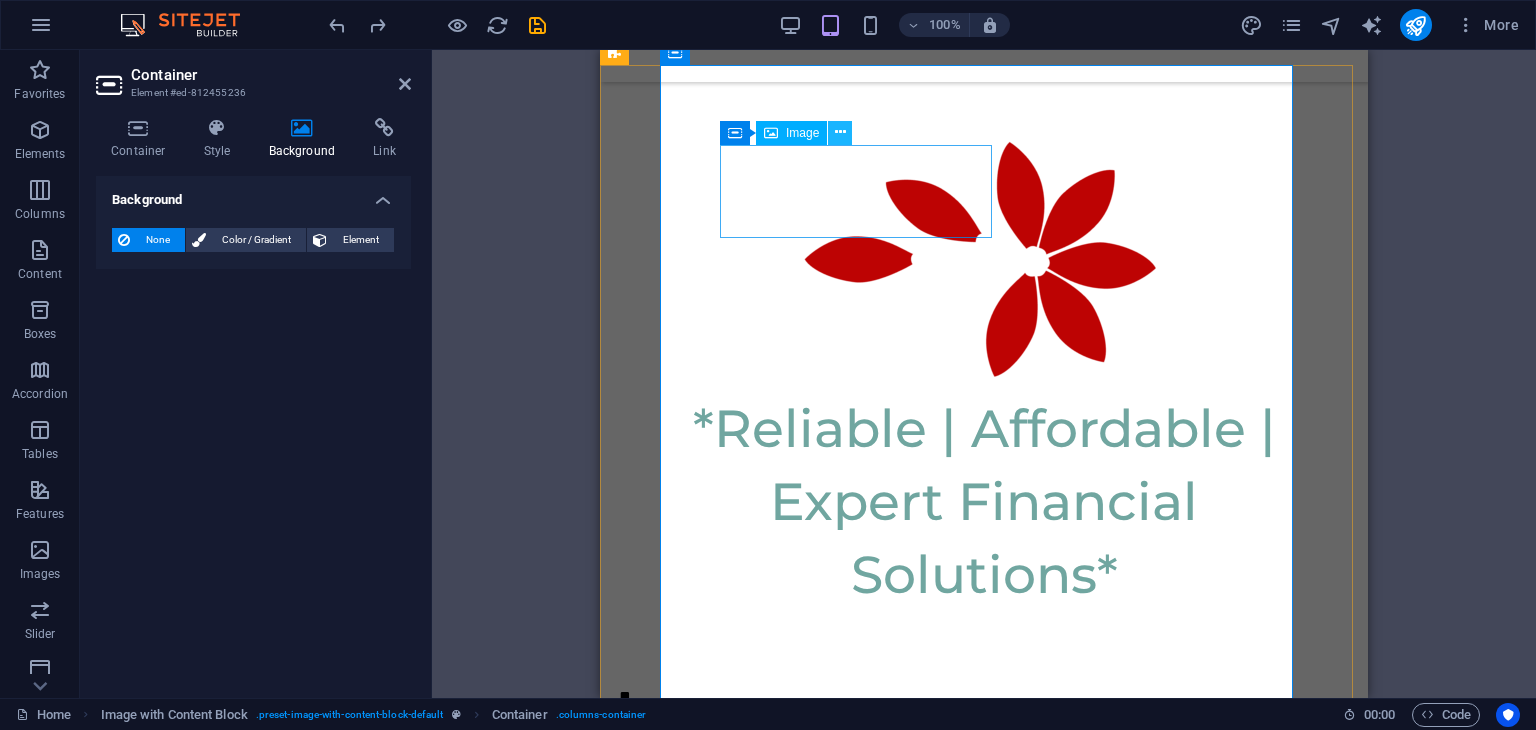 click at bounding box center [840, 132] 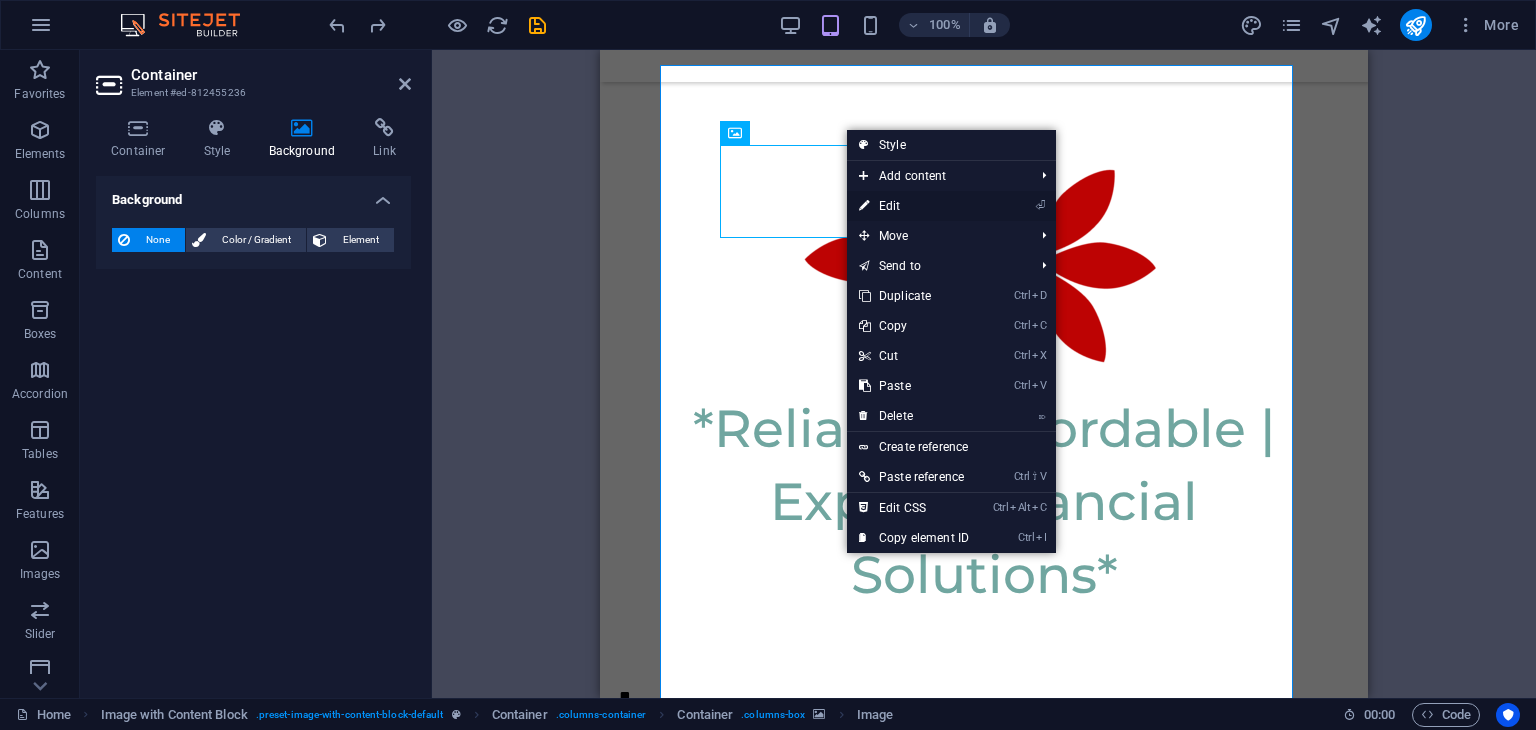 click on "⏎  Edit" at bounding box center [914, 206] 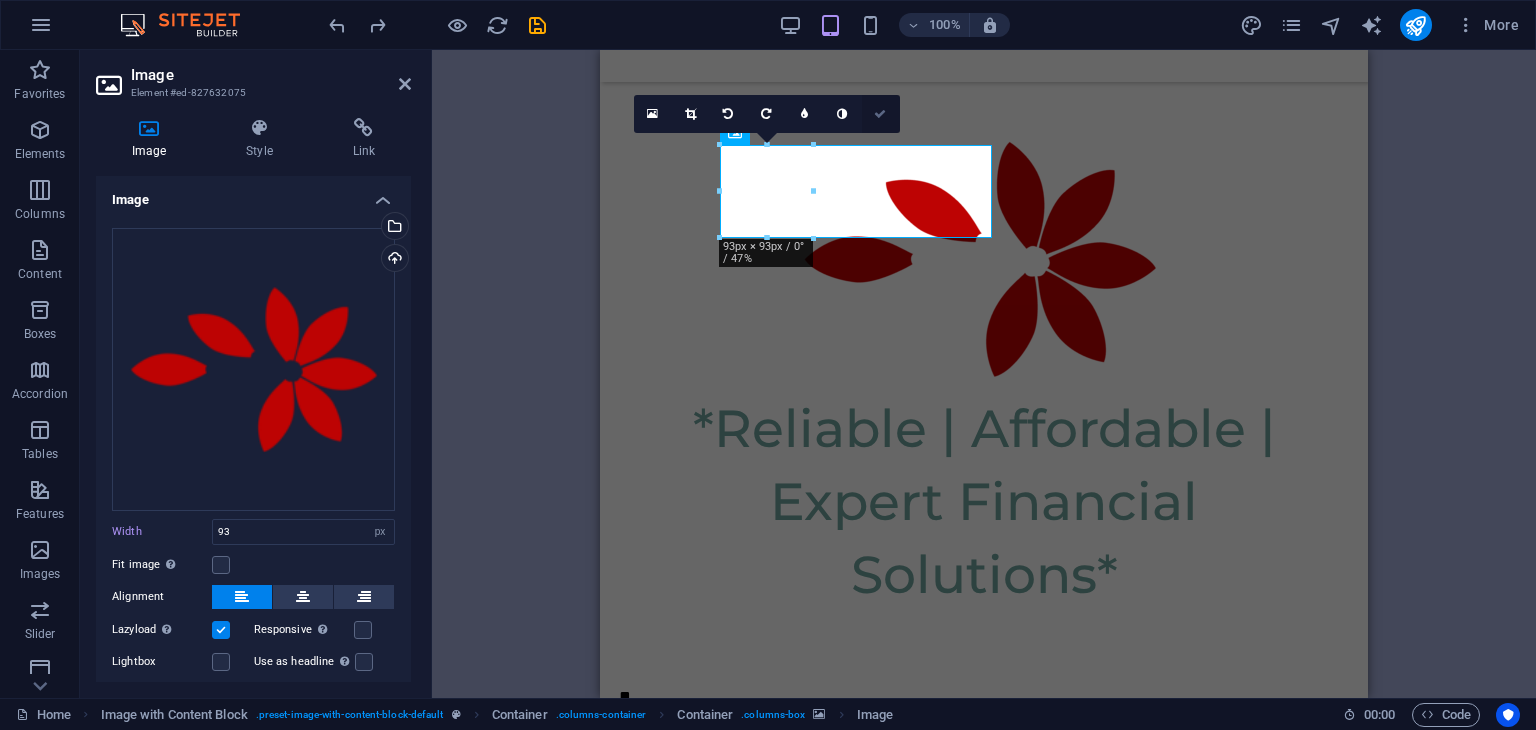 click at bounding box center [880, 114] 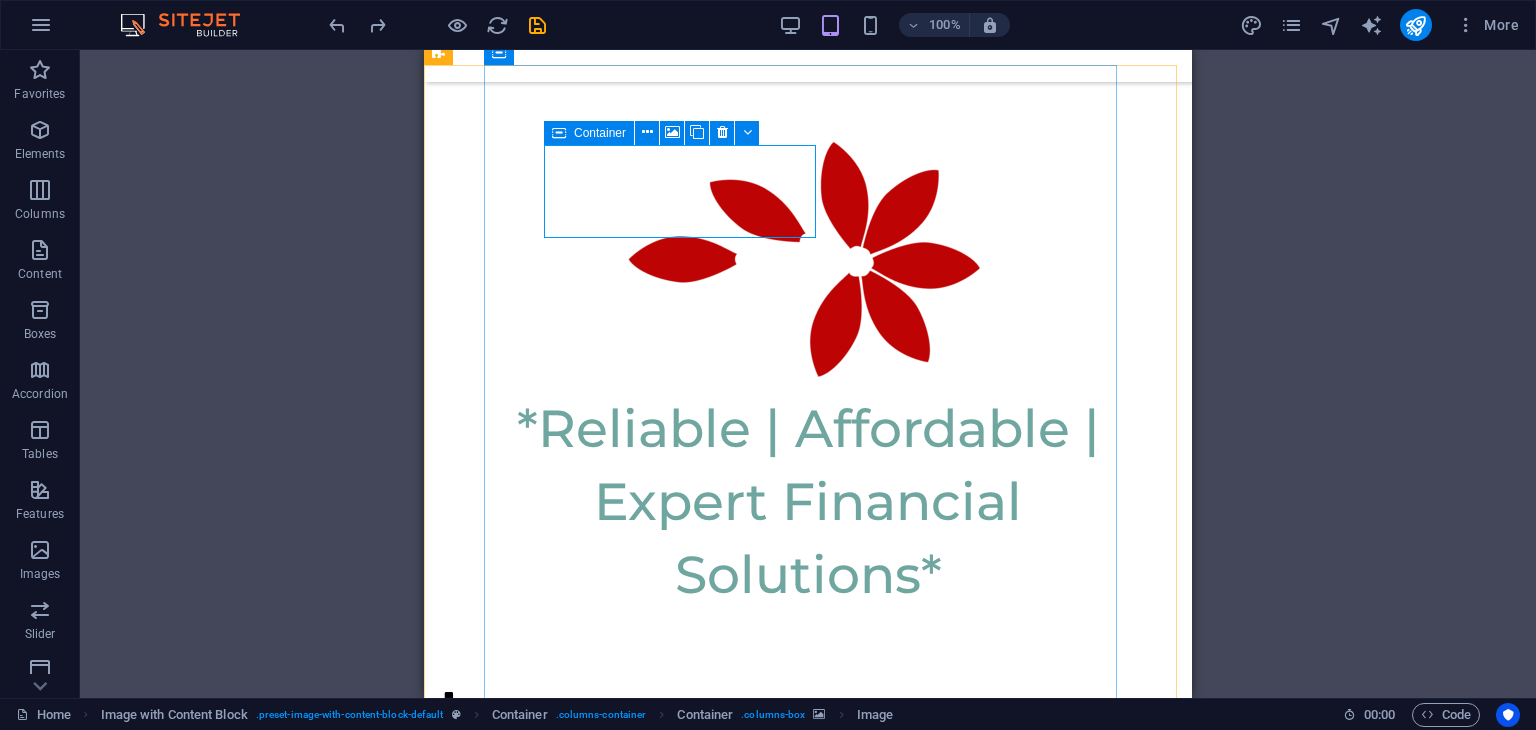 click at bounding box center [559, 133] 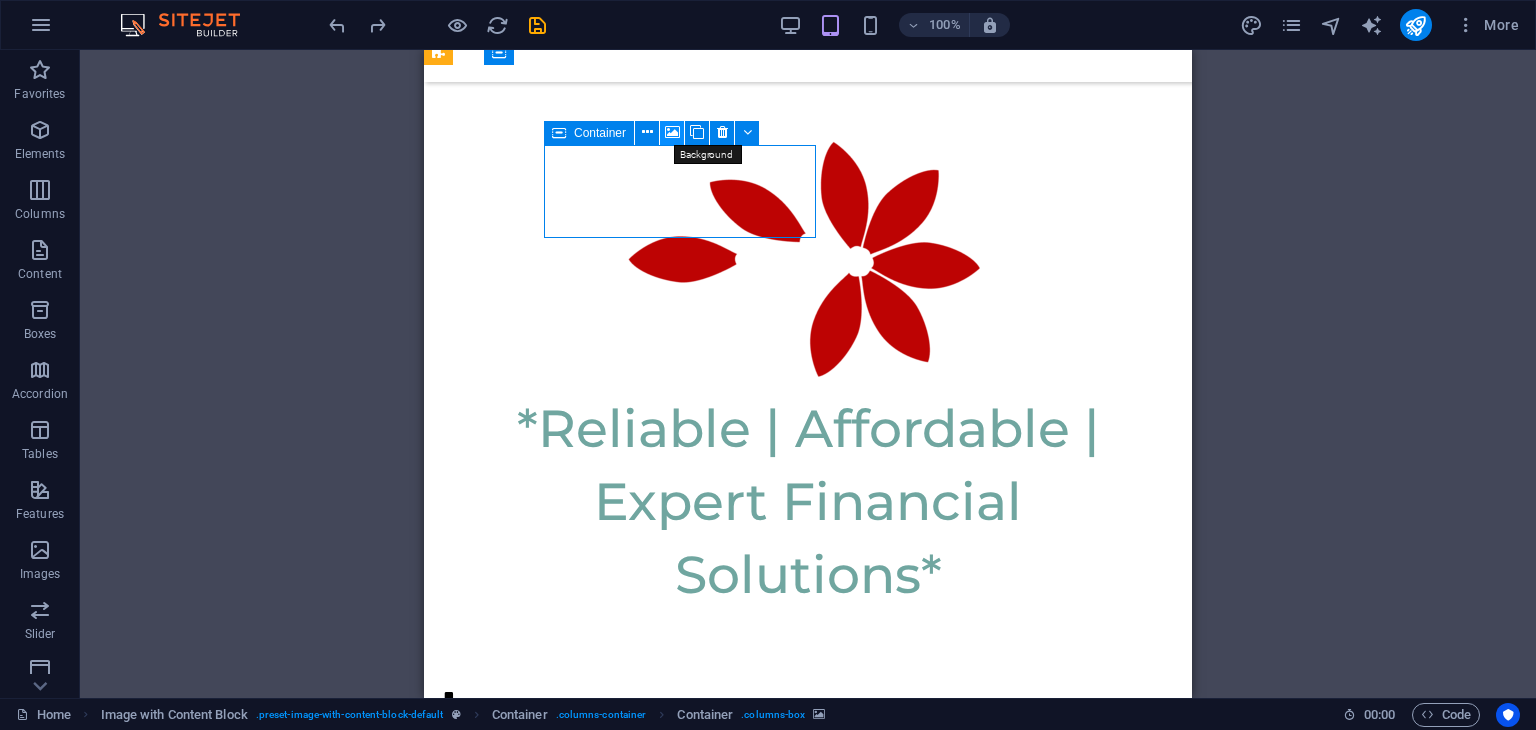 click at bounding box center (672, 132) 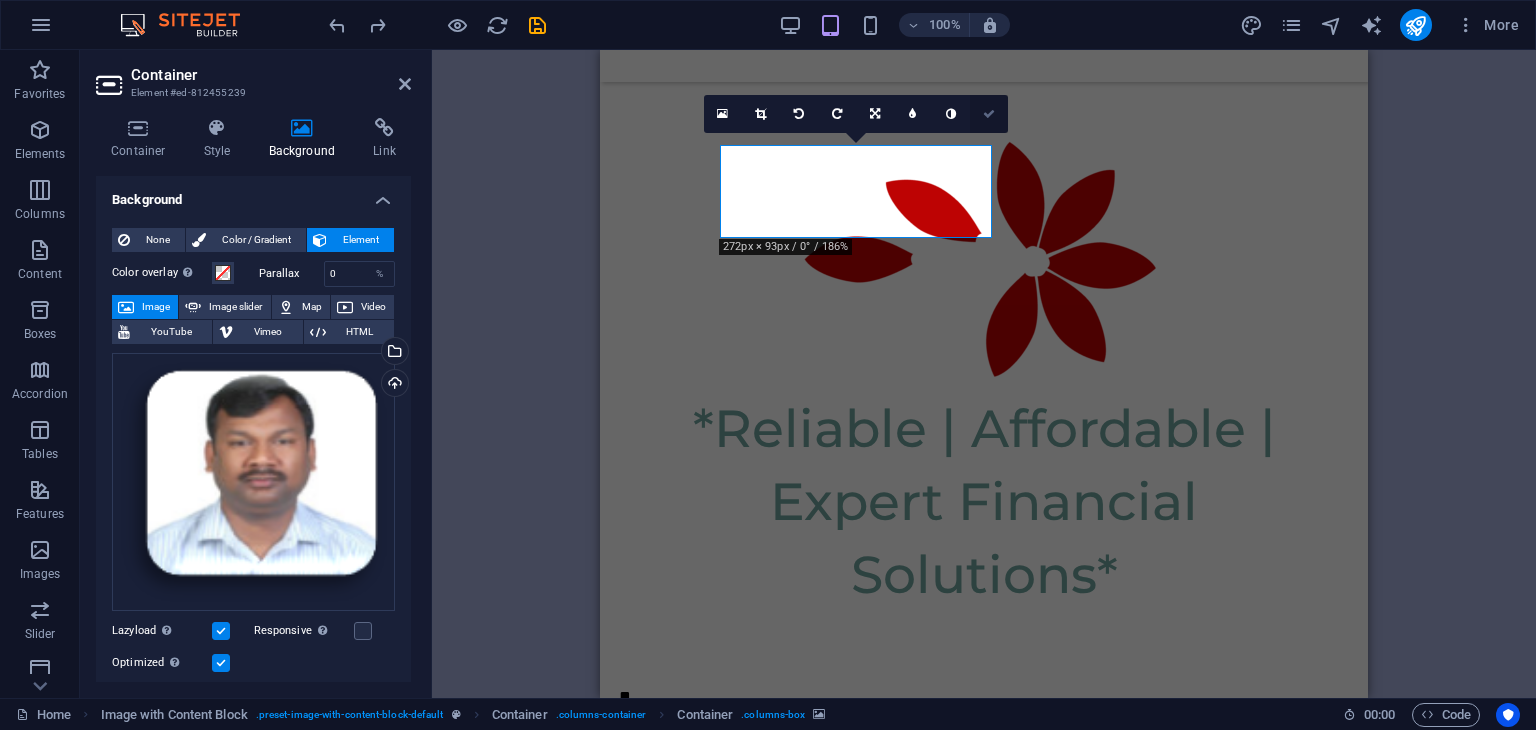 click at bounding box center (989, 114) 